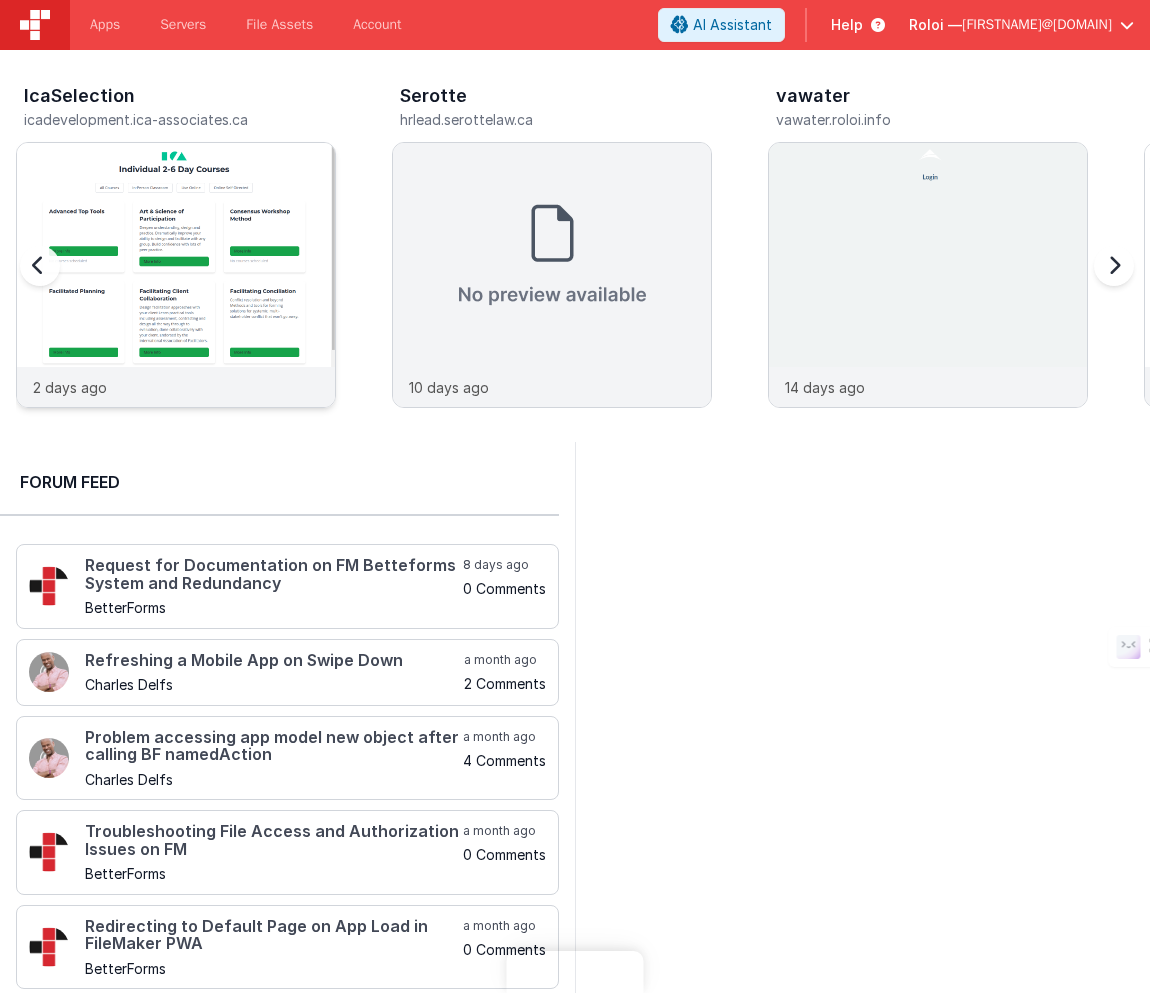 scroll, scrollTop: 0, scrollLeft: 0, axis: both 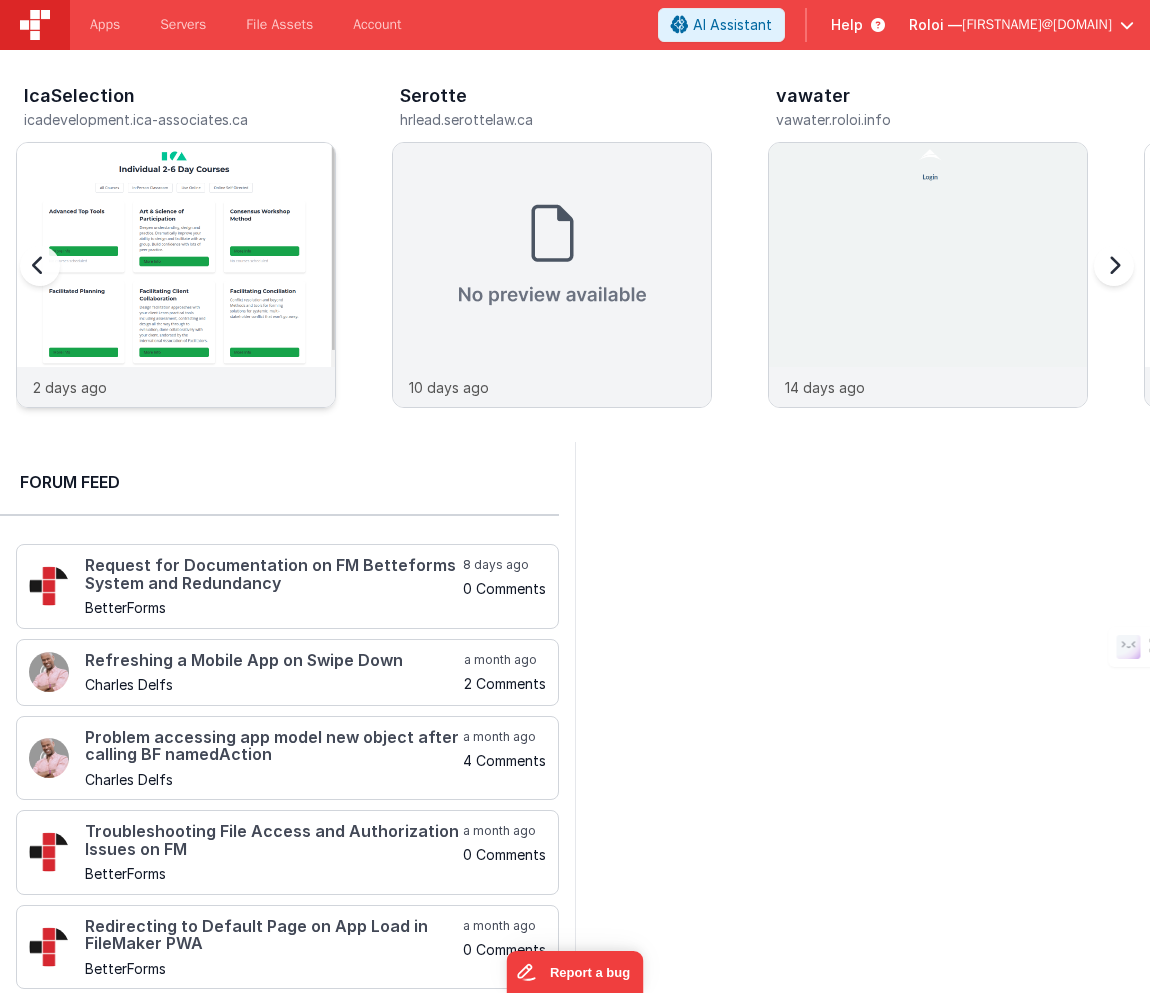 click at bounding box center (176, 302) 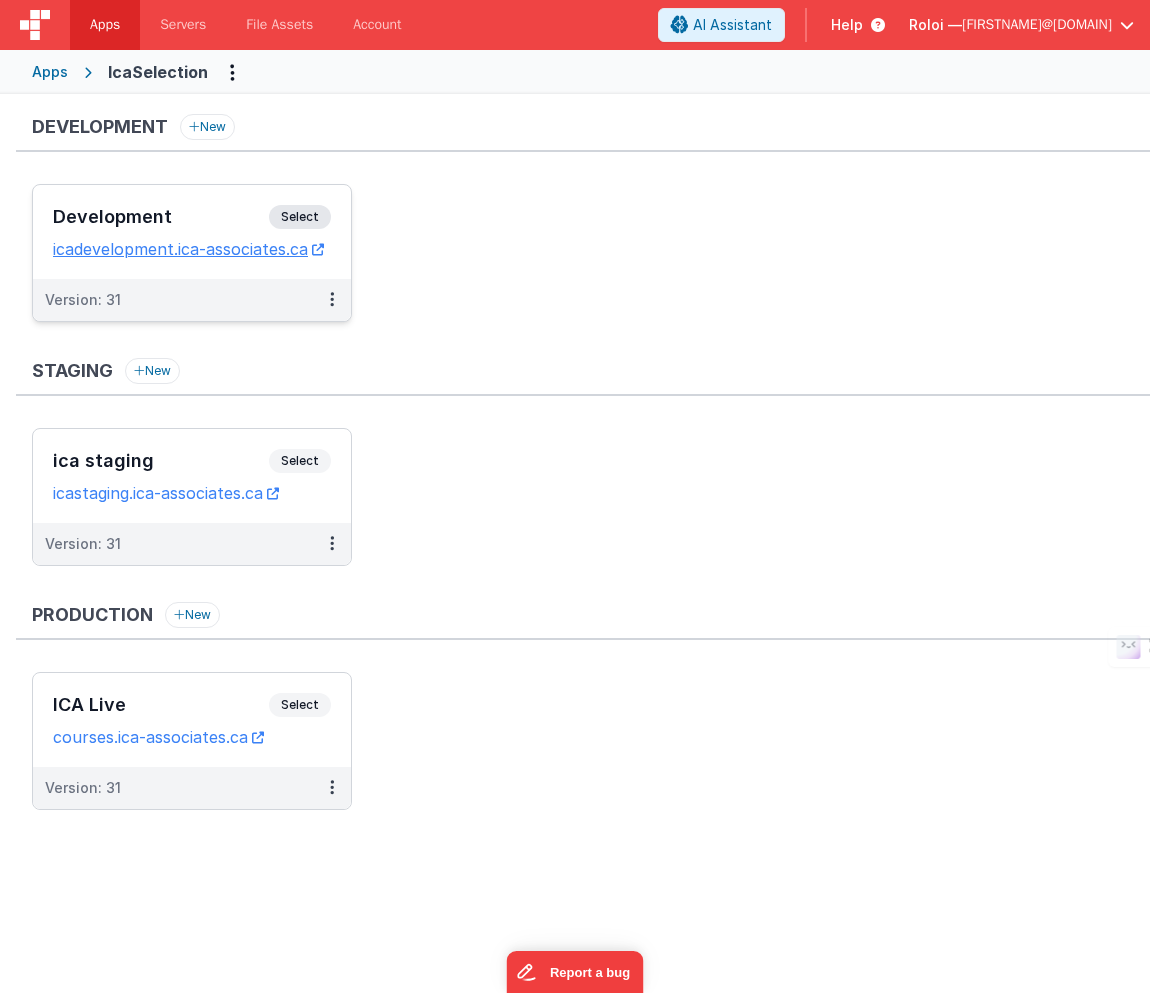 click on "Select" at bounding box center [300, 217] 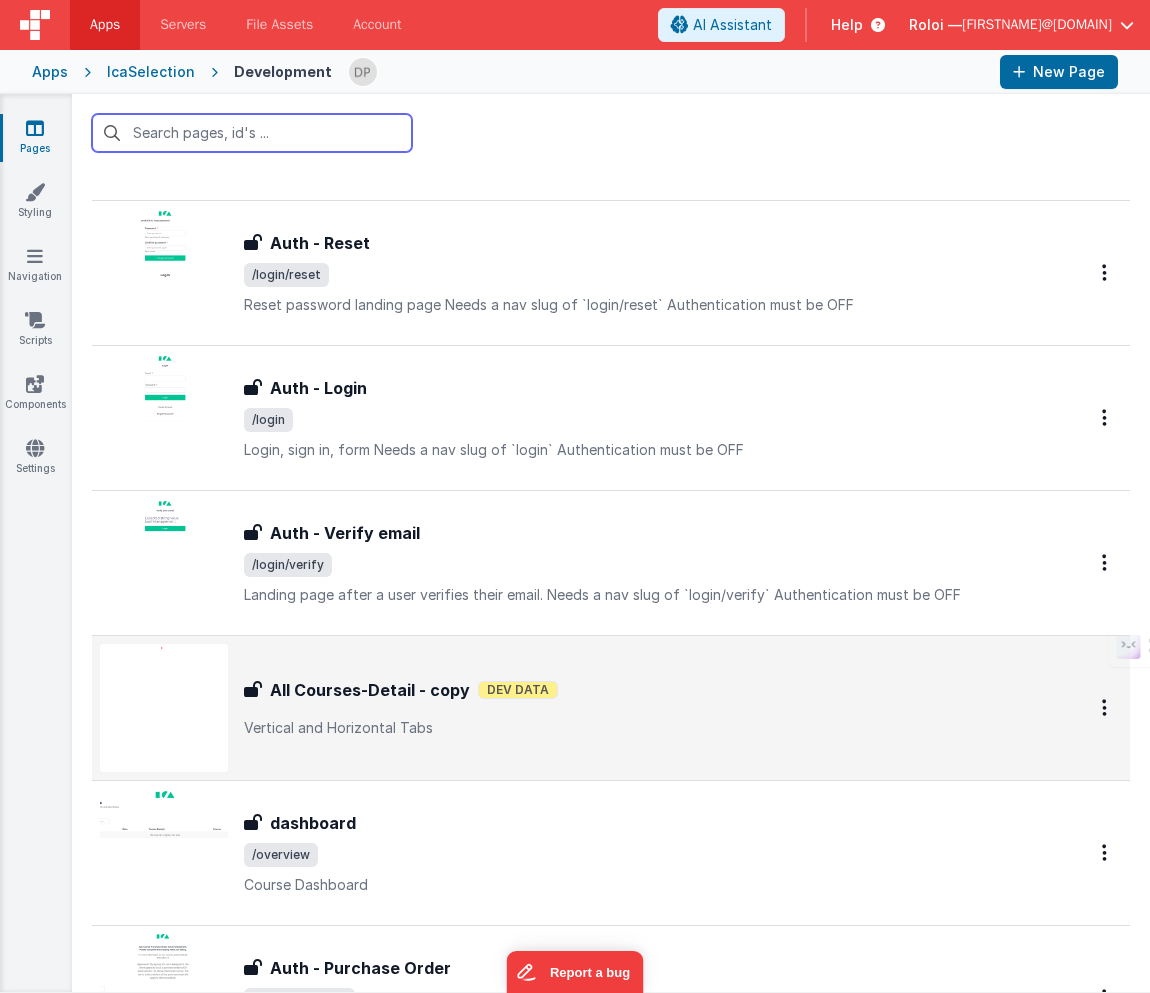scroll, scrollTop: 4016, scrollLeft: 0, axis: vertical 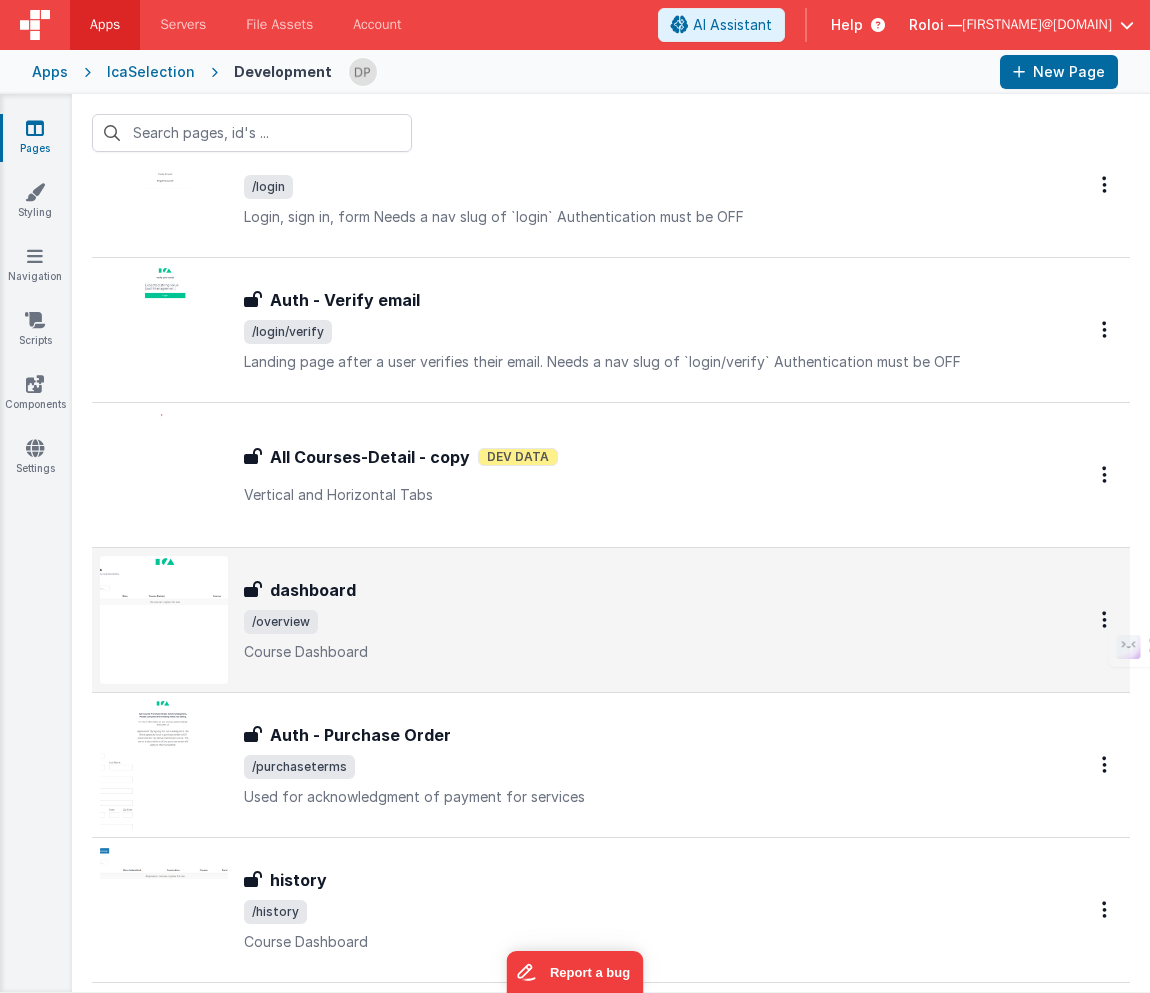 click on "/overview" at bounding box center (641, 622) 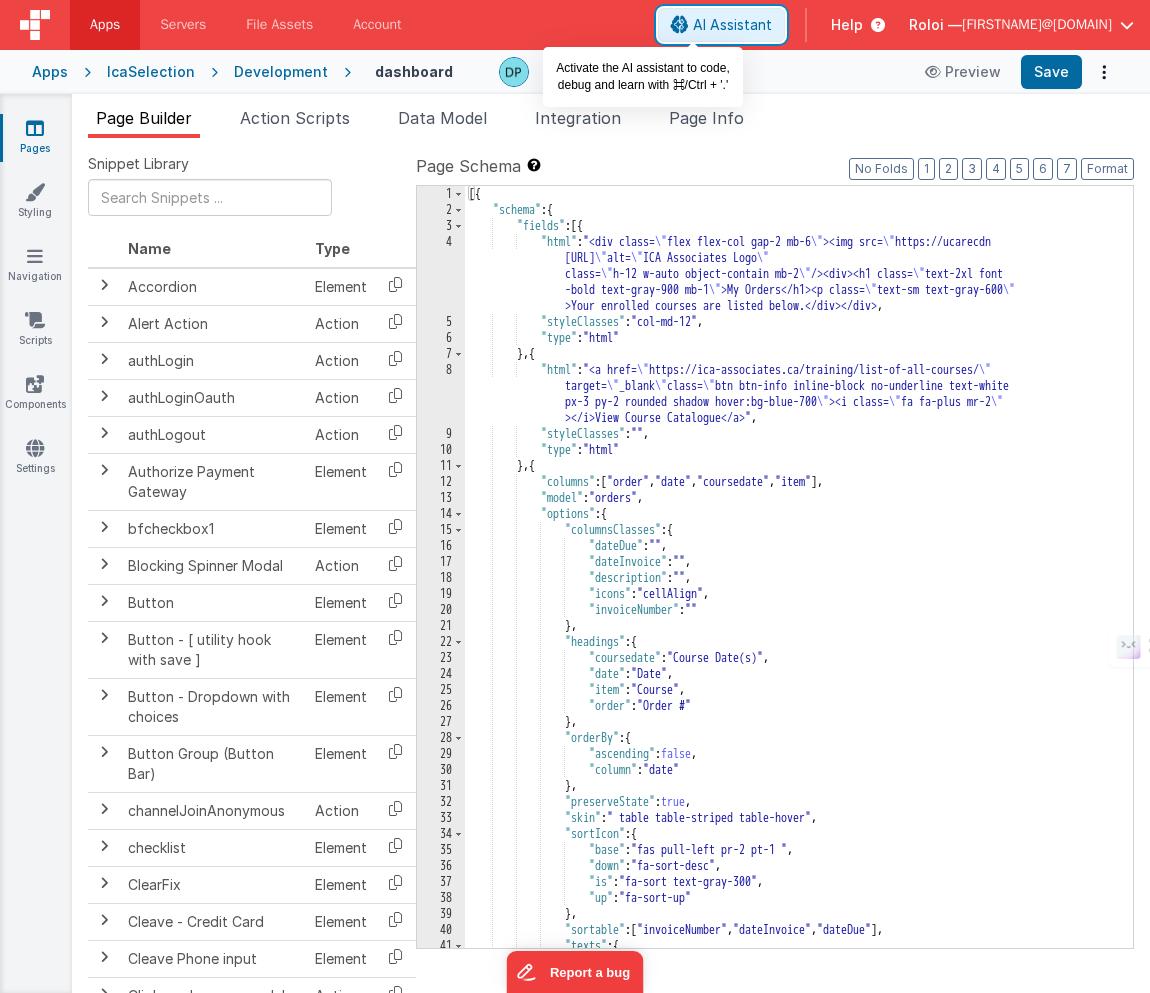 click on "AI Assistant" at bounding box center [732, 25] 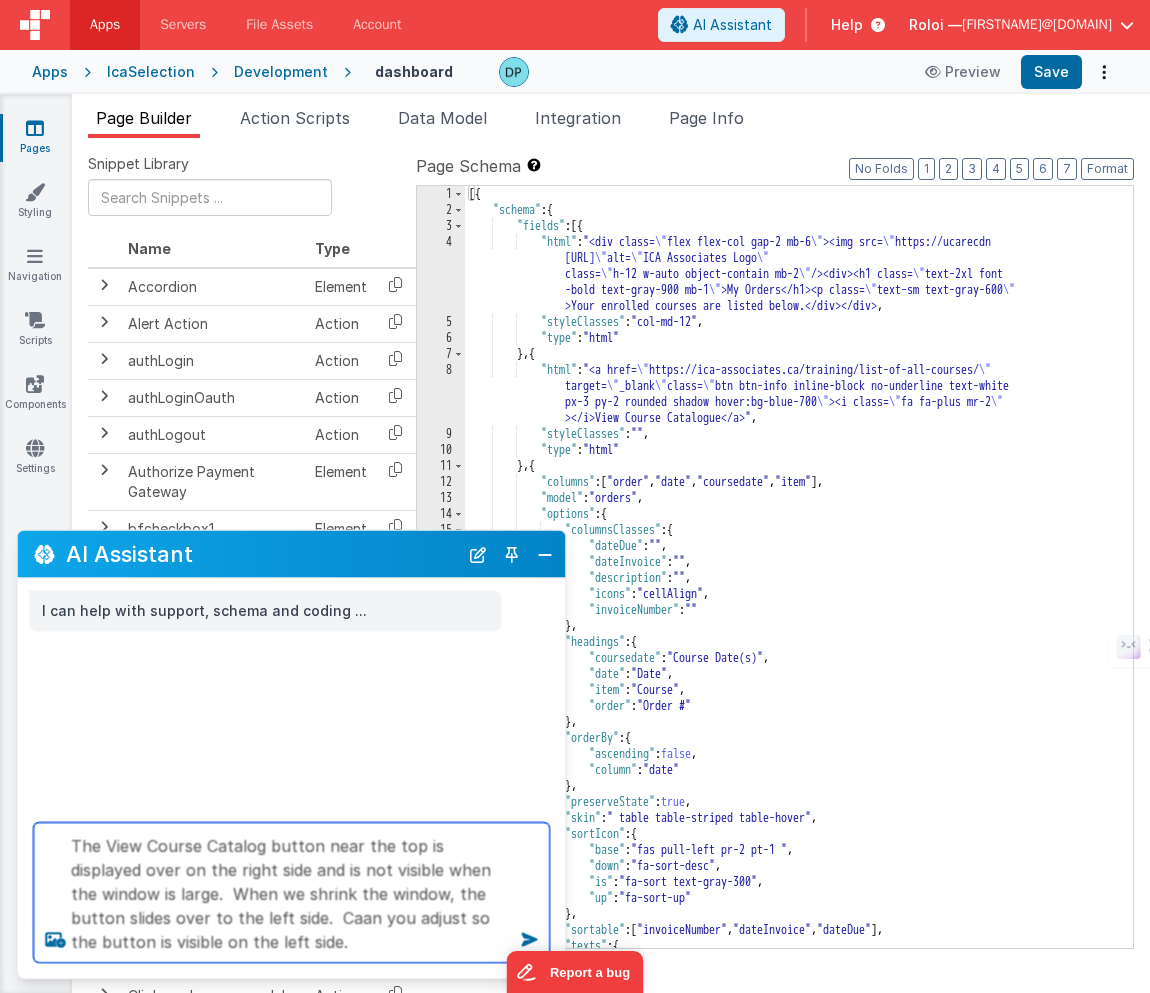 type on "The View Course Catalog button near the top is displayed over on the right side and is not visible when the window is large.  When we shrink the window, the button slides over to the left side.  Caan you adjust so the button is visible on the left side." 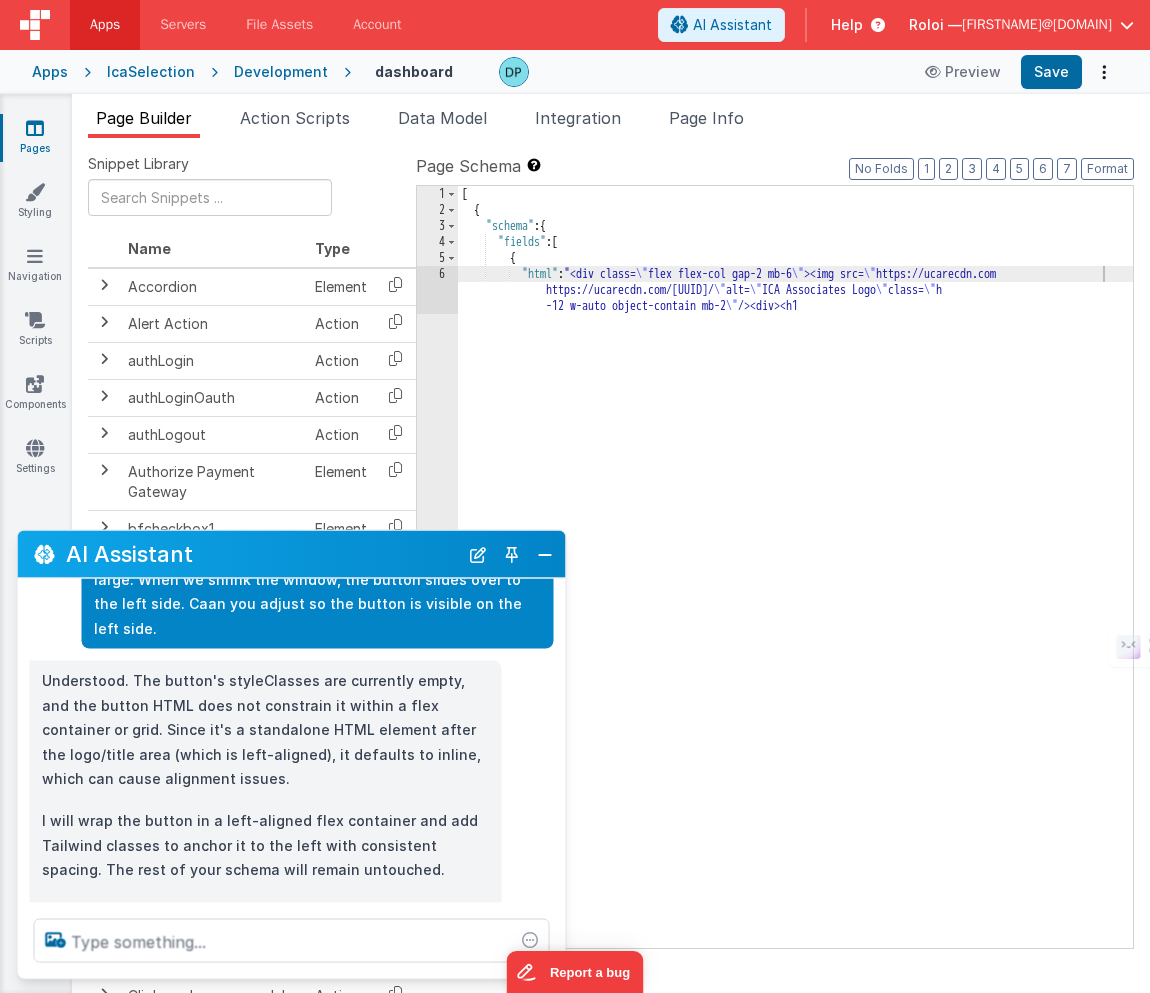 scroll, scrollTop: 138, scrollLeft: 0, axis: vertical 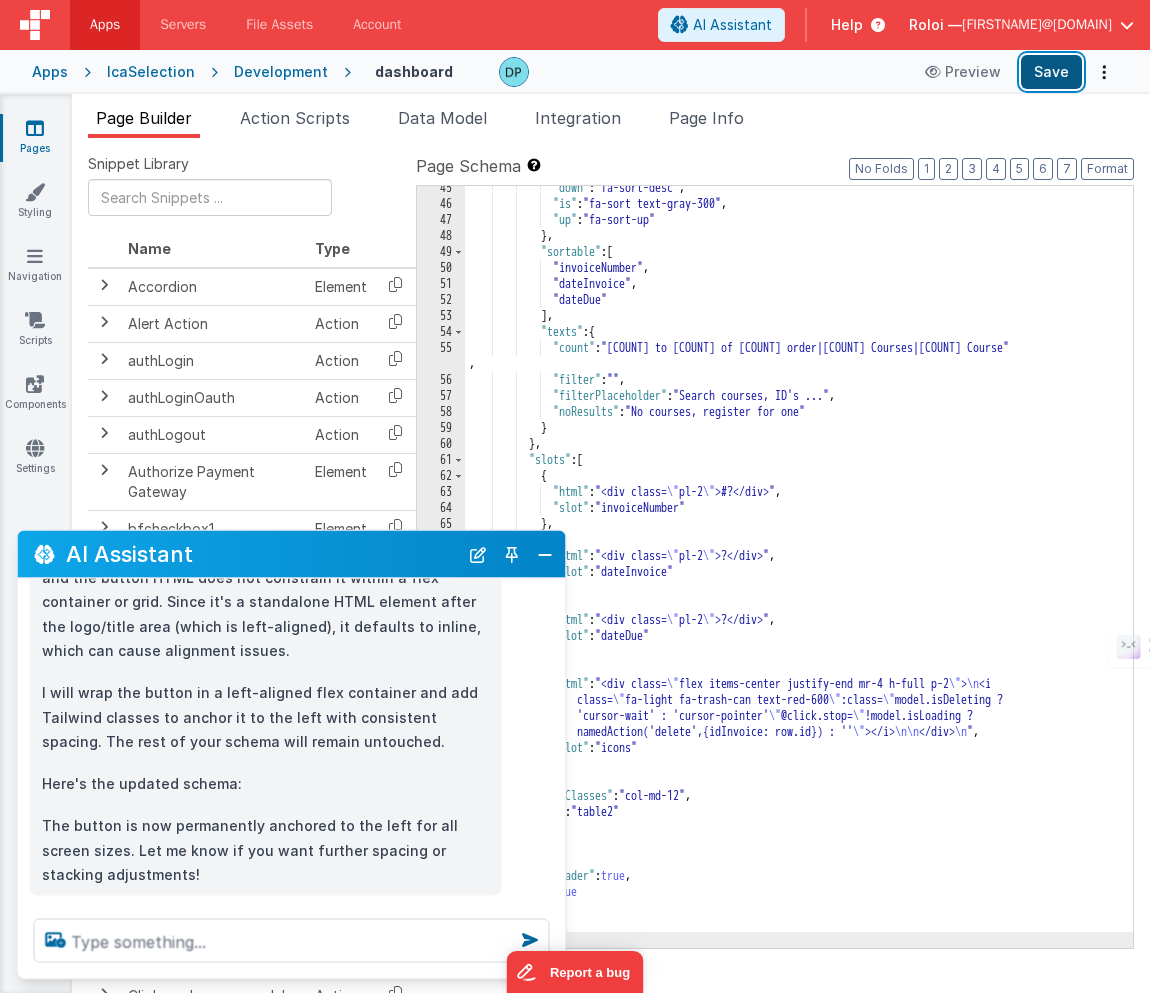 click on "Save" at bounding box center [1051, 72] 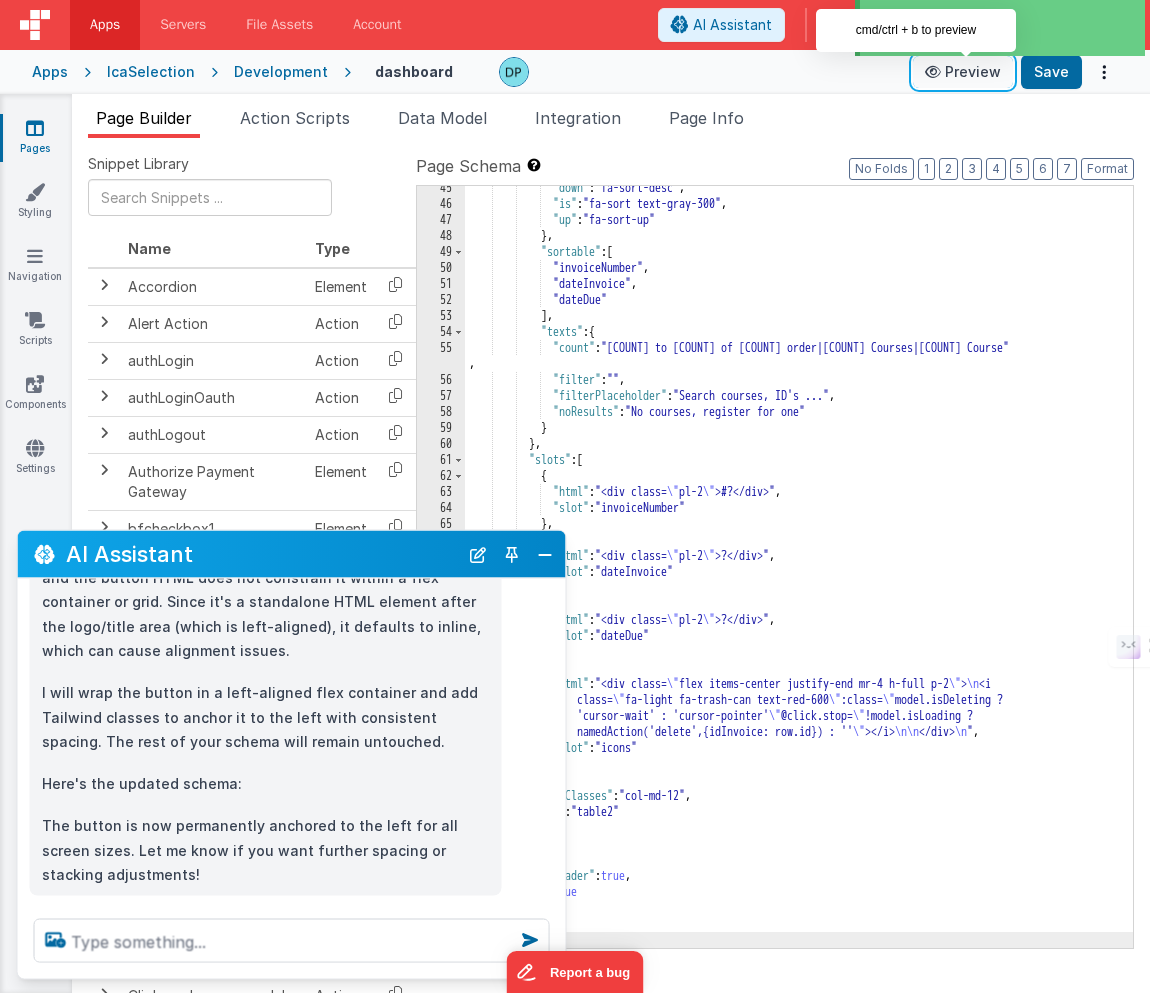 click on "Preview" at bounding box center (963, 72) 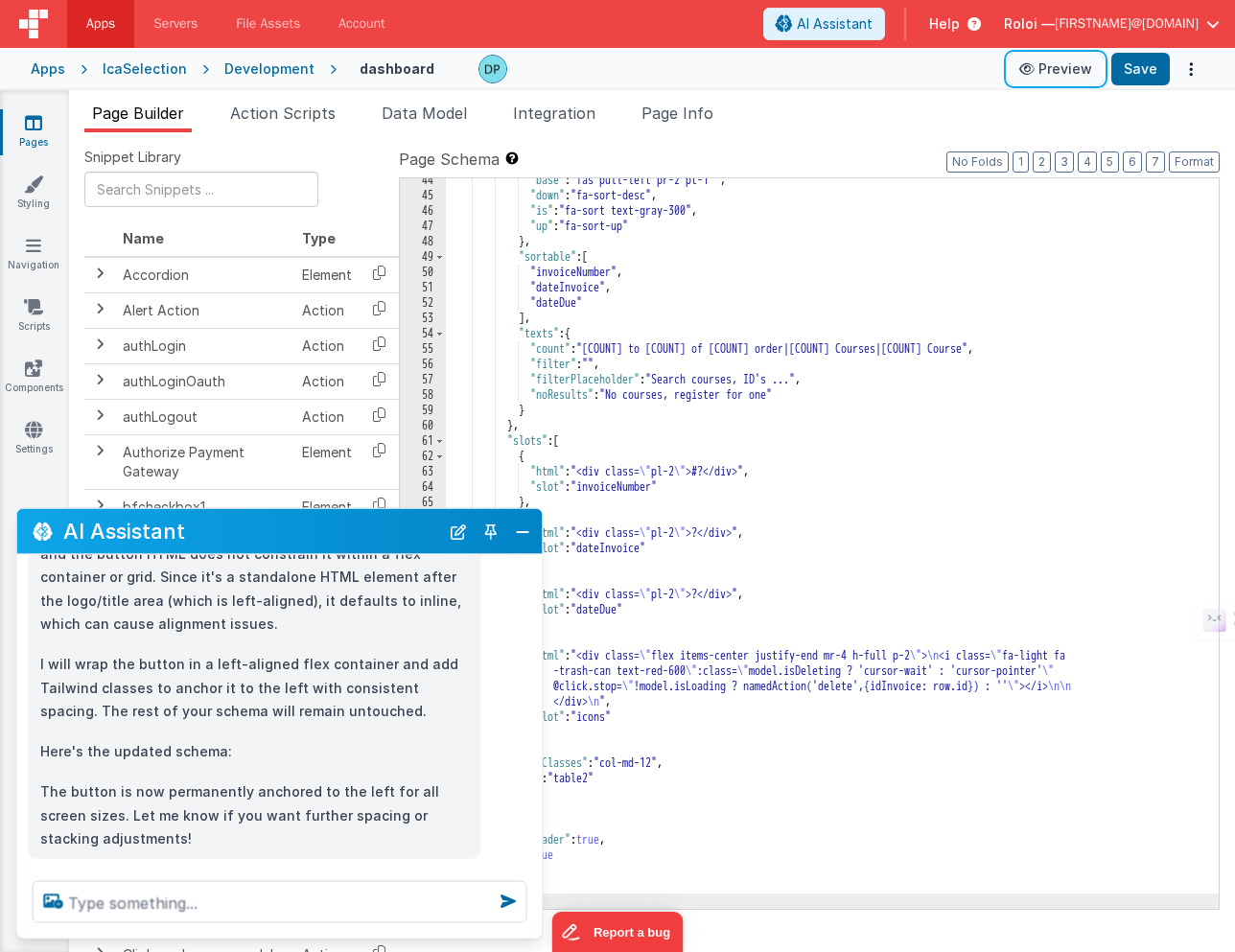 scroll, scrollTop: 757, scrollLeft: 0, axis: vertical 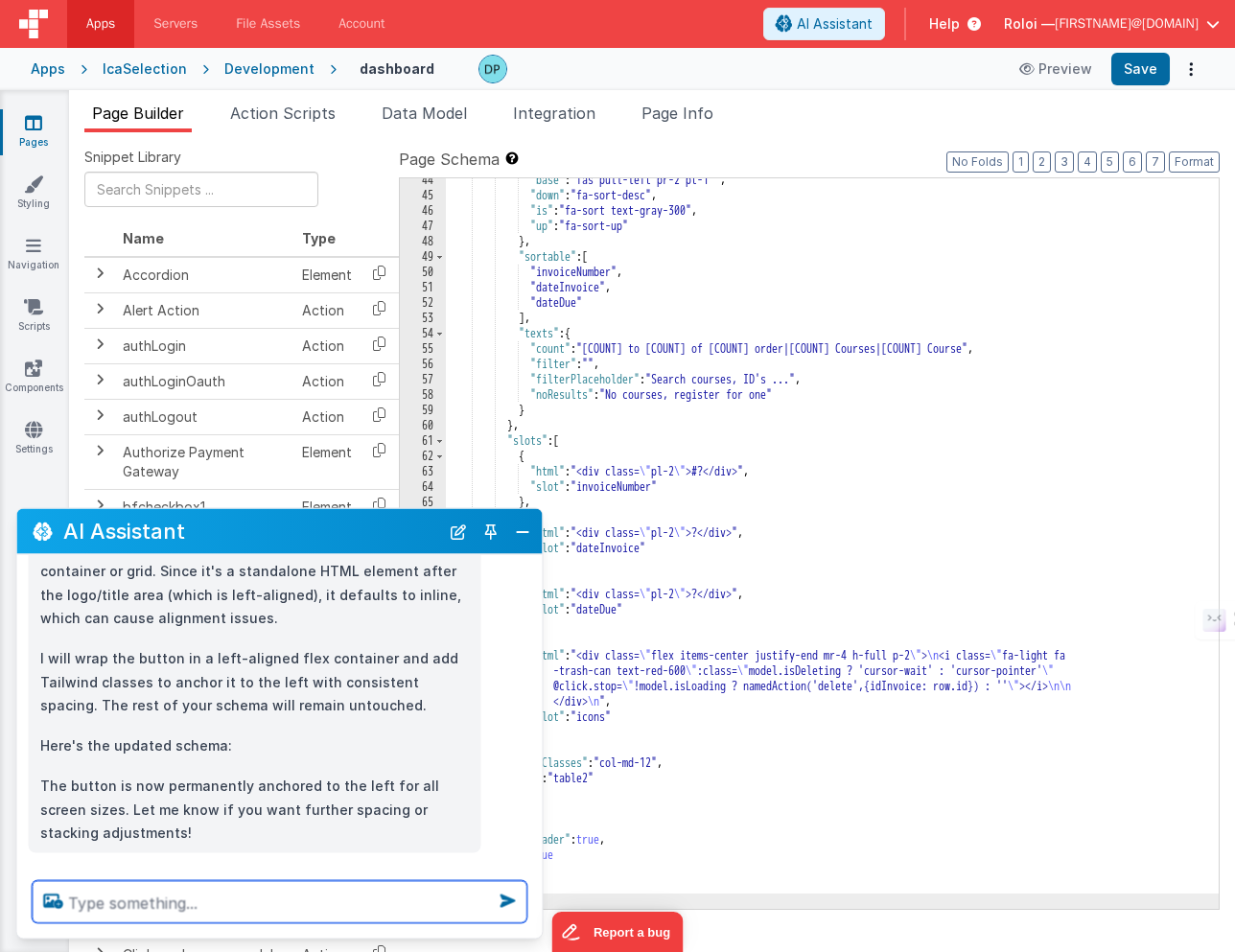 click at bounding box center [280, 902] 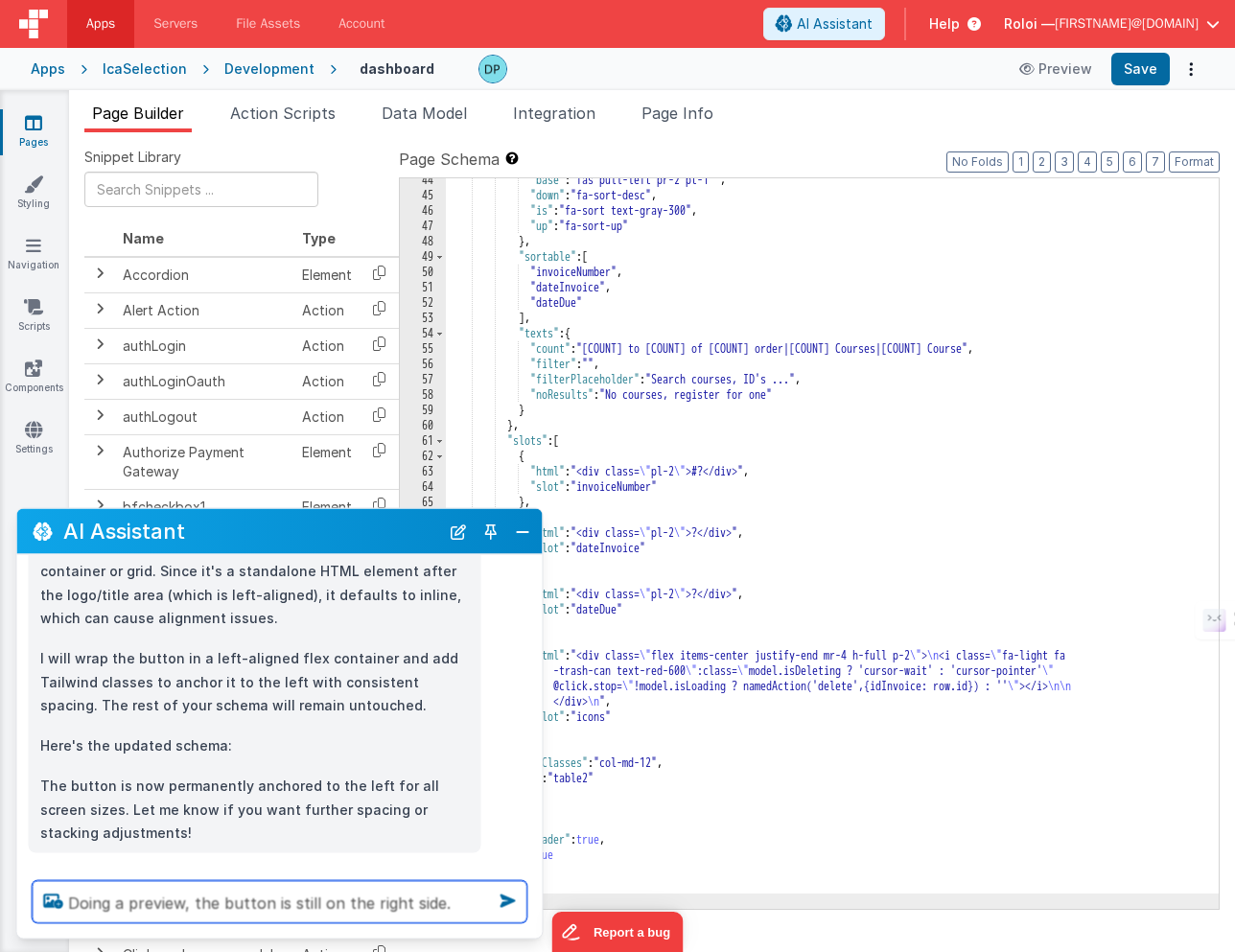 type on "Doing a preview, the button is still on the right side." 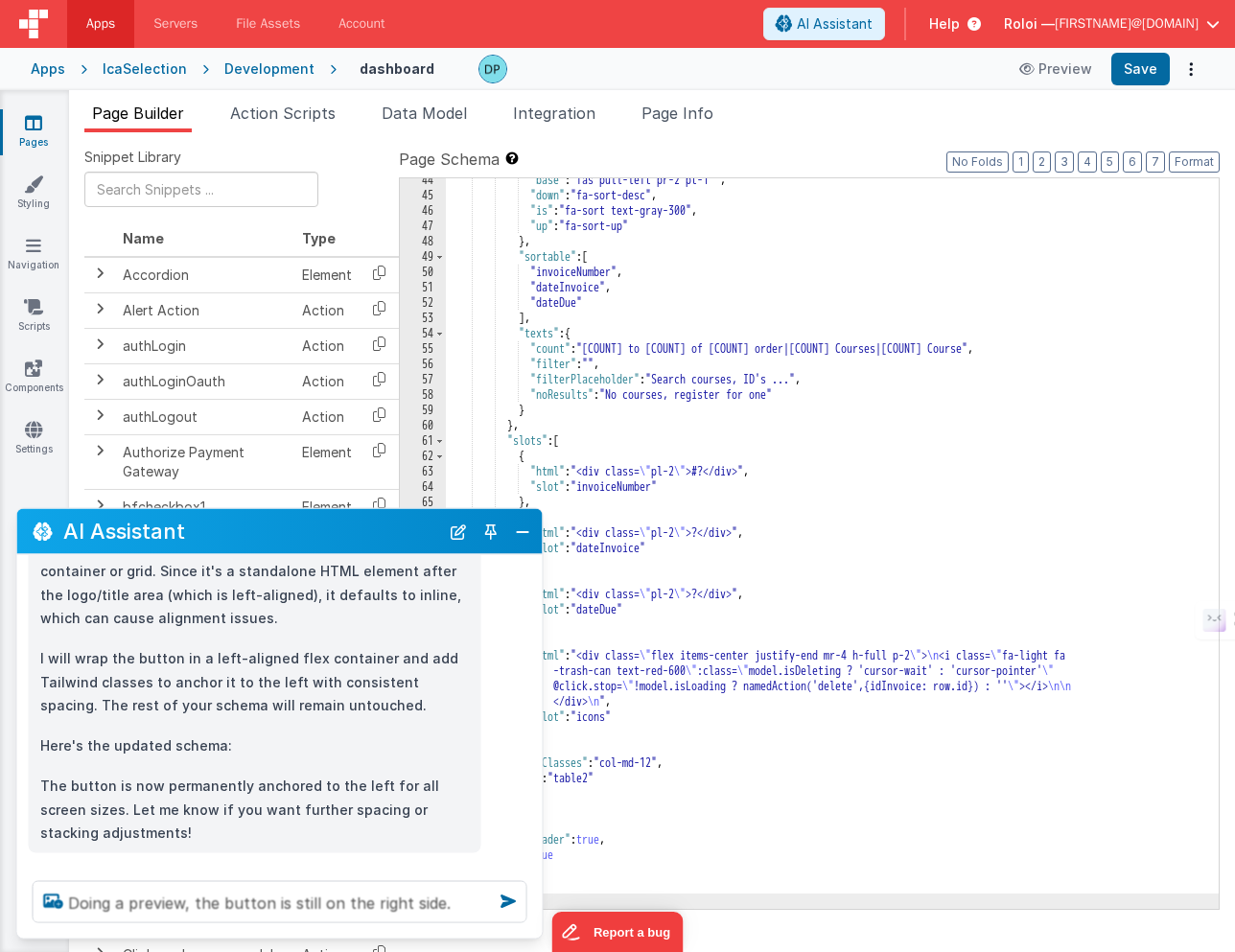 type 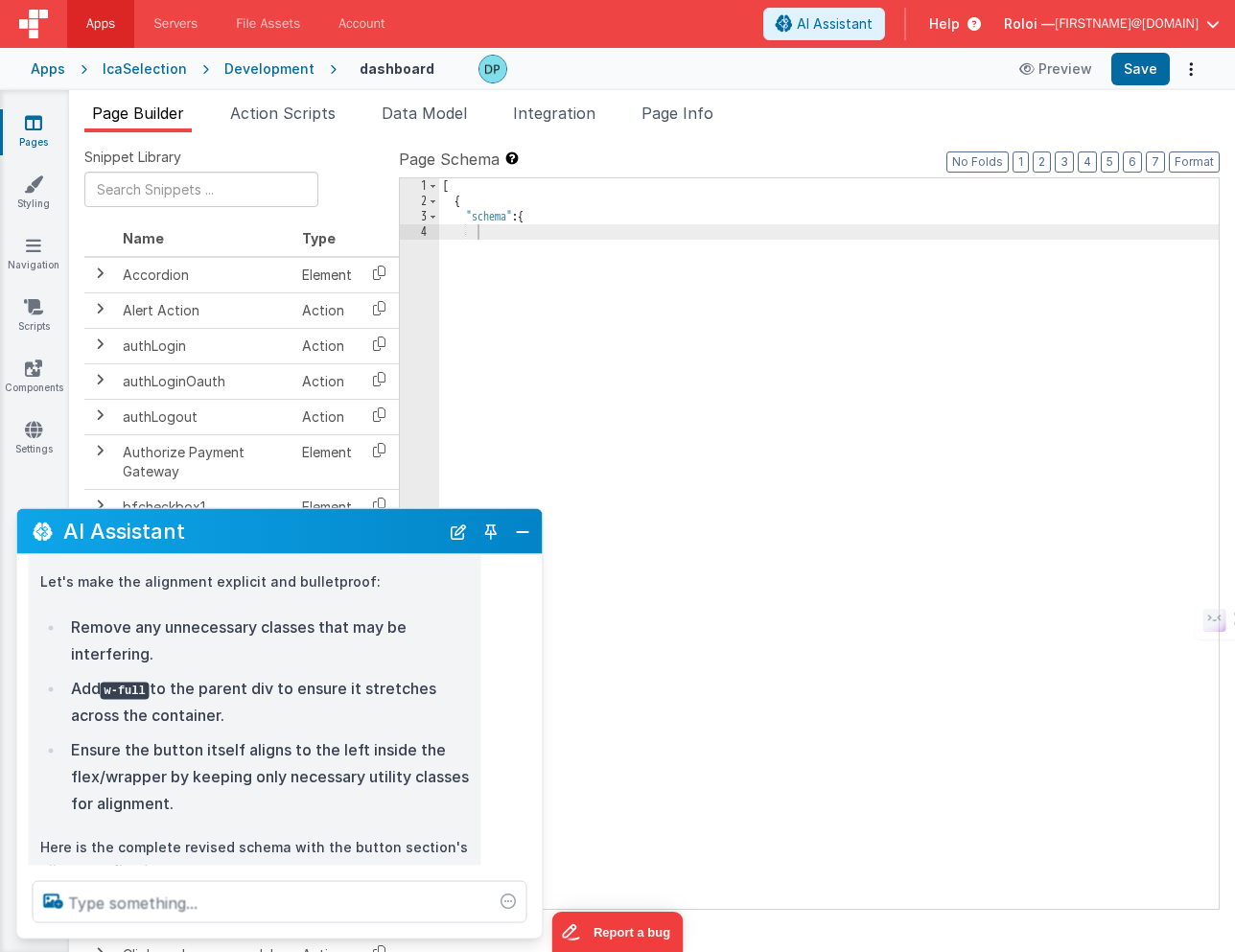 scroll, scrollTop: 743, scrollLeft: 0, axis: vertical 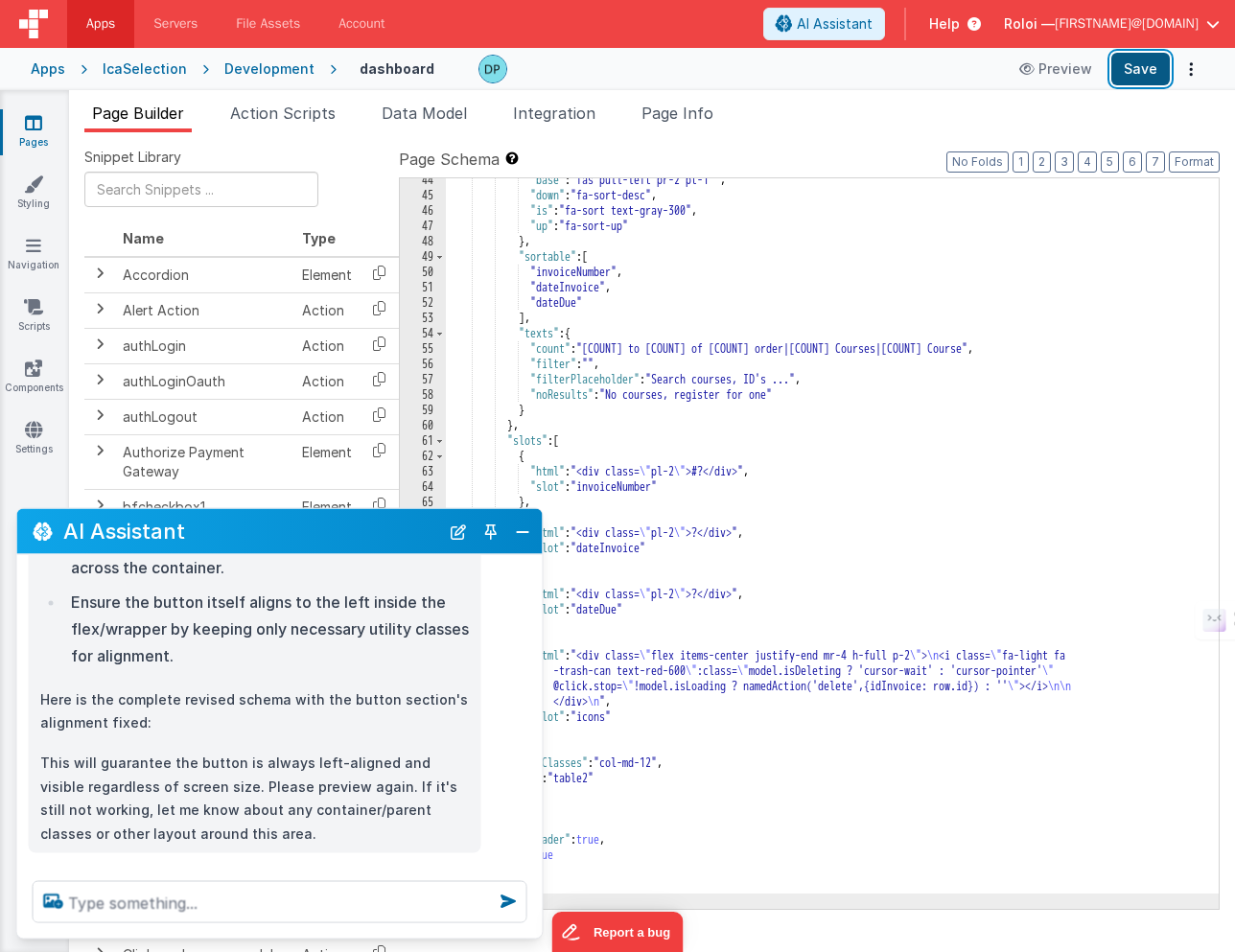 click on "Save" at bounding box center (1140, 69) 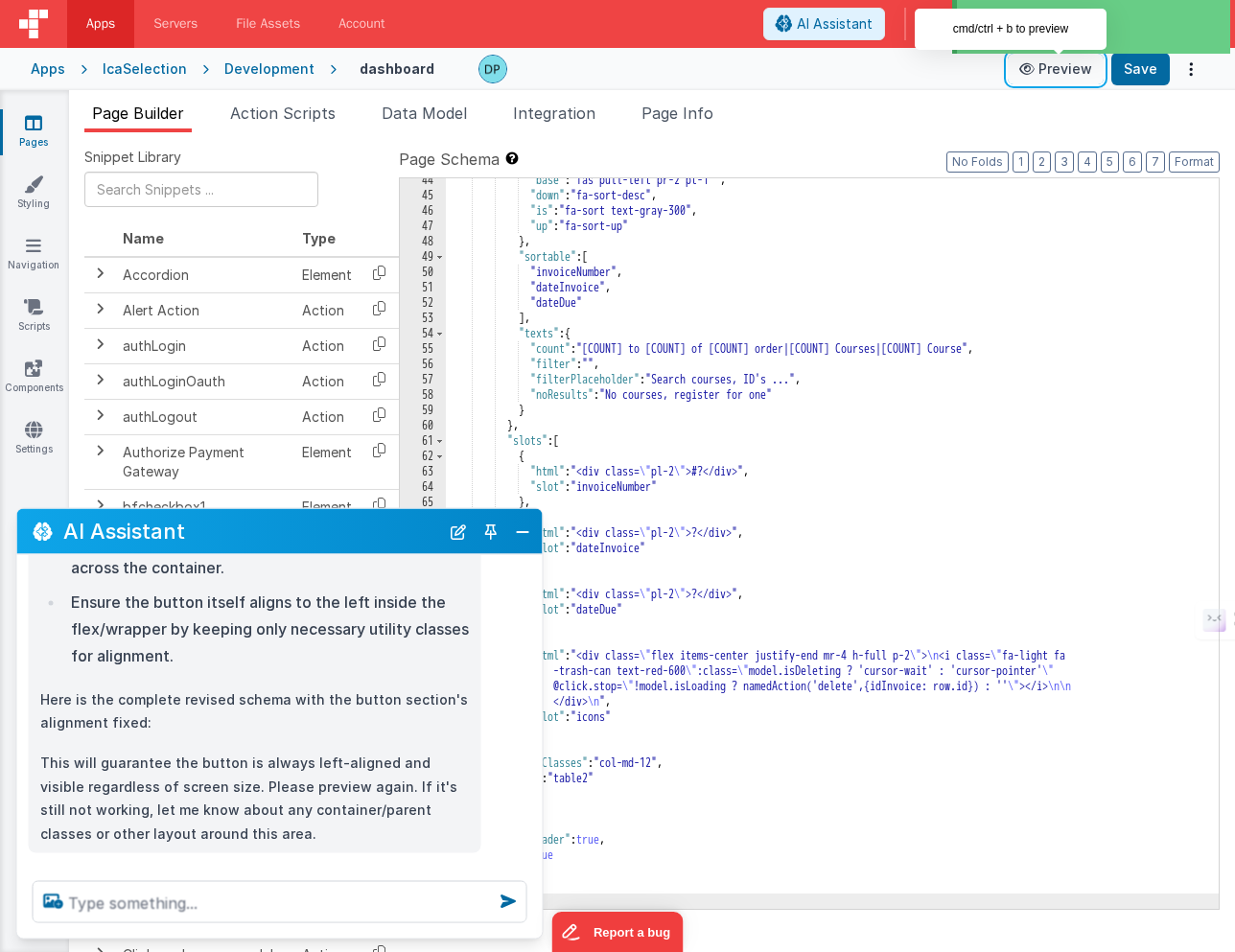 click on "Preview" at bounding box center (1056, 69) 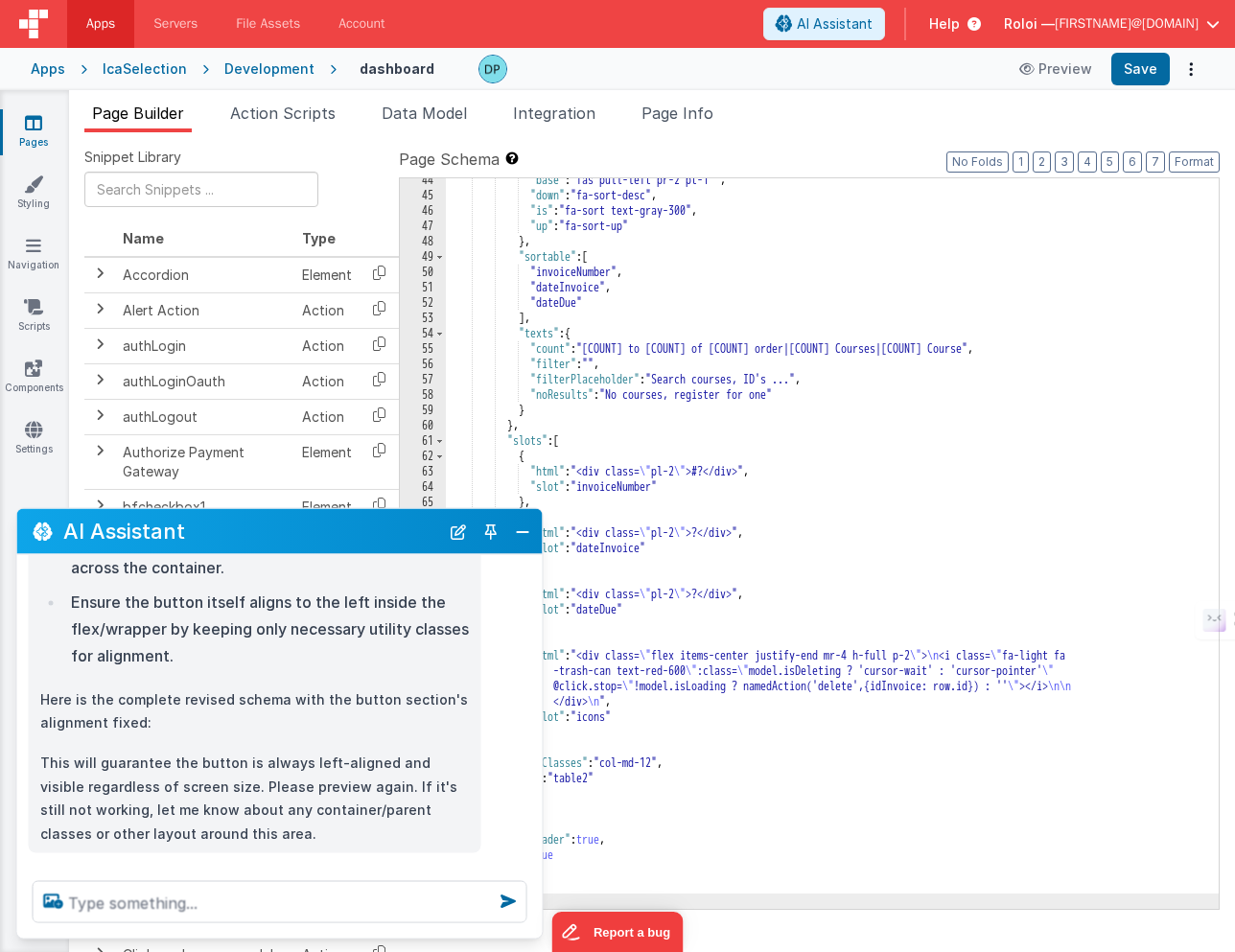click on "Development" at bounding box center [269, 69] 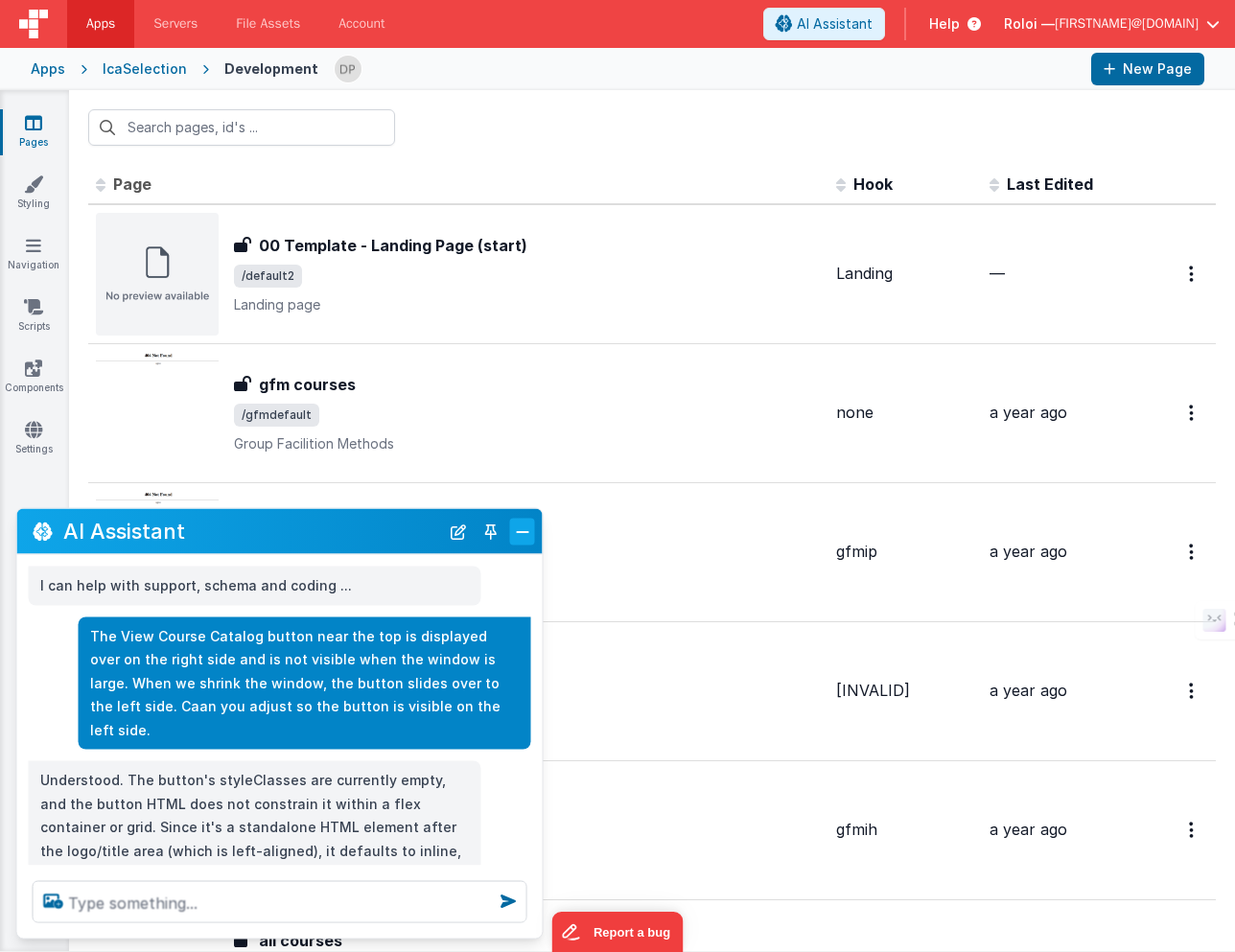 click at bounding box center [523, 531] 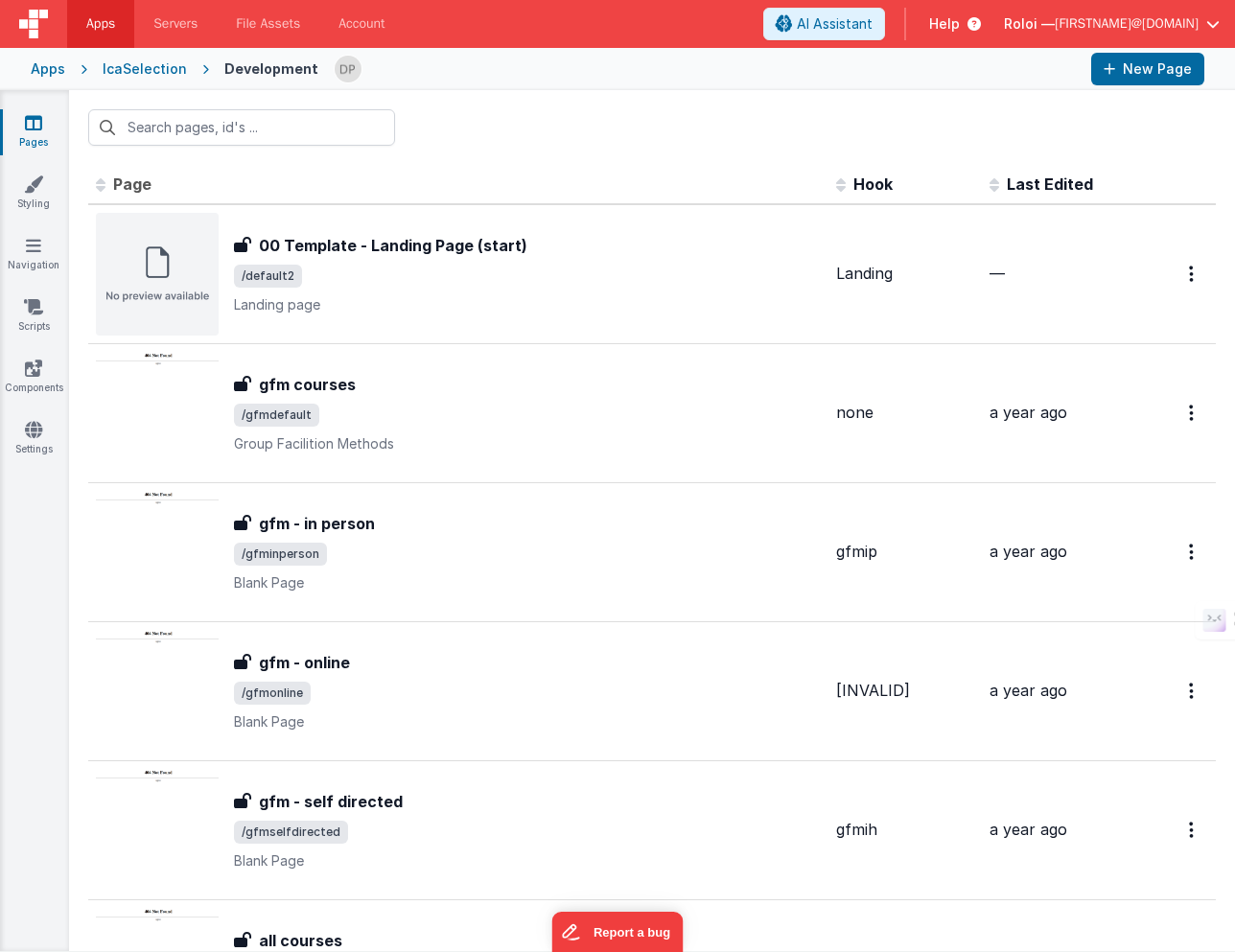 click on "IcaSelection" at bounding box center (145, 69) 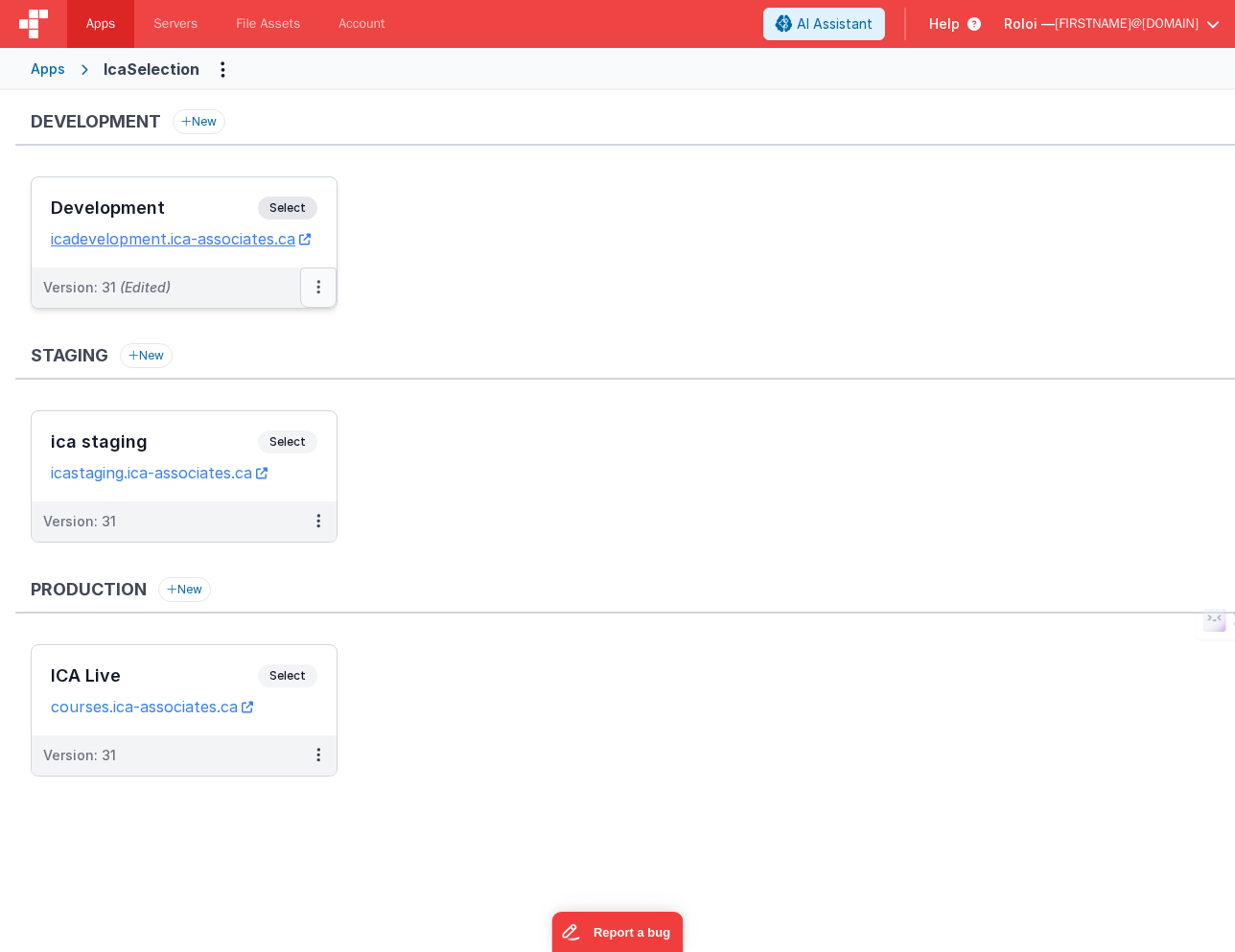 click at bounding box center (318, 288) 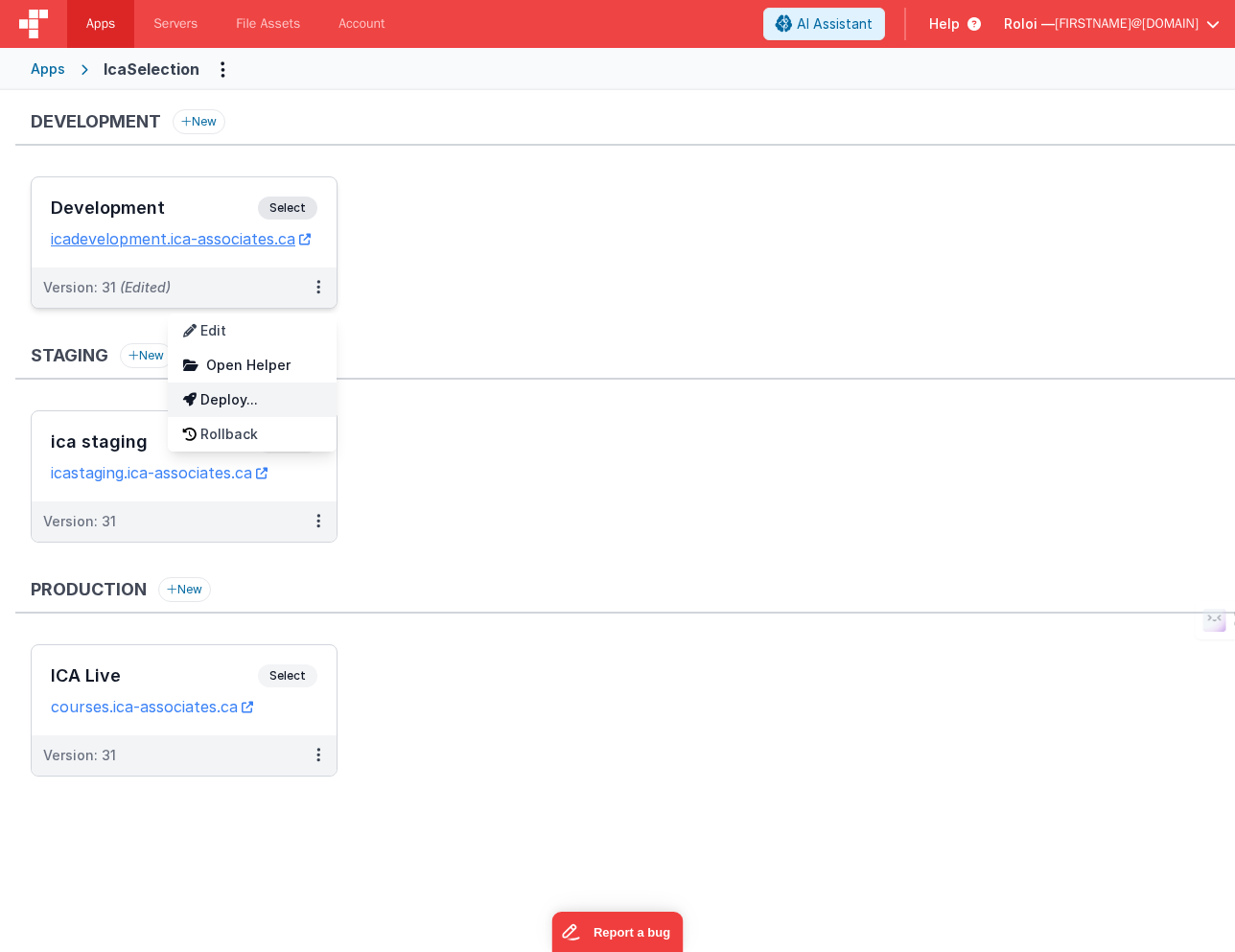 click on "Deploy..." at bounding box center [252, 400] 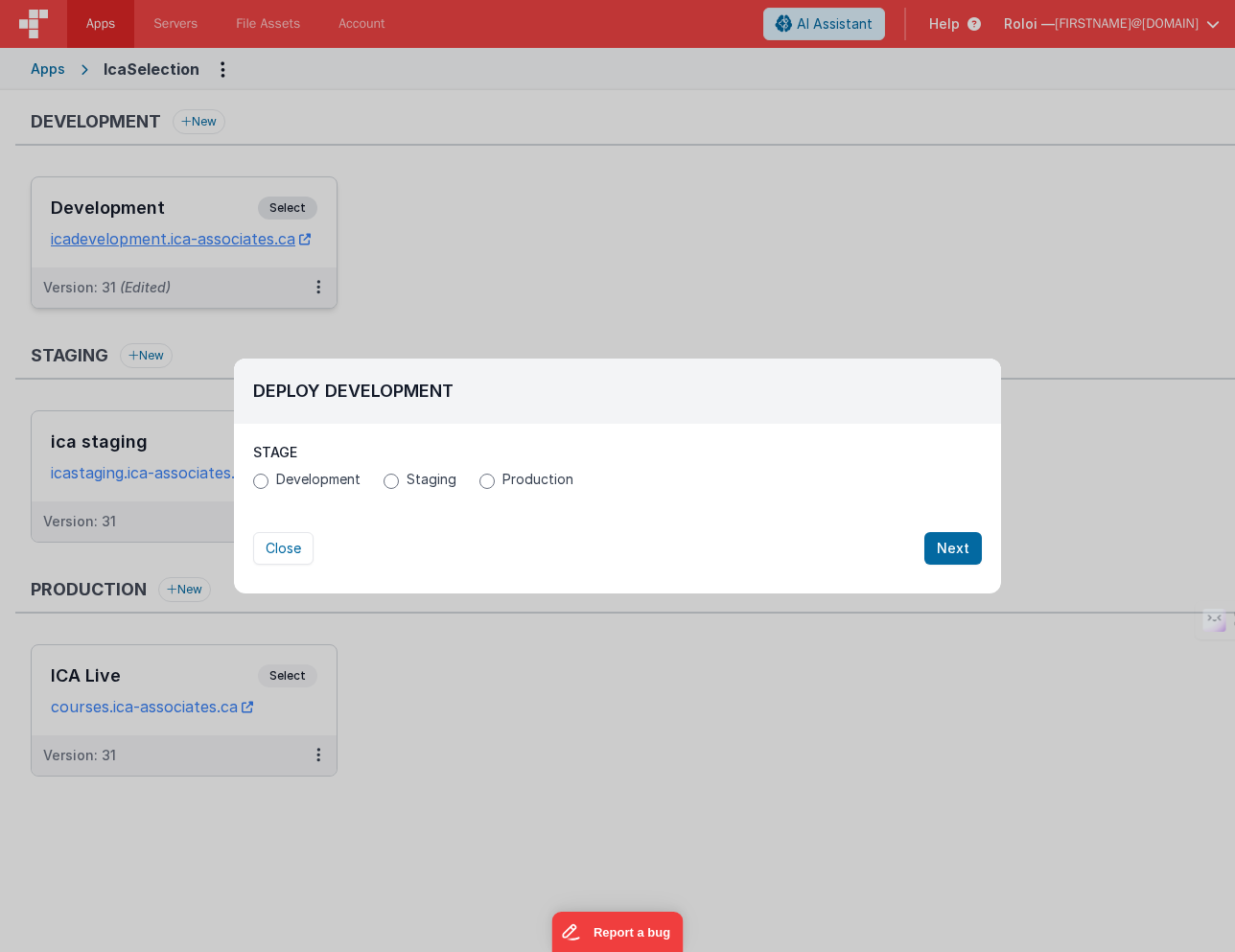 click on "Staging" at bounding box center (431, 479) 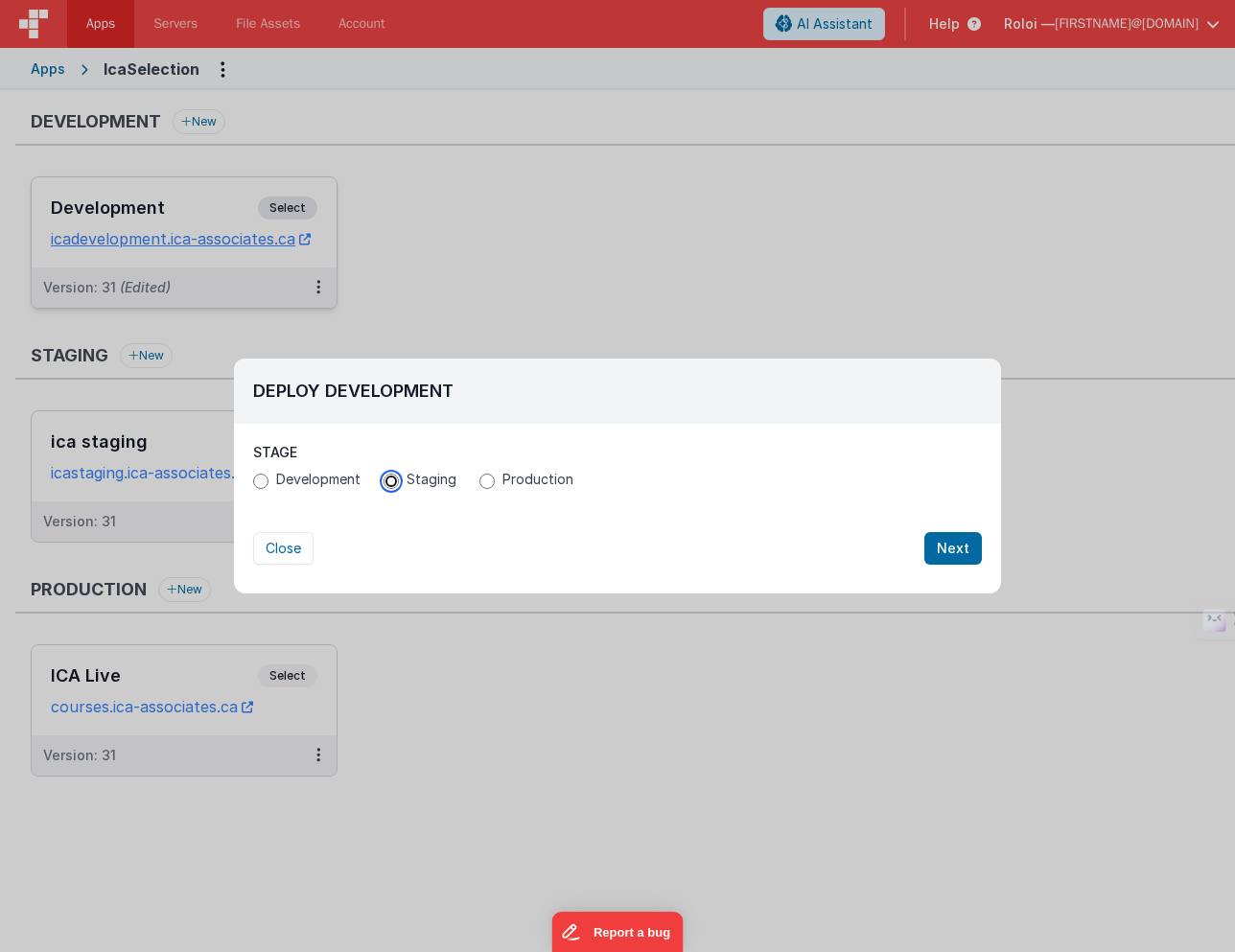 click on "Staging" at bounding box center (391, 481) 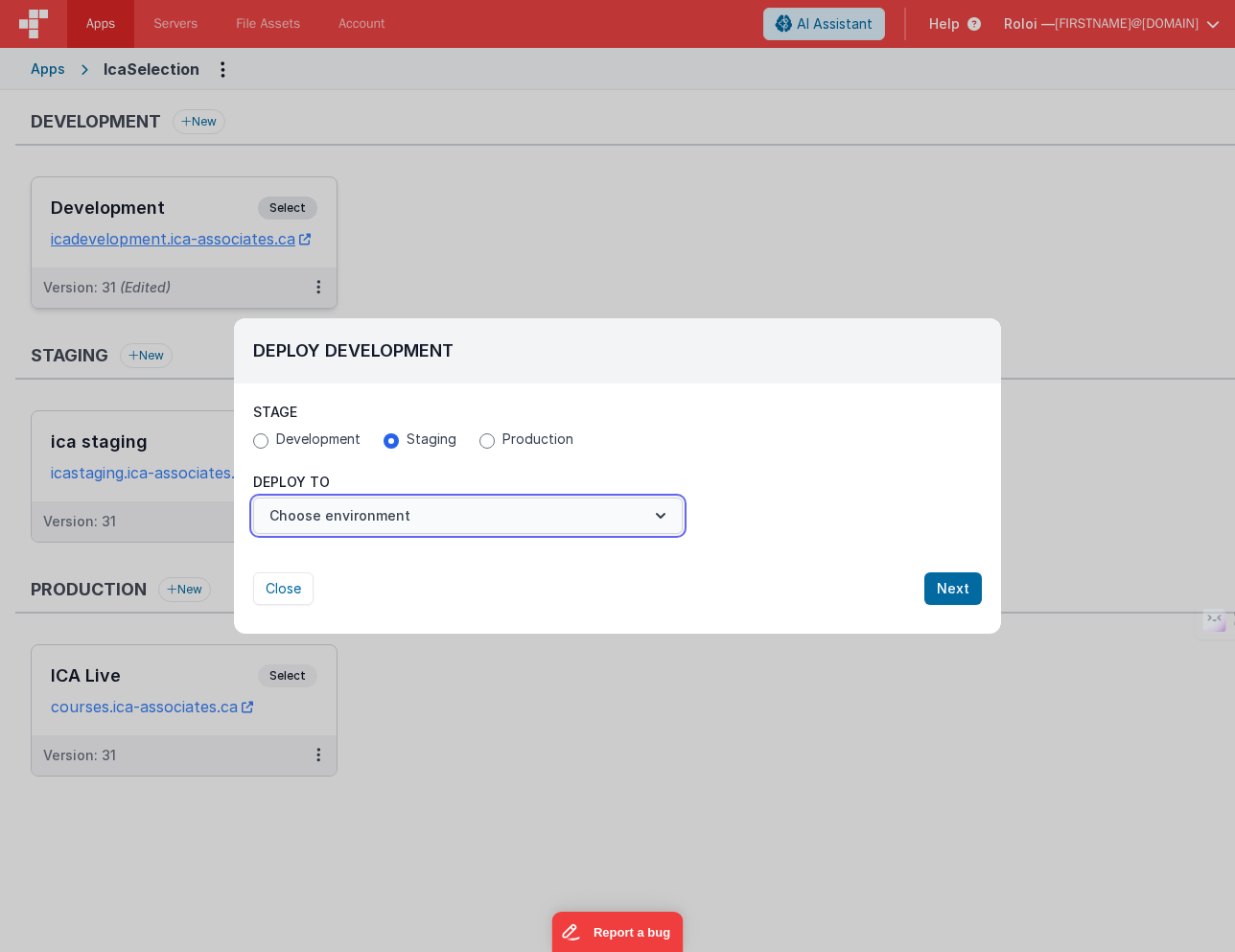 click on "Choose environment" at bounding box center [468, 516] 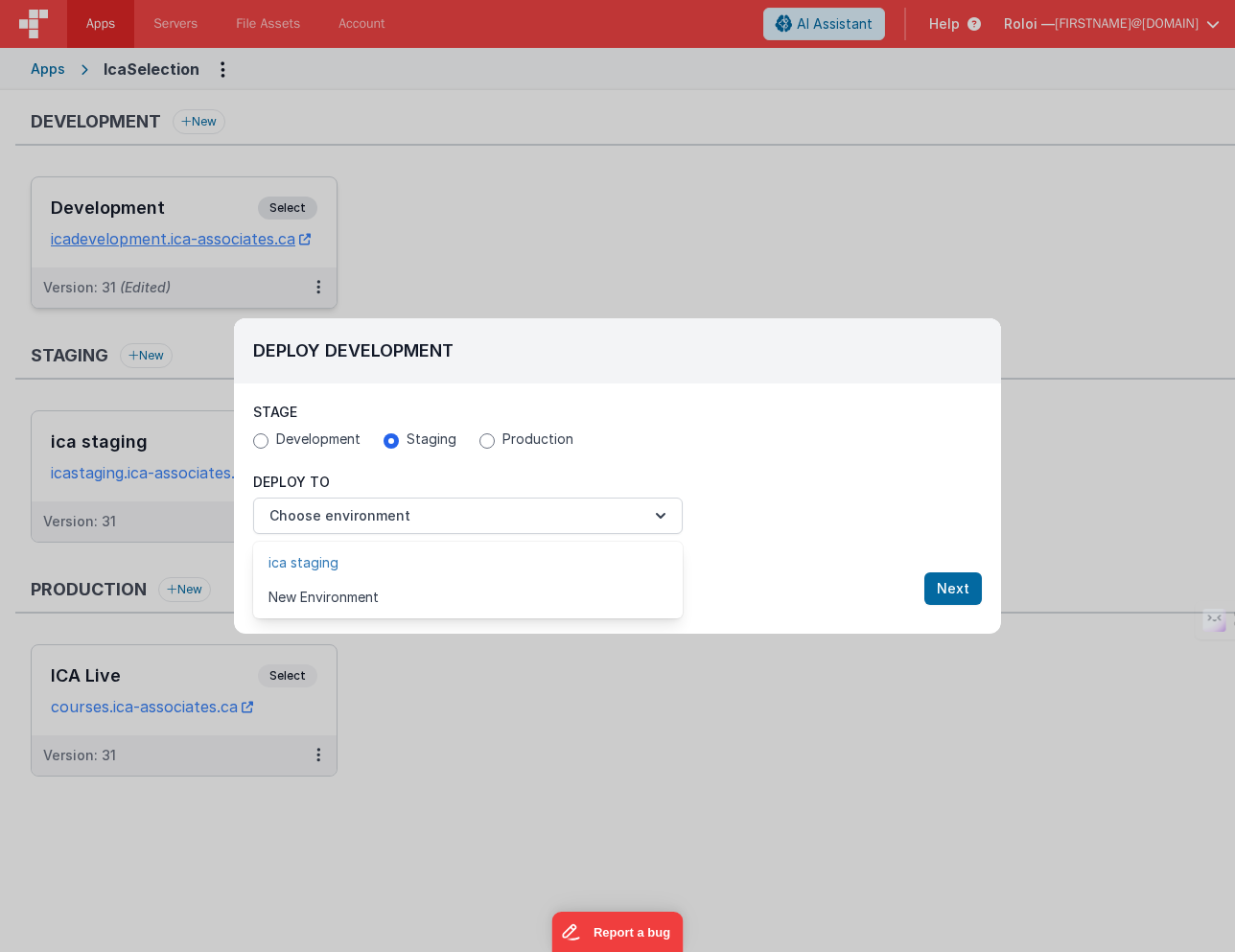 click on "ica staging" at bounding box center (468, 563) 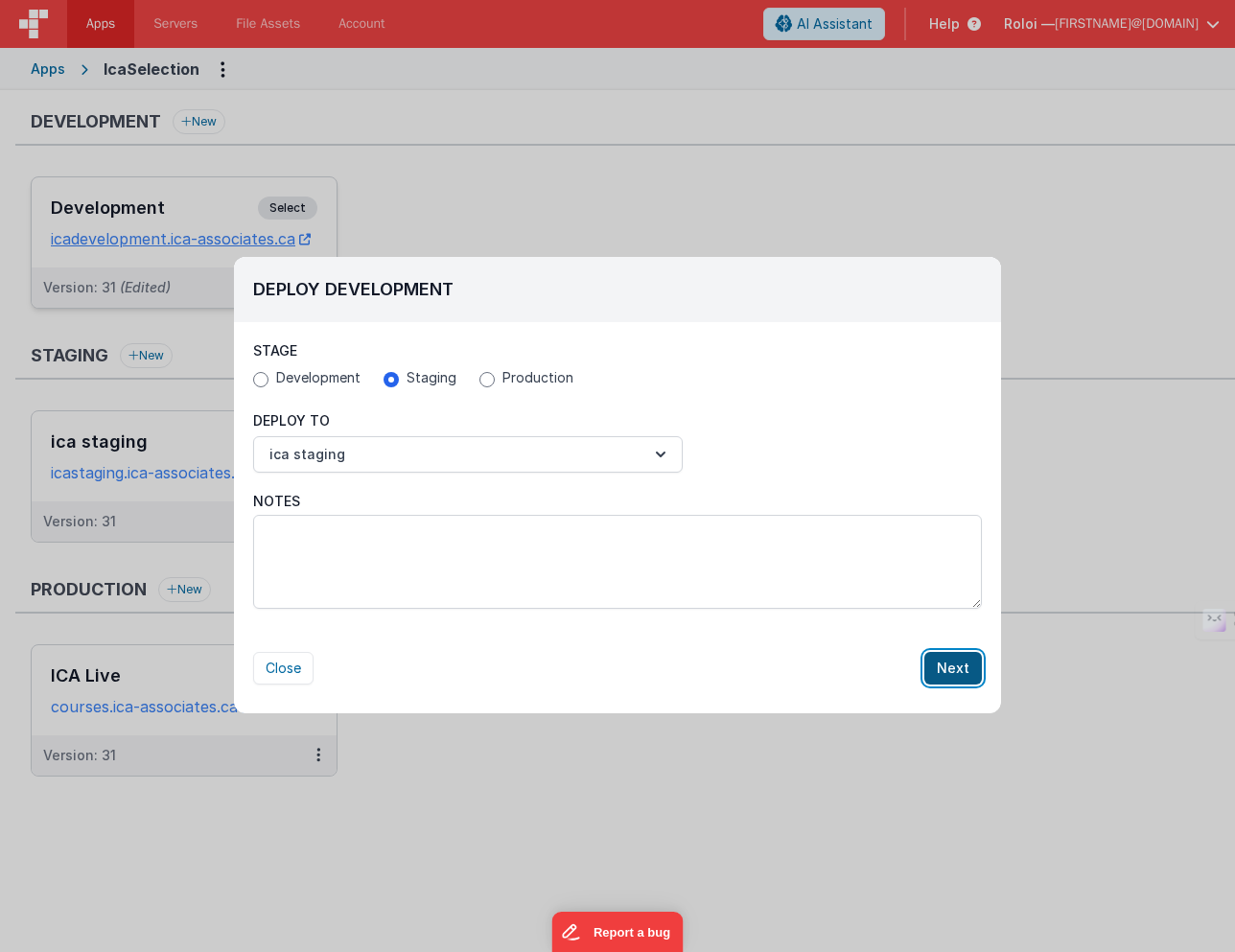 click on "Next" at bounding box center (953, 668) 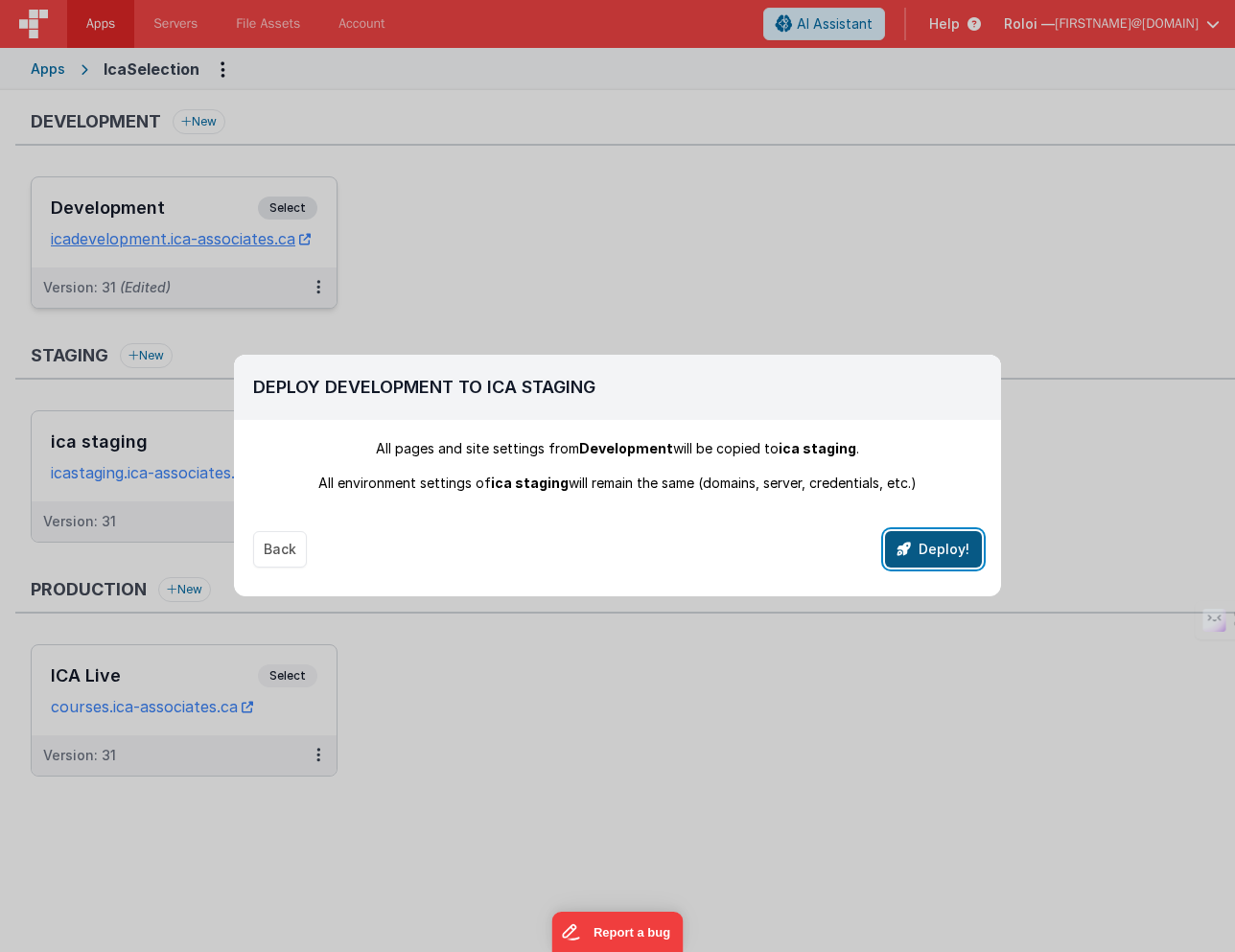 click on "Deploy!" at bounding box center [933, 549] 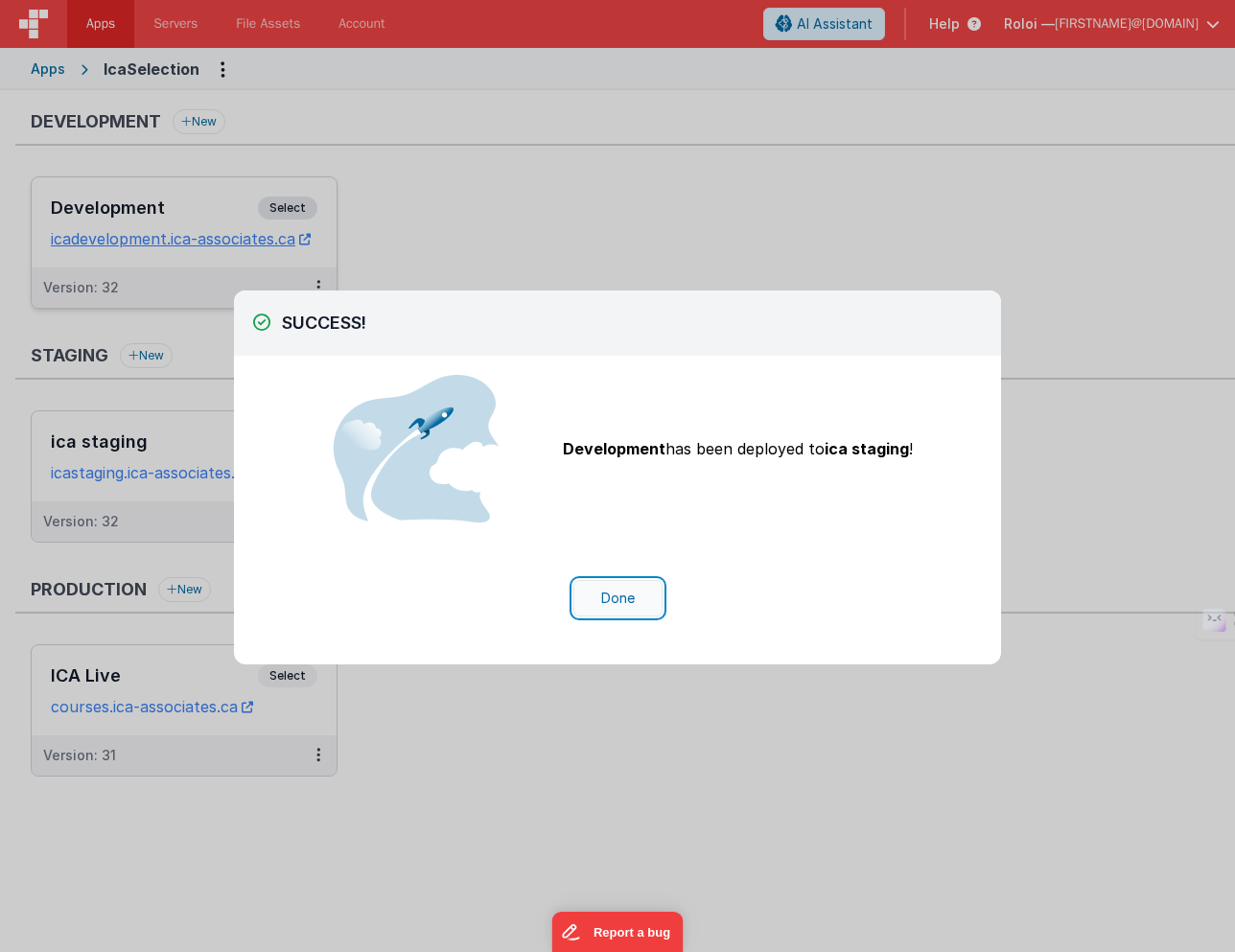 click on "Done" at bounding box center (618, 598) 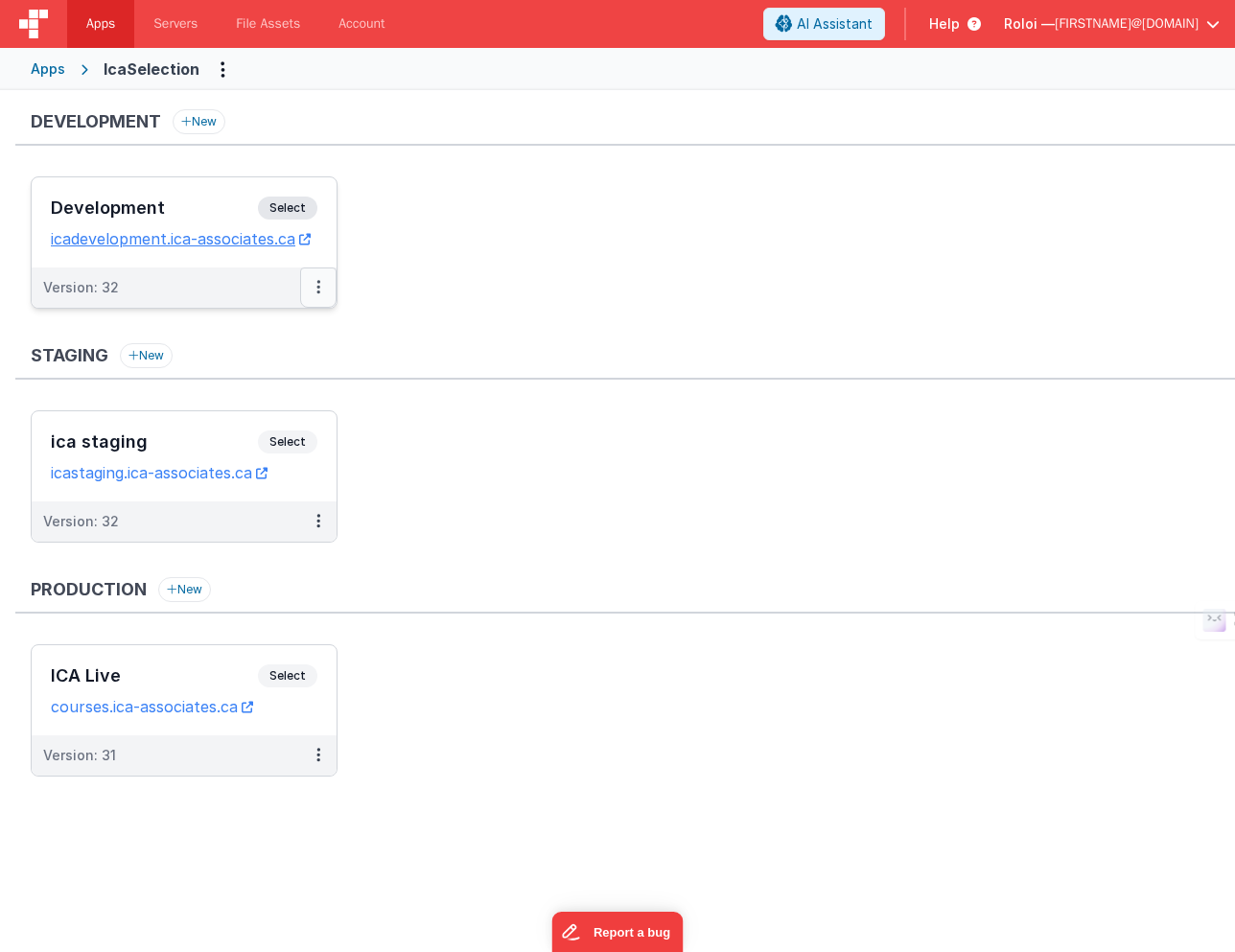 click at bounding box center [318, 288] 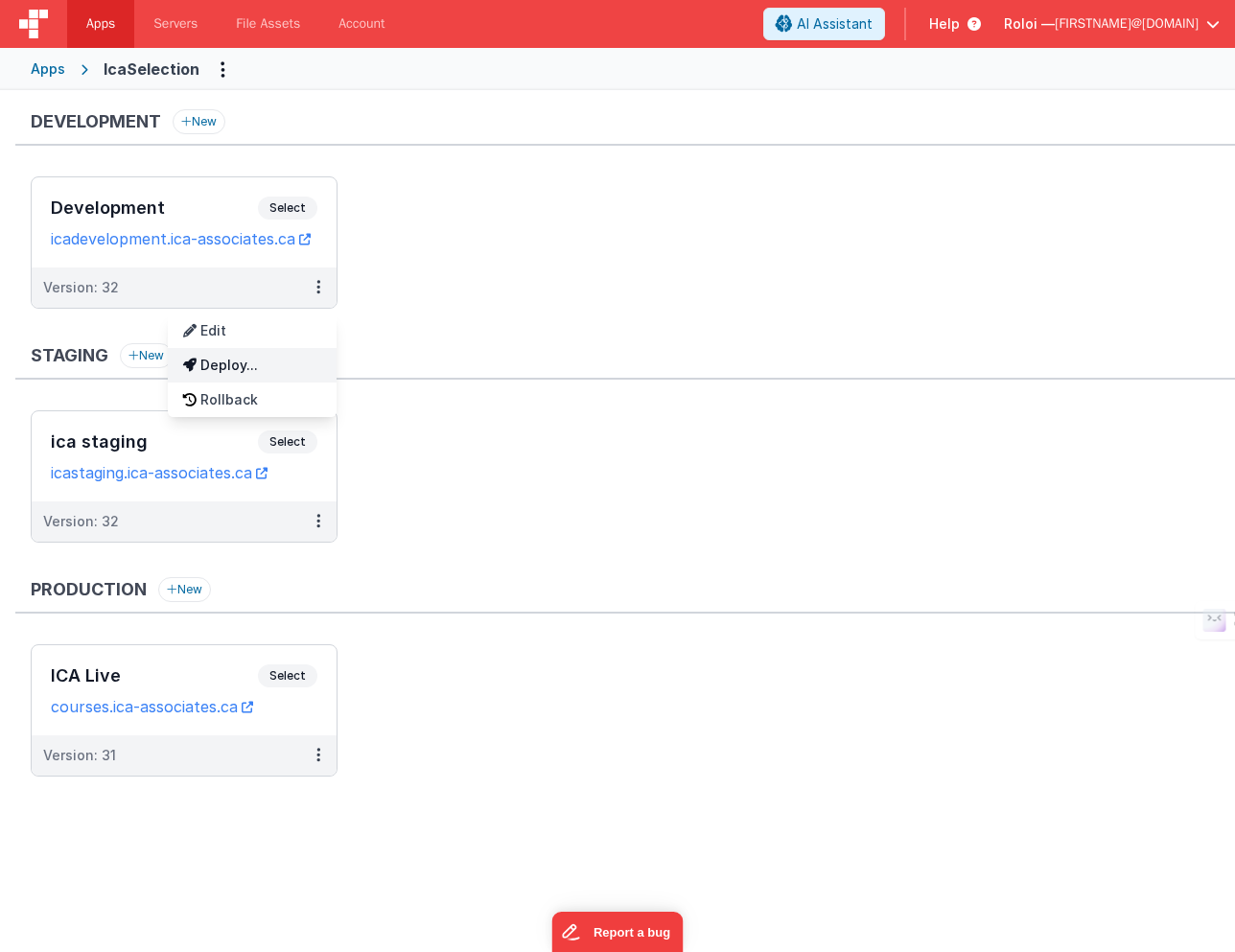 click on "Deploy..." at bounding box center (252, 365) 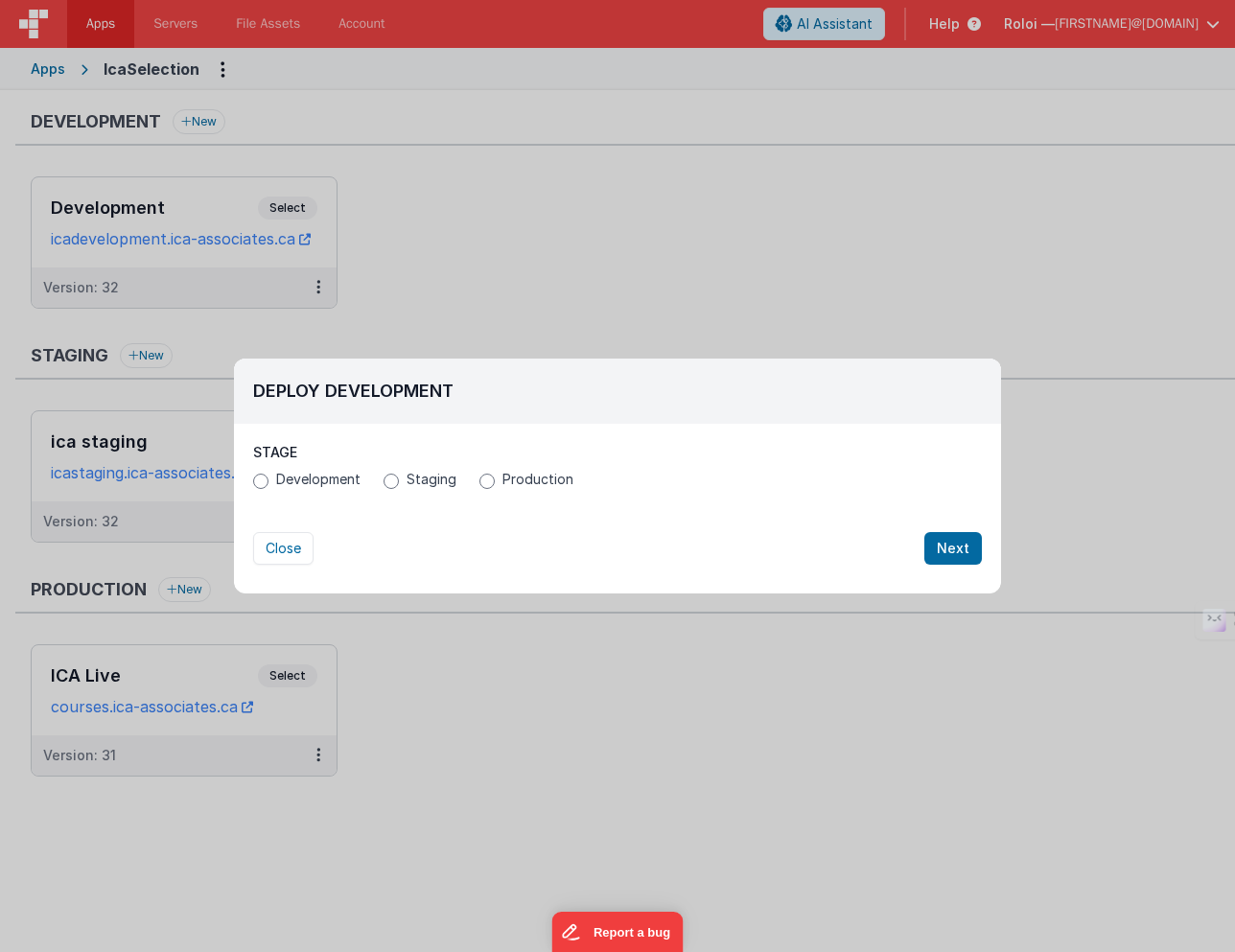 click on "Production" at bounding box center (538, 479) 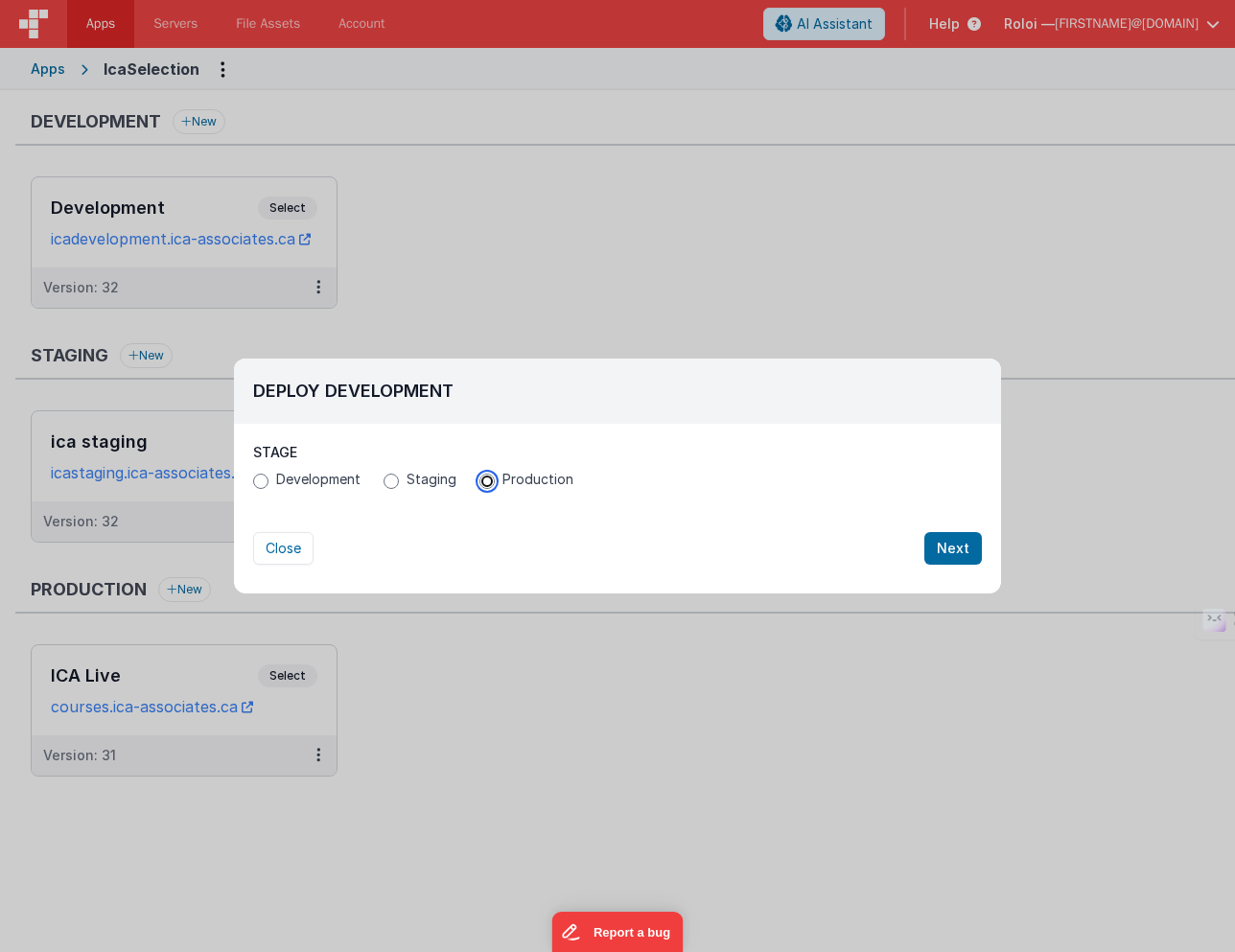 click on "Production" at bounding box center (487, 481) 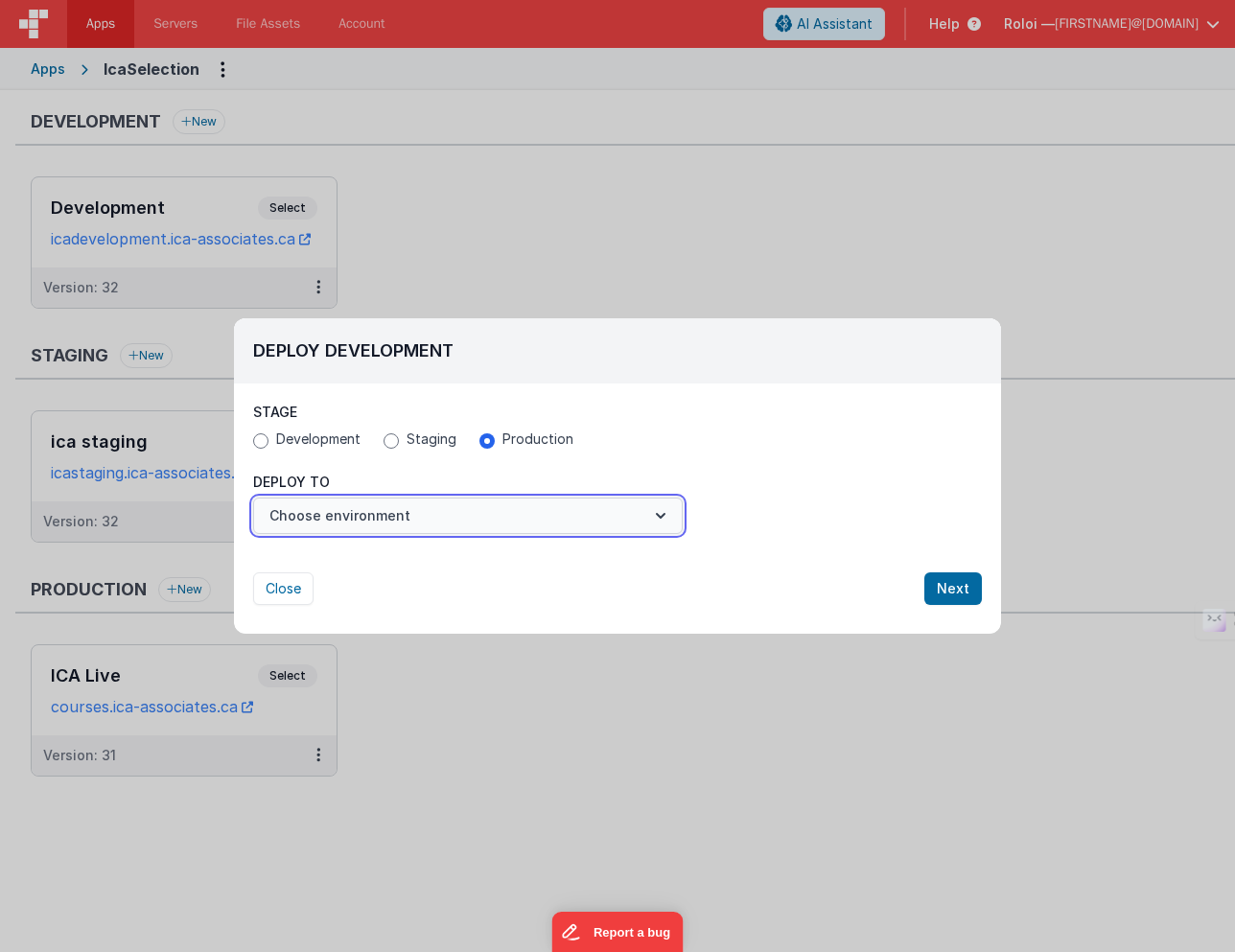 click on "Choose environment" at bounding box center (468, 516) 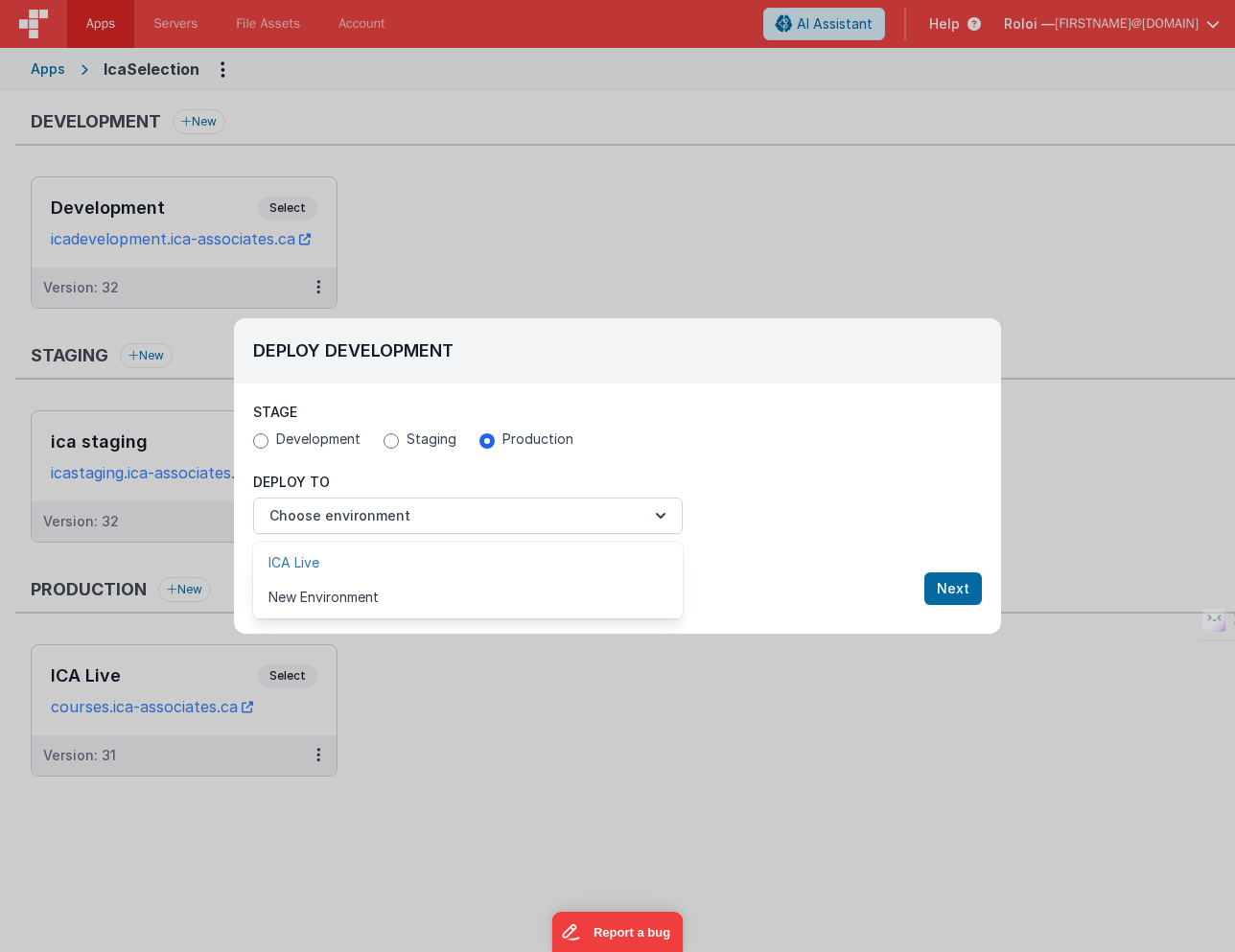click on "ICA Live" at bounding box center (468, 563) 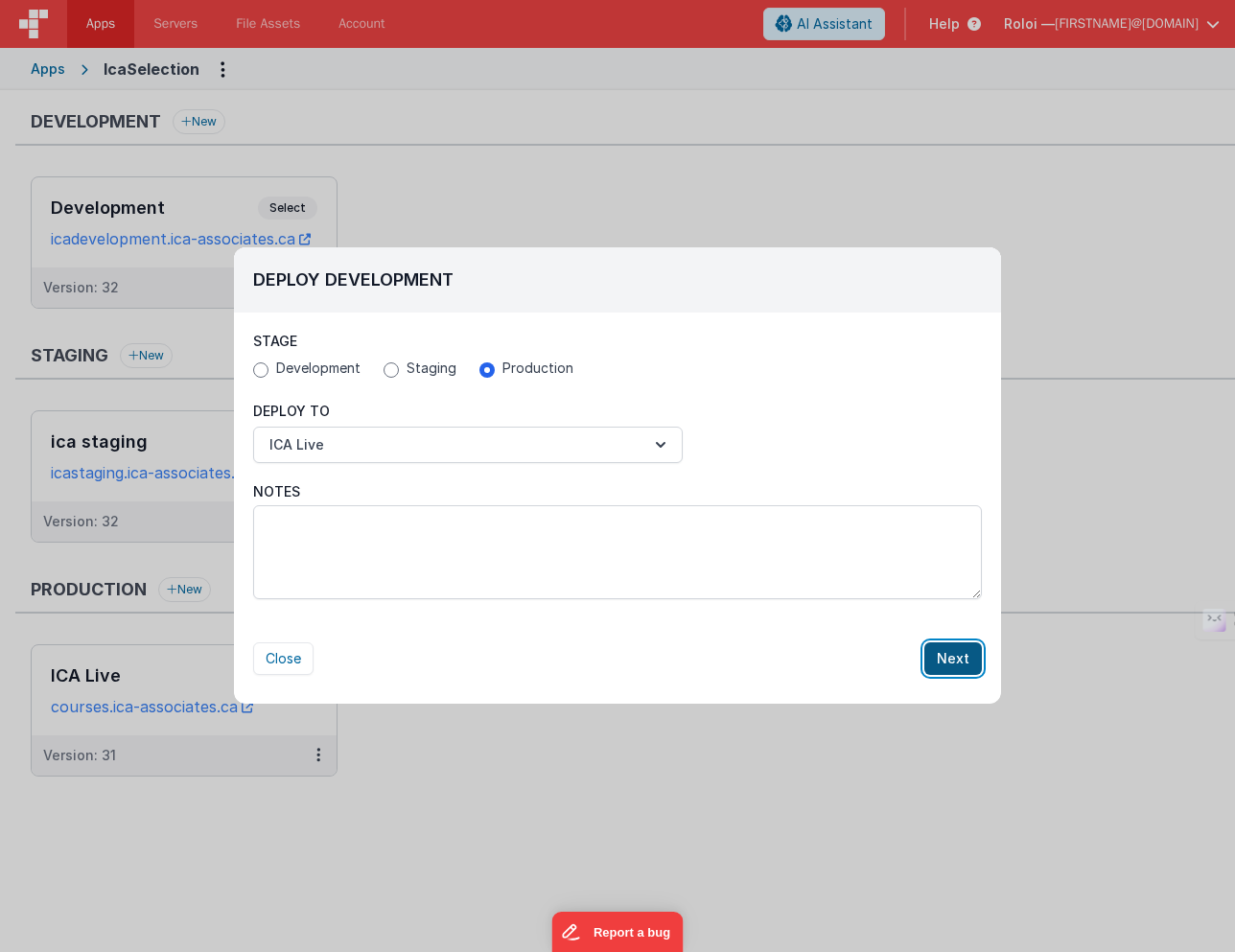 click on "Next" at bounding box center (953, 659) 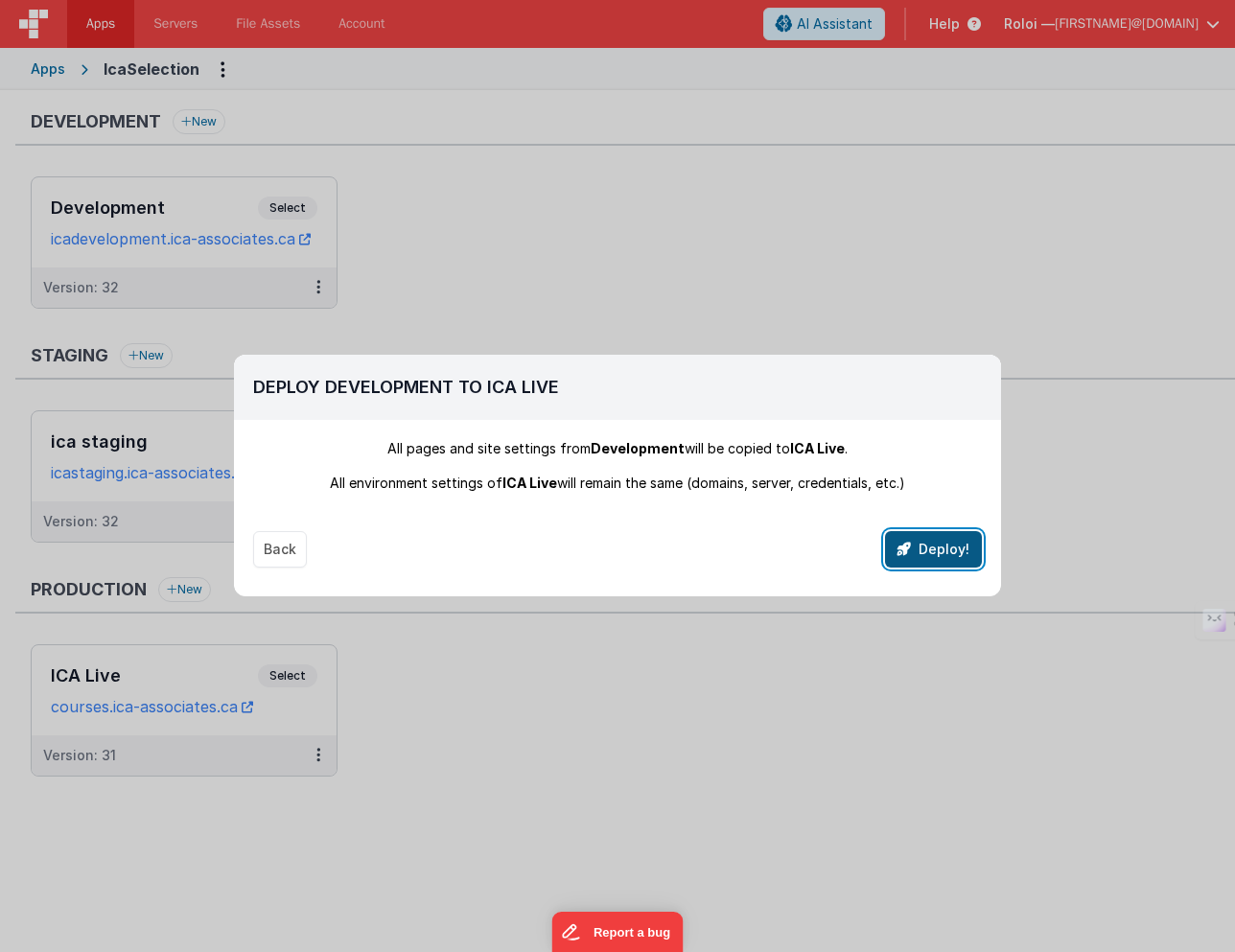 click on "Deploy!" at bounding box center (933, 549) 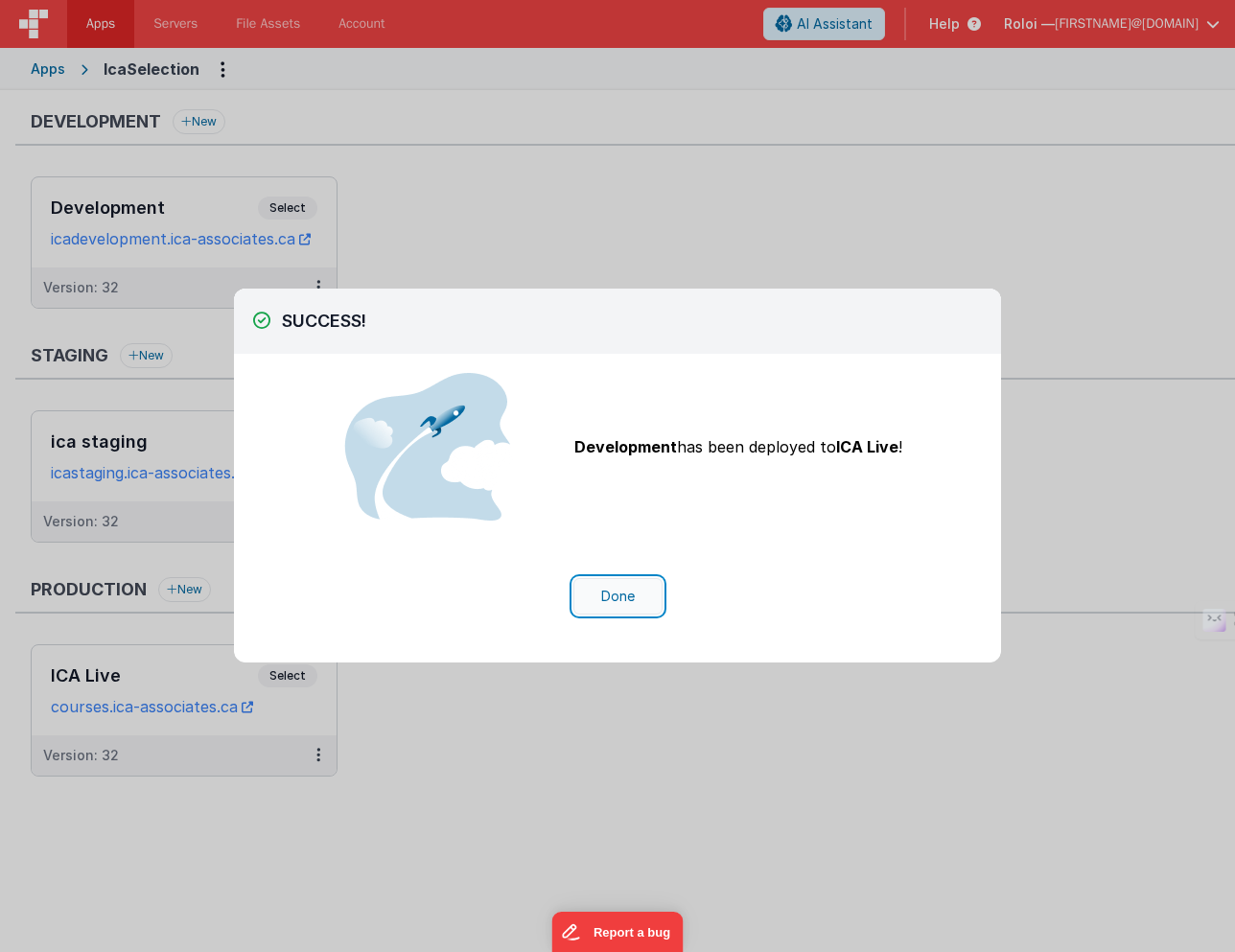 click on "Done" at bounding box center (618, 596) 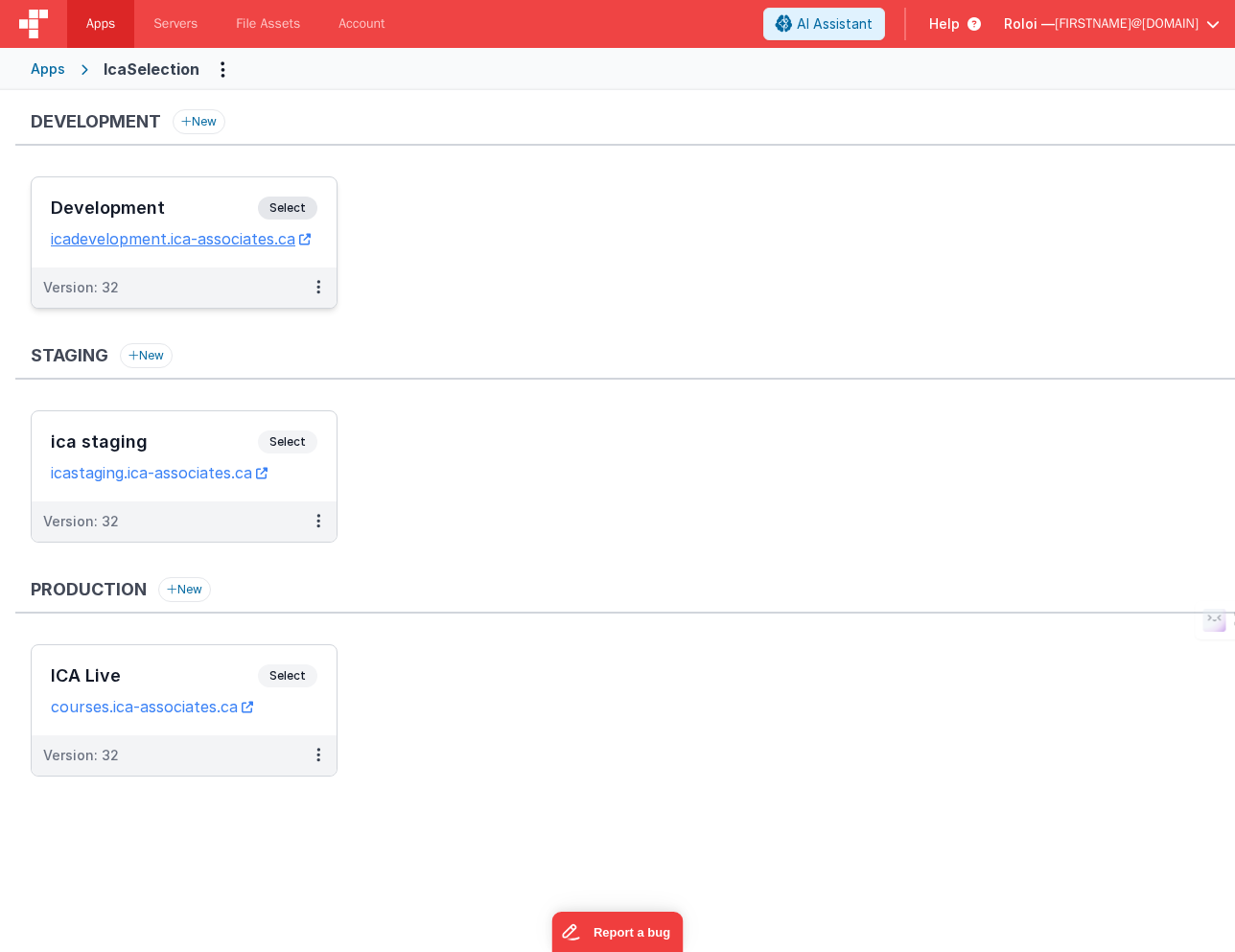 click on "Select" at bounding box center (288, 208) 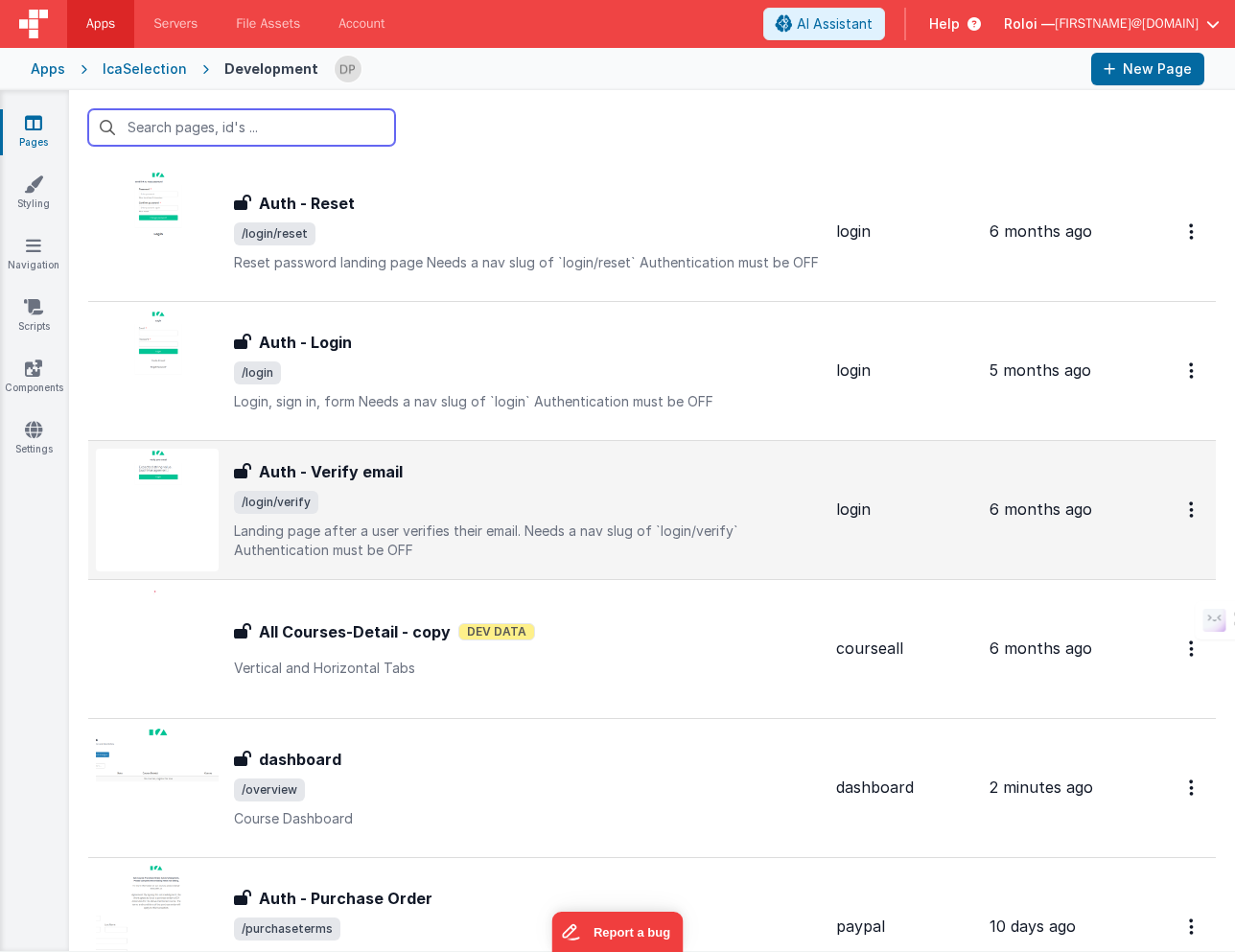 scroll, scrollTop: 3937, scrollLeft: 0, axis: vertical 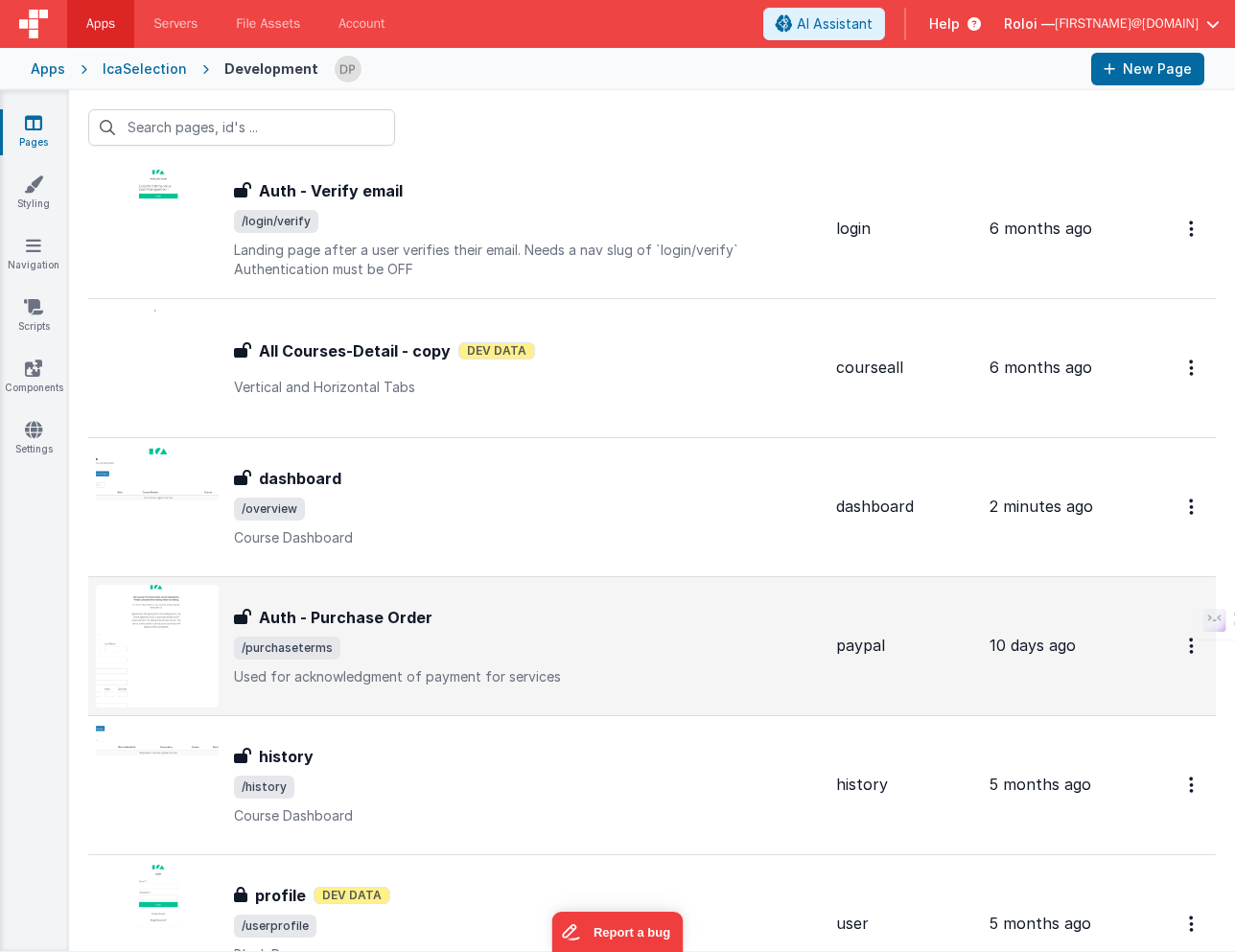 click on "/purchaseterms" at bounding box center (527, 648) 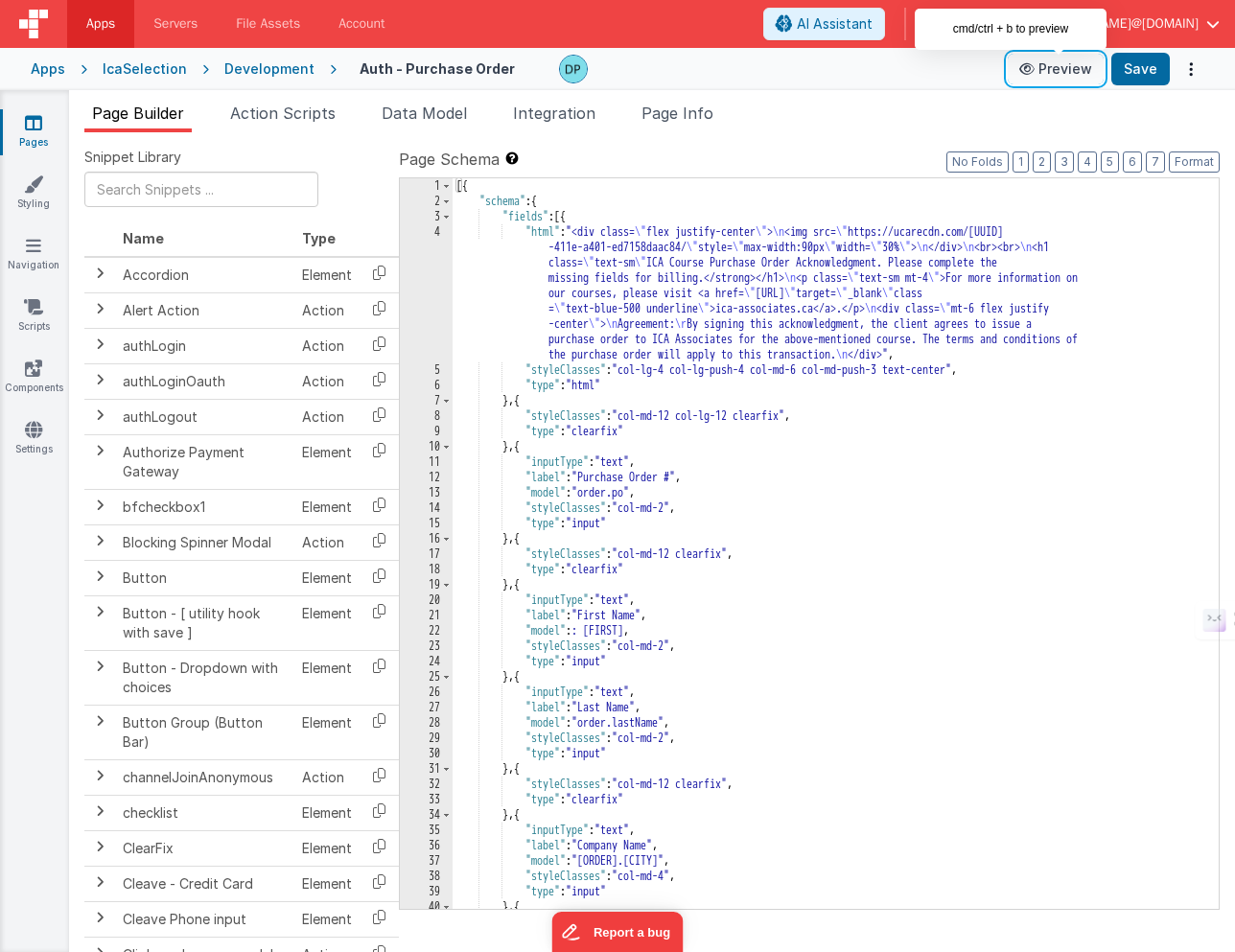 click on "Preview" at bounding box center [1056, 69] 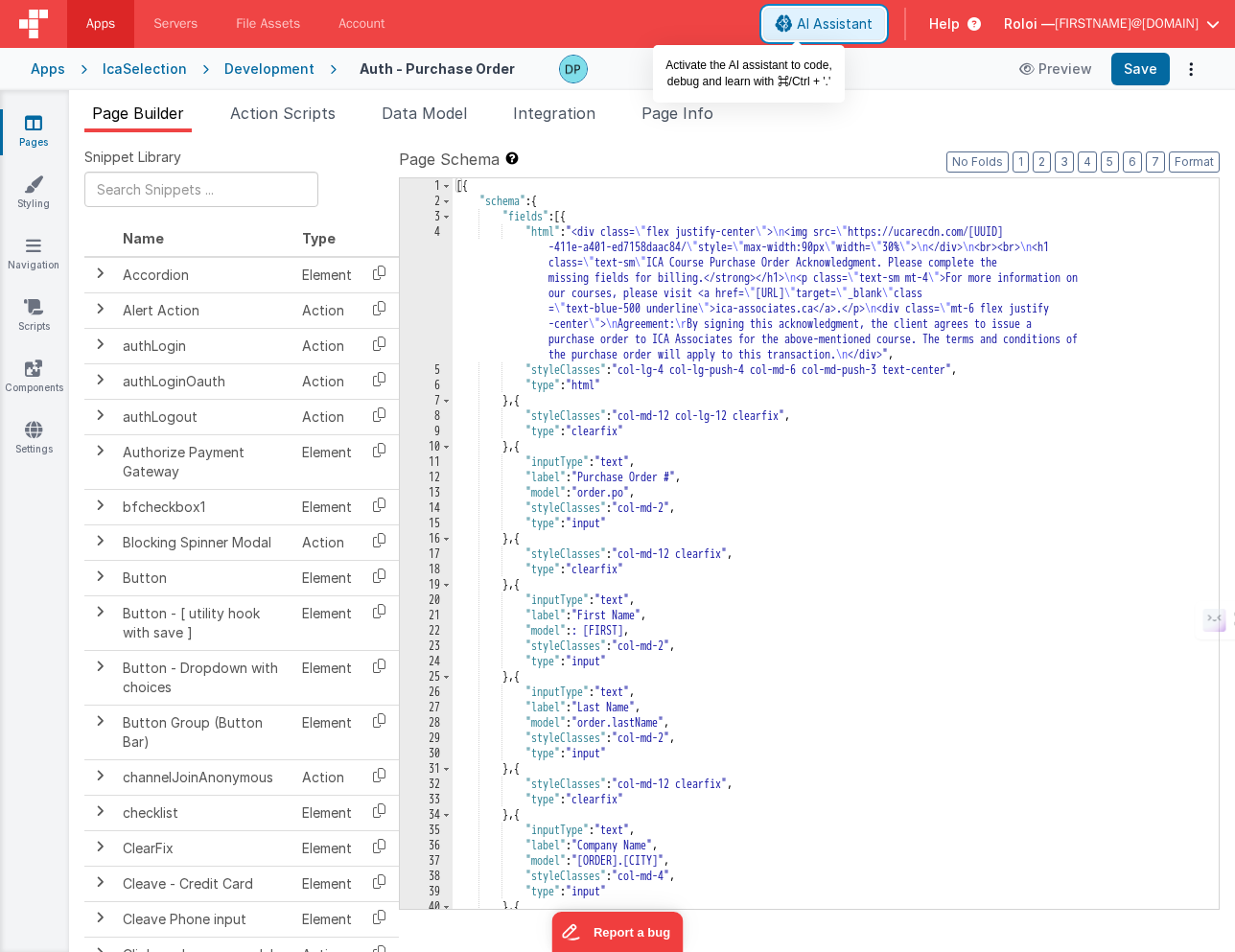 click on "AI Assistant" at bounding box center (834, 24) 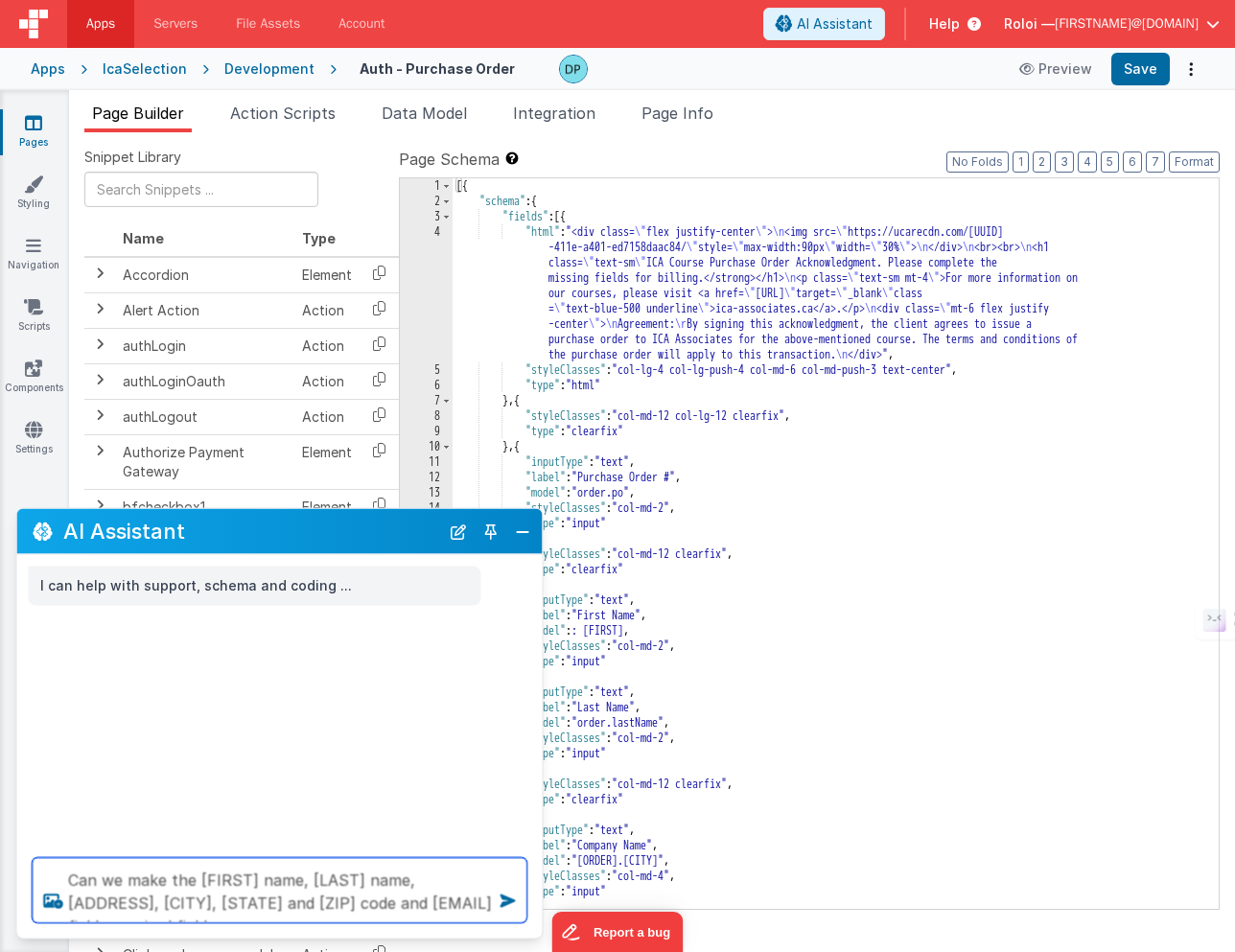 type on "Can we make the [FIRST] name, [LAST] name, [ADDRESS], [CITY], [STATE] and [ZIP] code and [EMAIL] fields required fields." 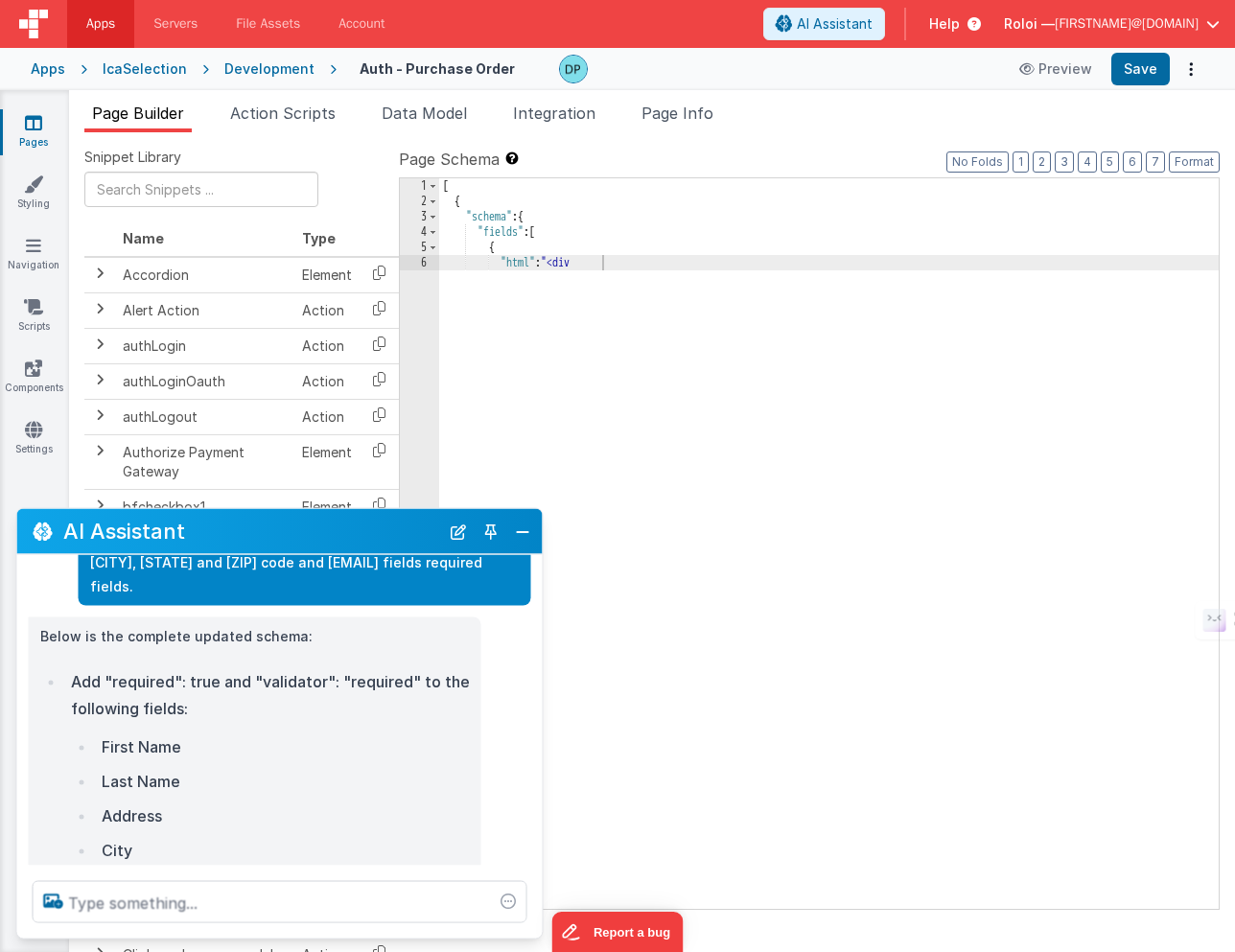 scroll, scrollTop: 194, scrollLeft: 0, axis: vertical 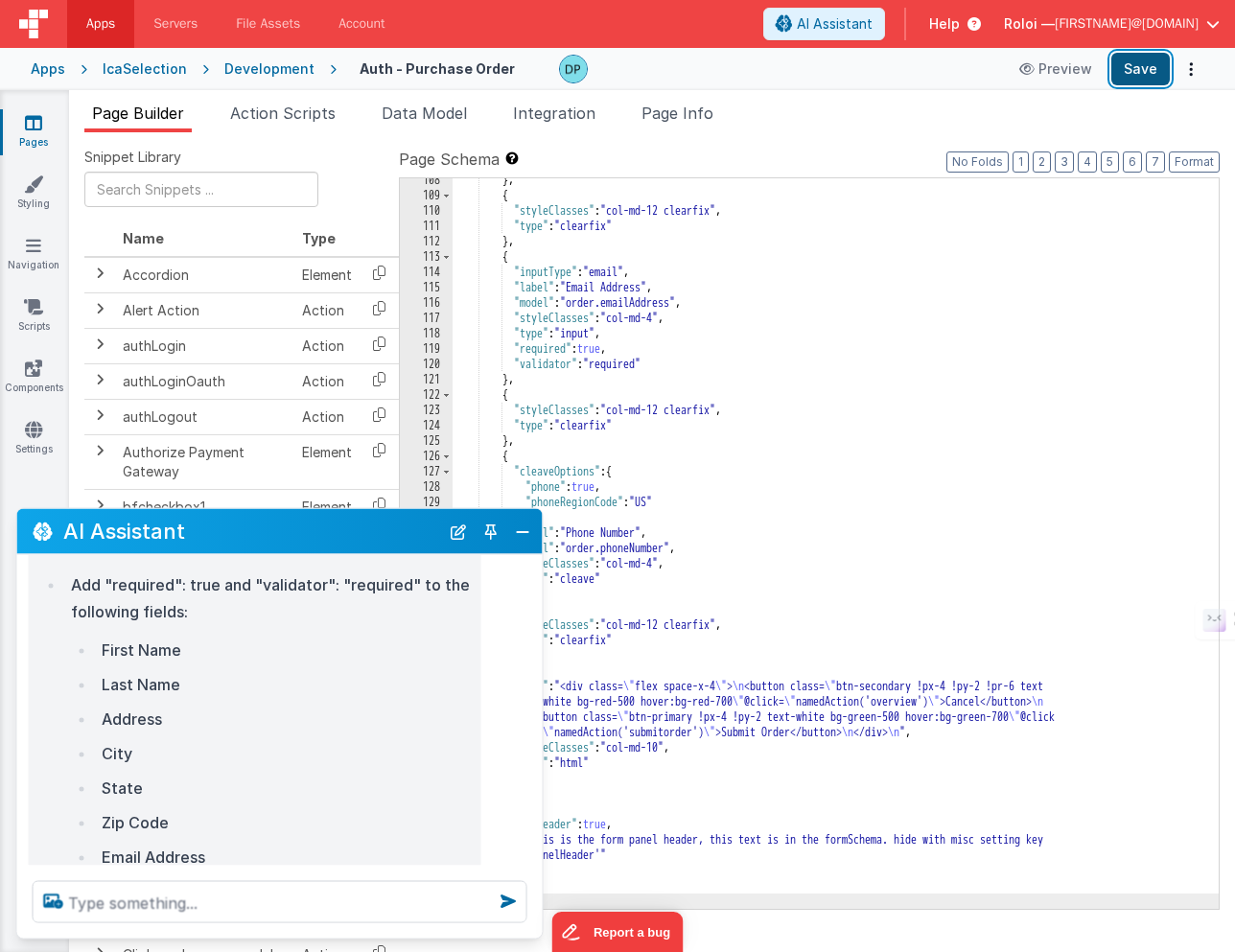 click on "Save" at bounding box center [1140, 69] 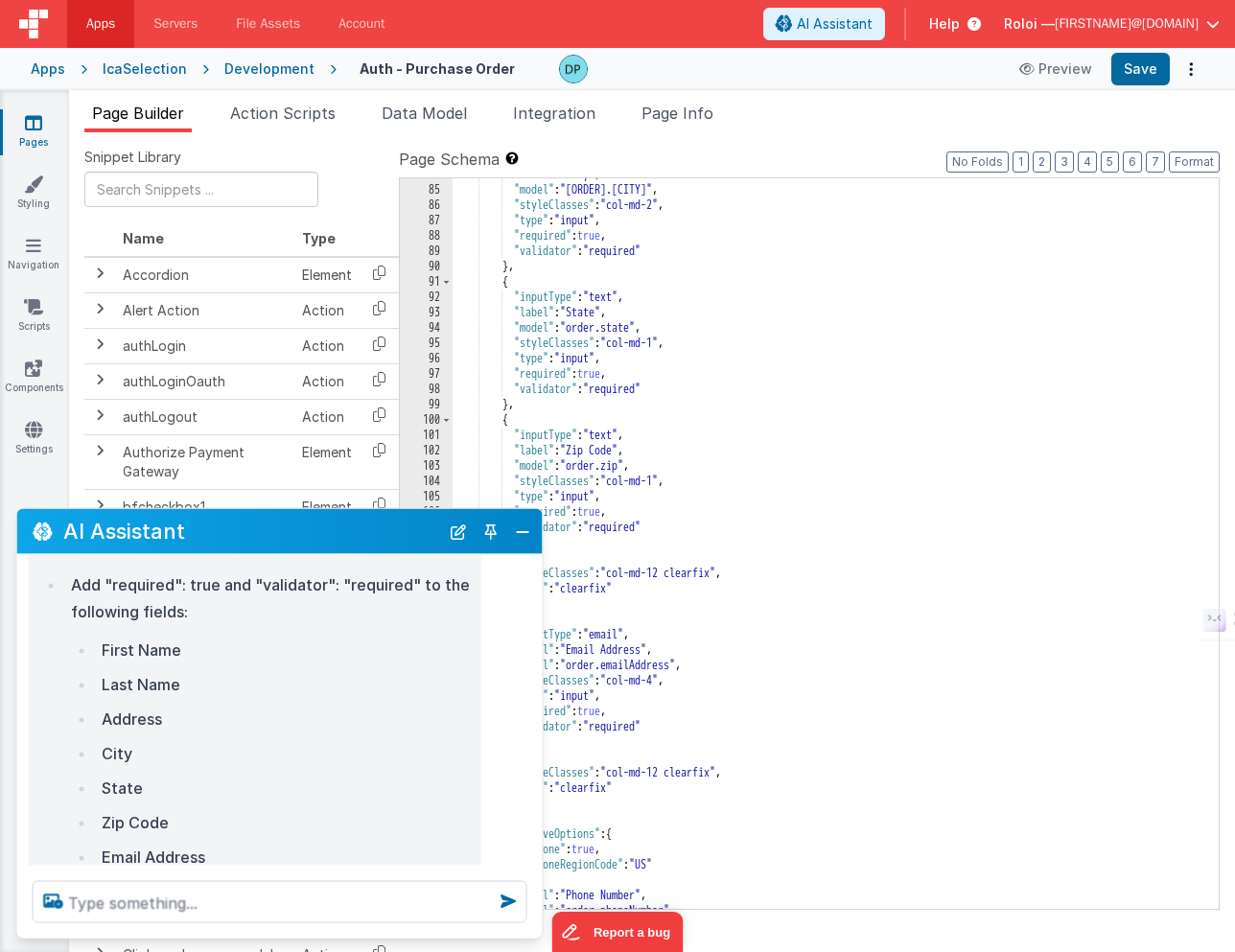 scroll, scrollTop: 1137, scrollLeft: 0, axis: vertical 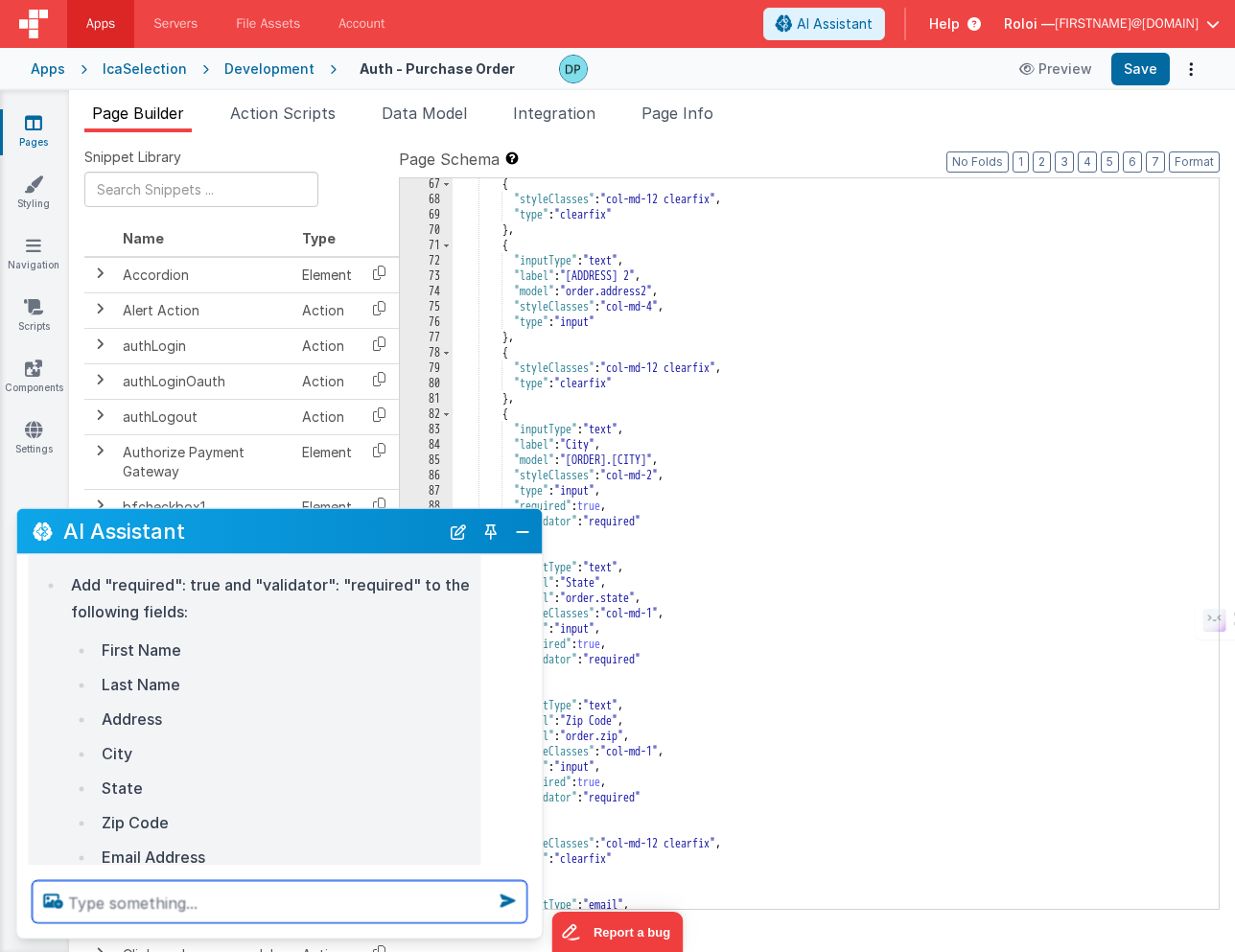 click at bounding box center [280, 902] 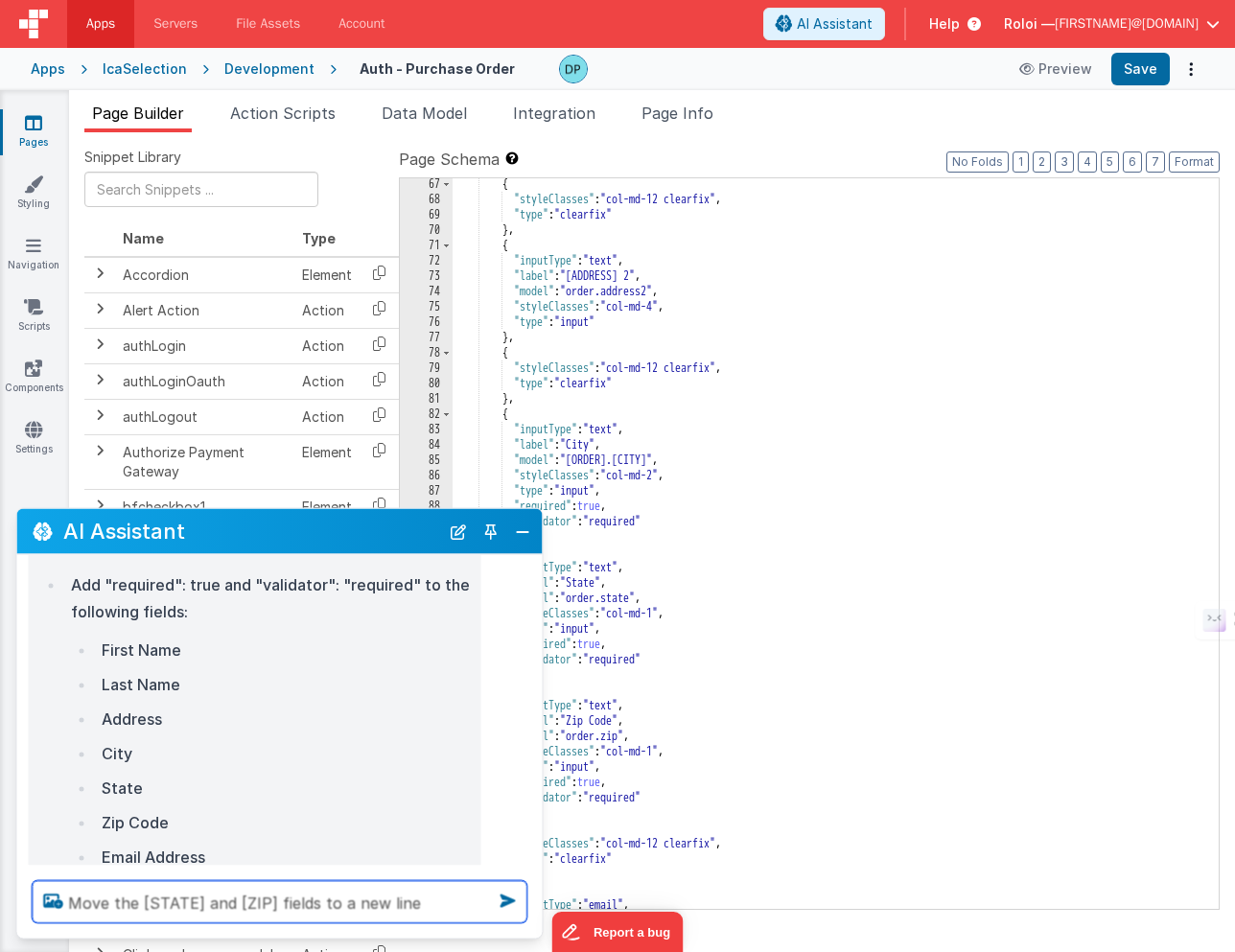 type on "Move the [STATE] and [ZIP] fields to a new line" 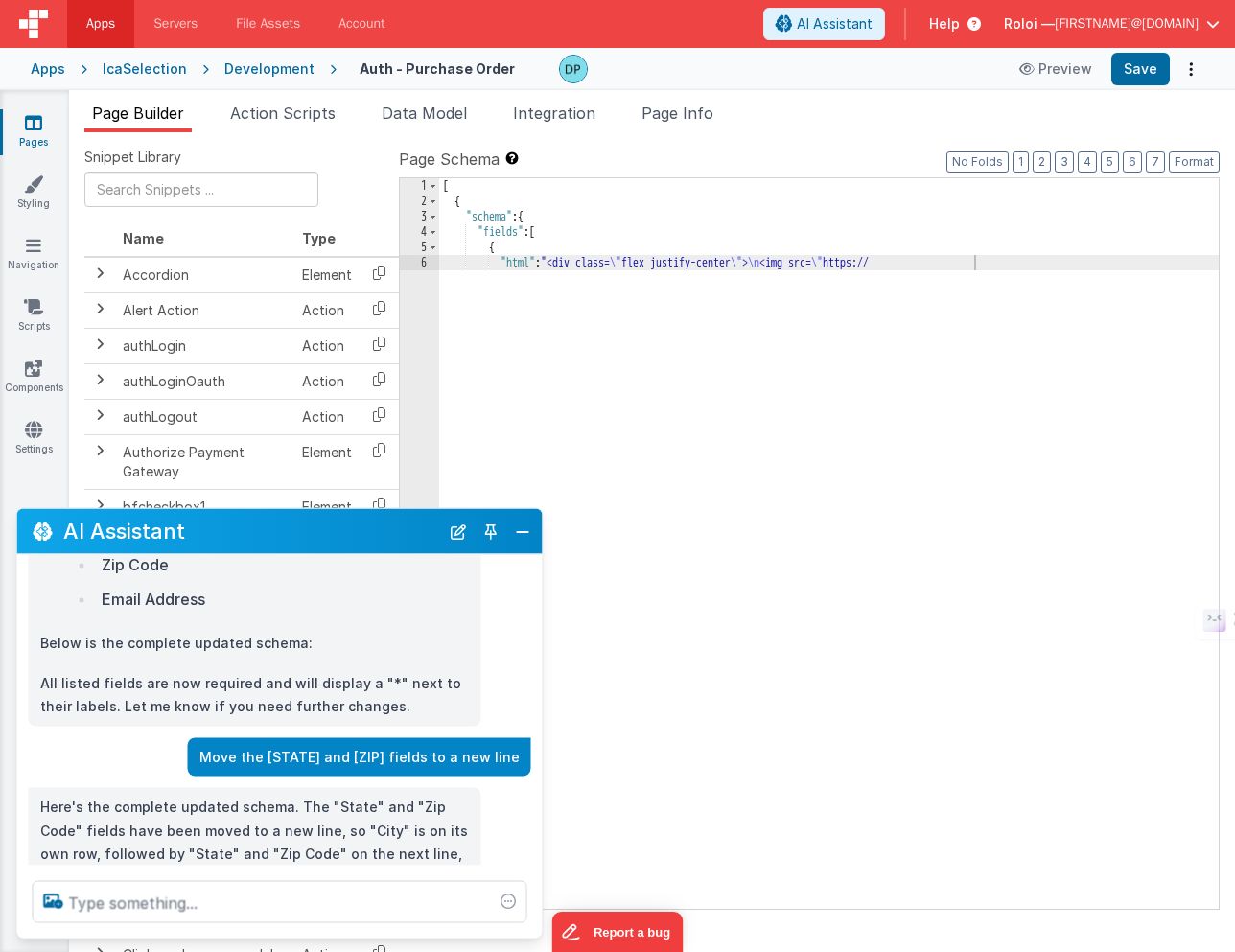 scroll, scrollTop: 459, scrollLeft: 0, axis: vertical 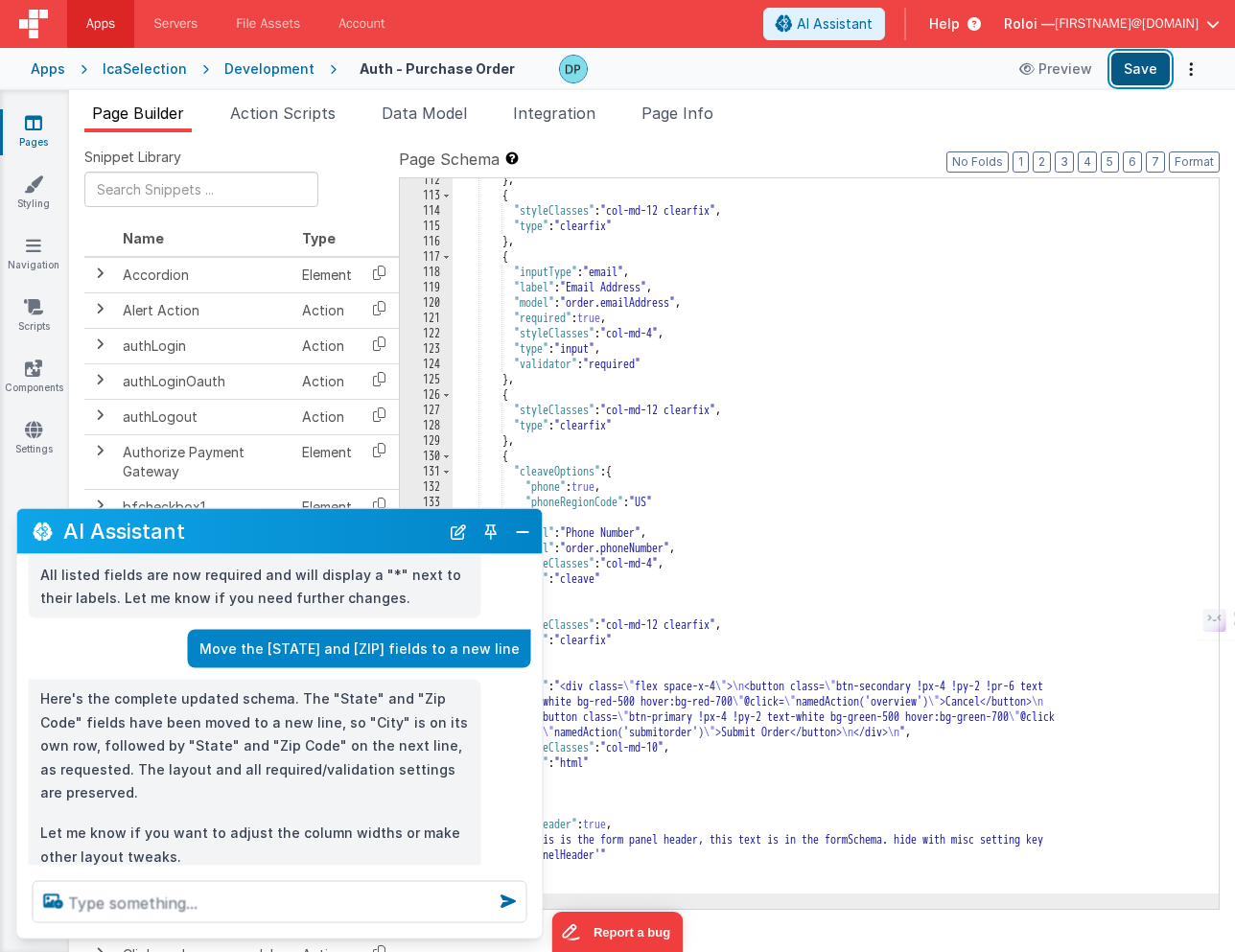 click on "Save" at bounding box center (1140, 69) 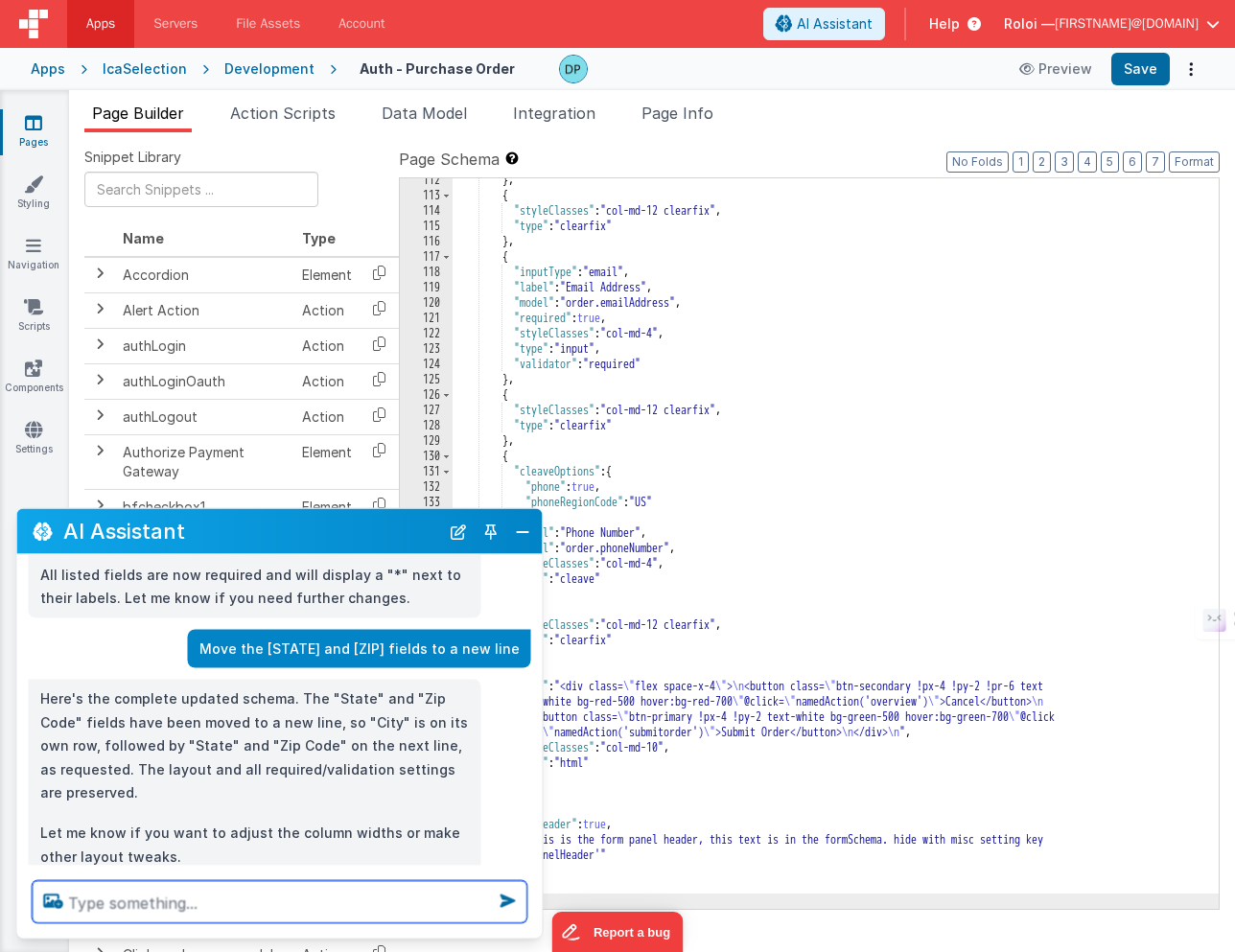 click at bounding box center [280, 902] 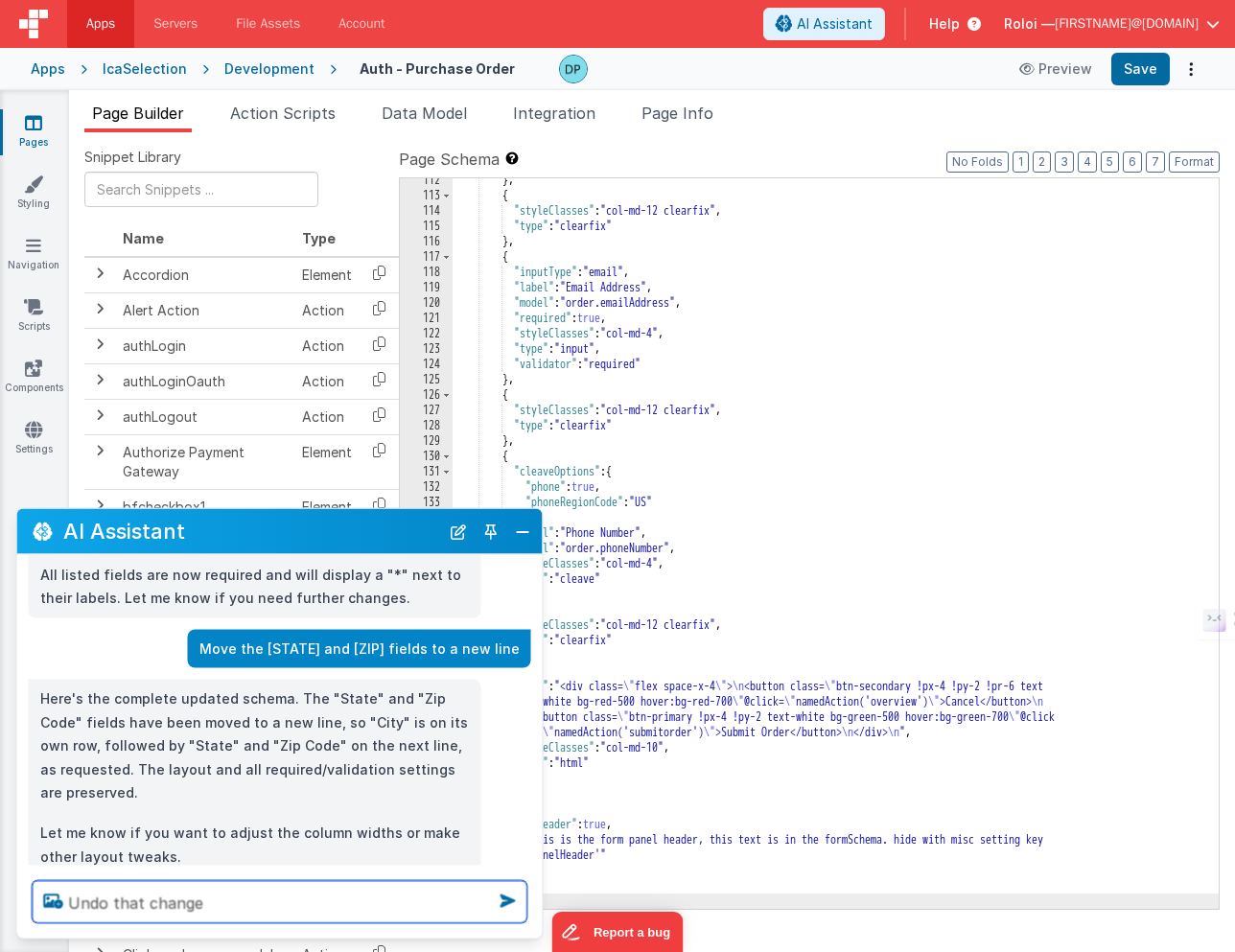 type on "Undo that change" 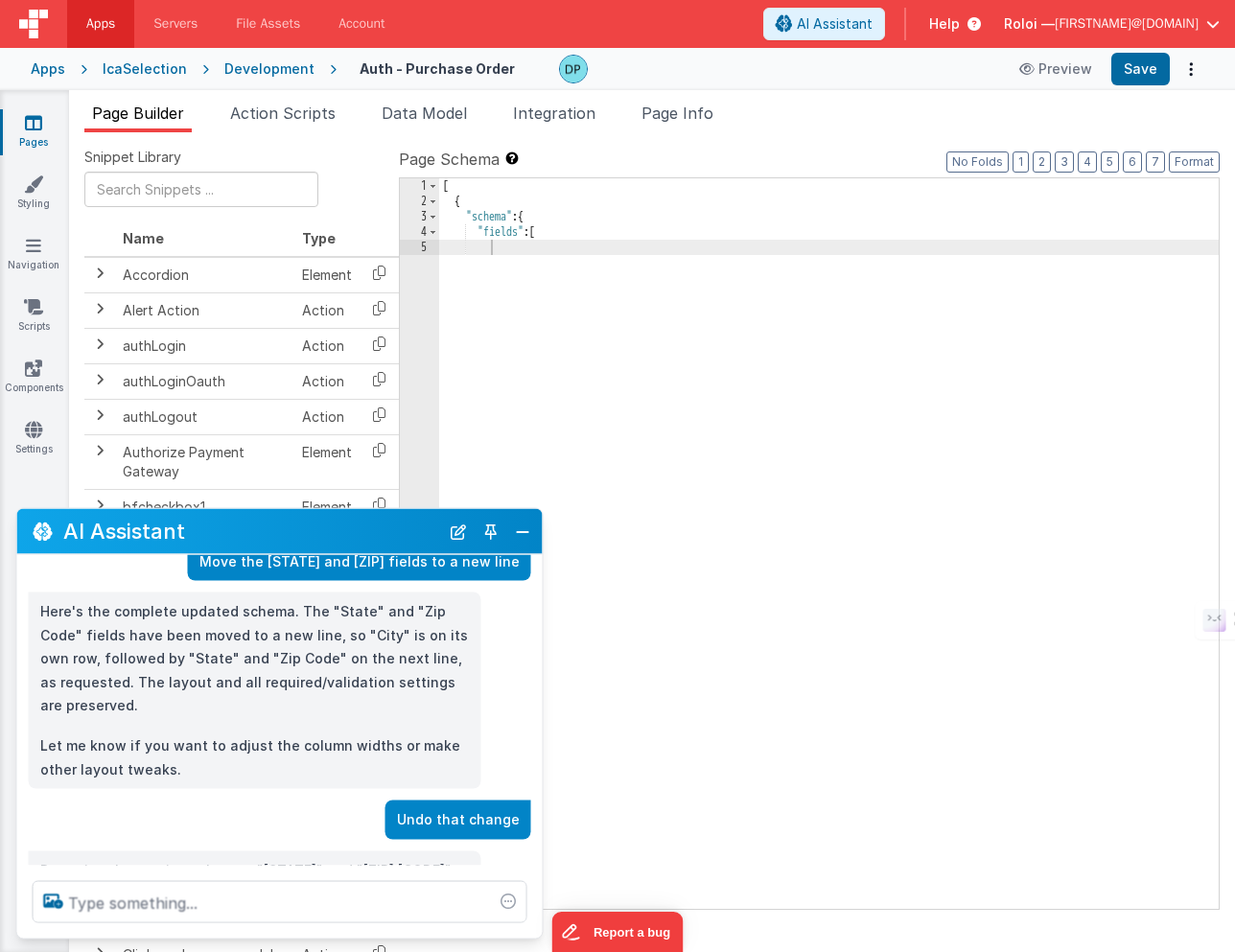 scroll, scrollTop: 671, scrollLeft: 0, axis: vertical 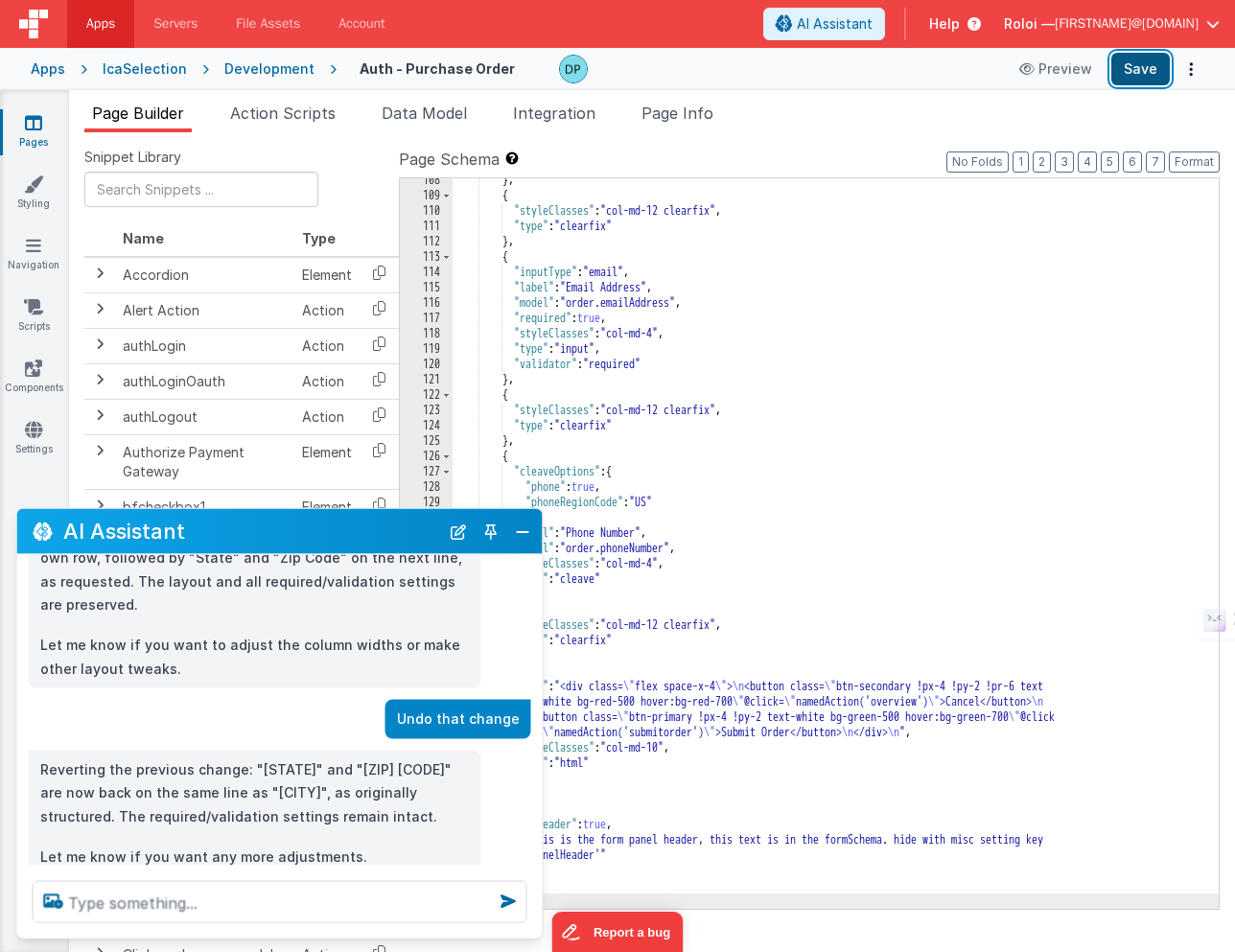 click on "Save" at bounding box center [1140, 69] 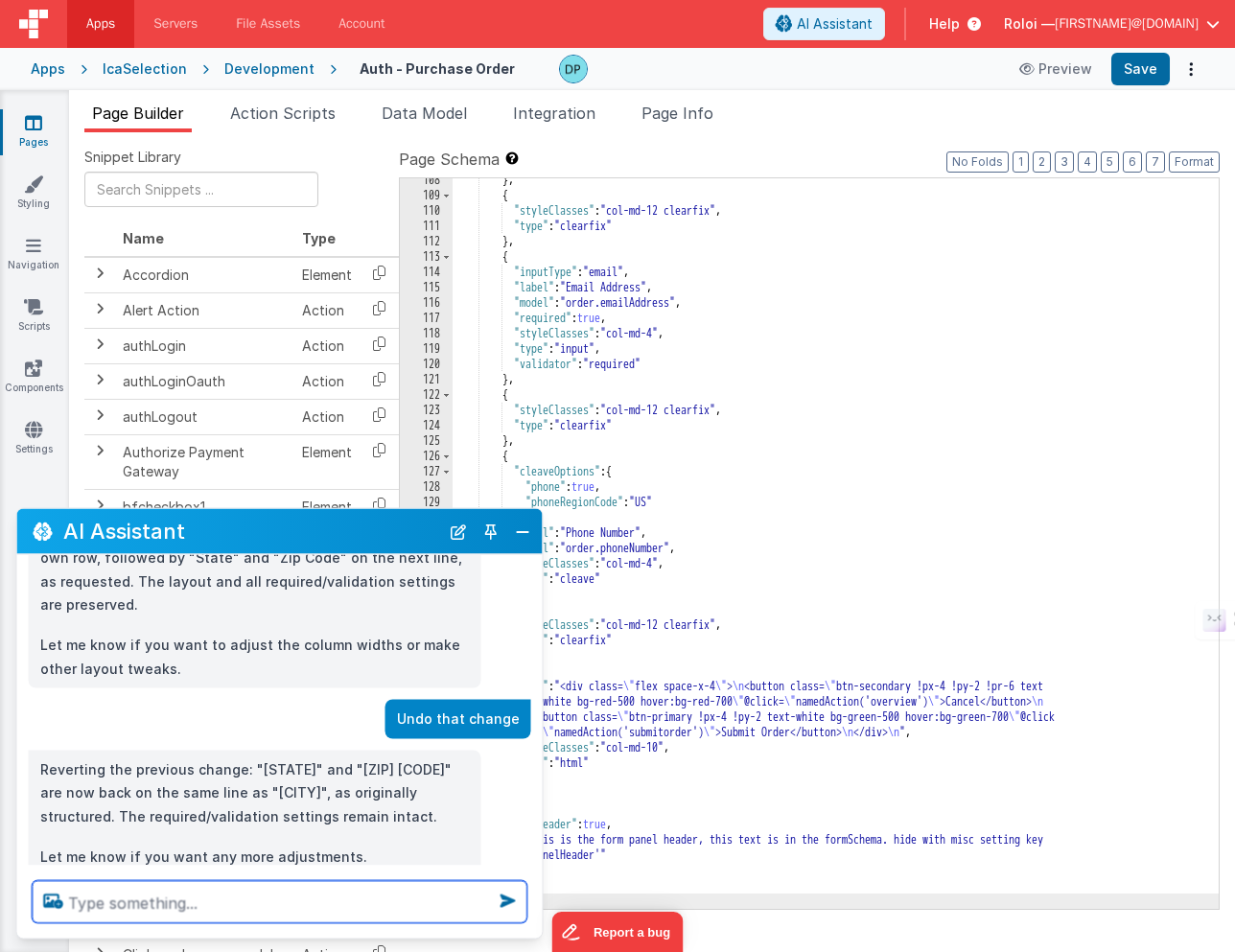 click at bounding box center [280, 902] 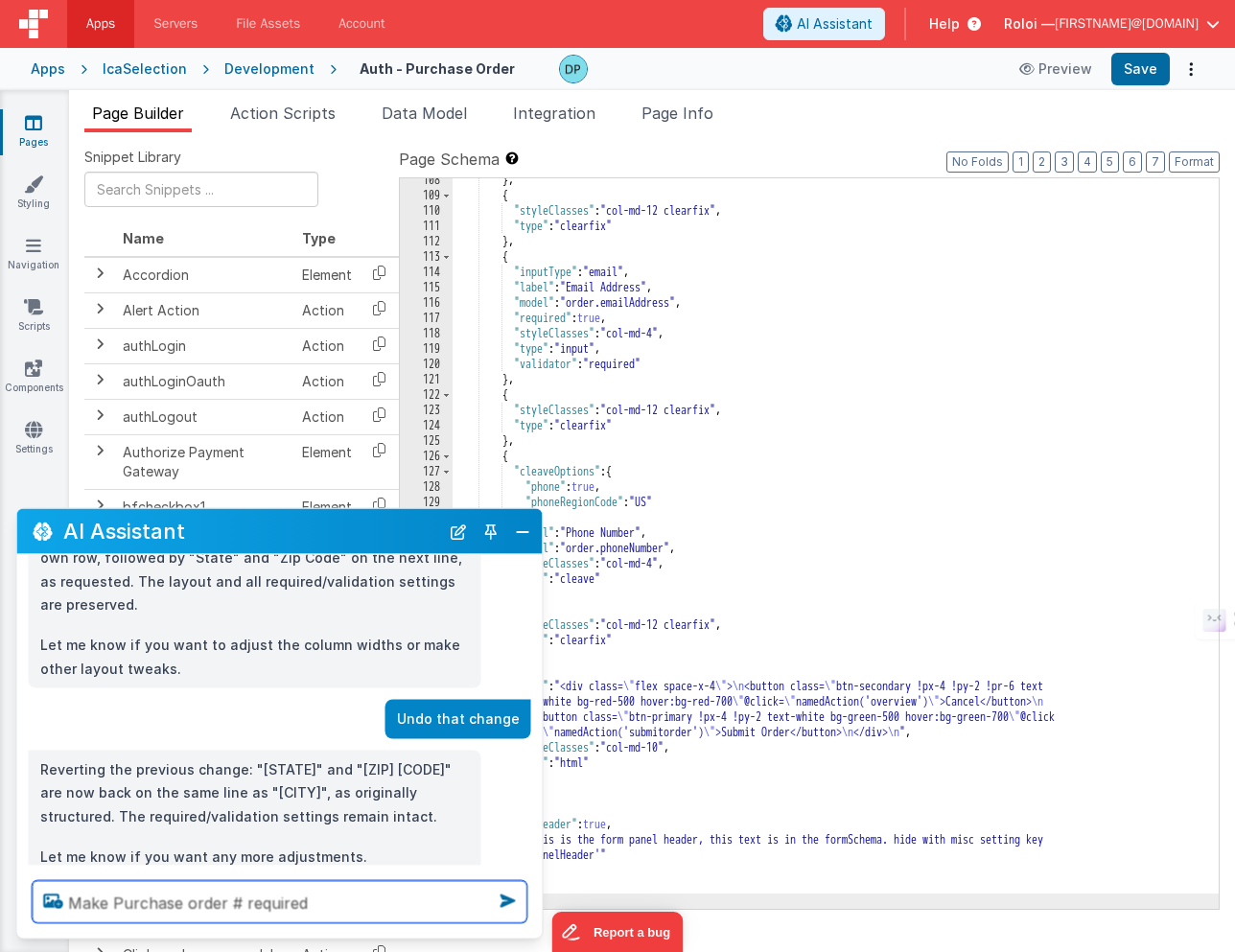 type on "Make Purchase order # required" 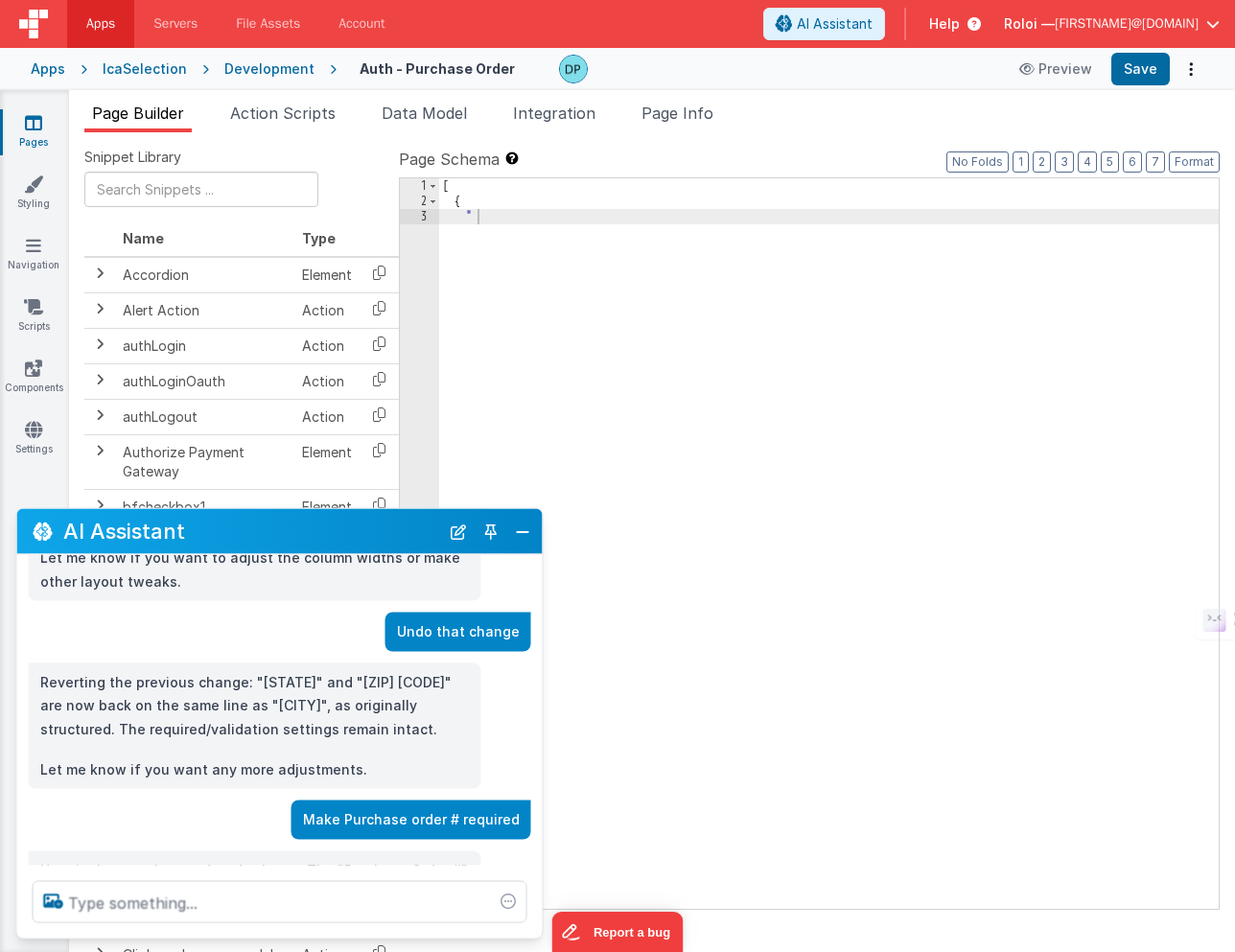 scroll, scrollTop: 859, scrollLeft: 0, axis: vertical 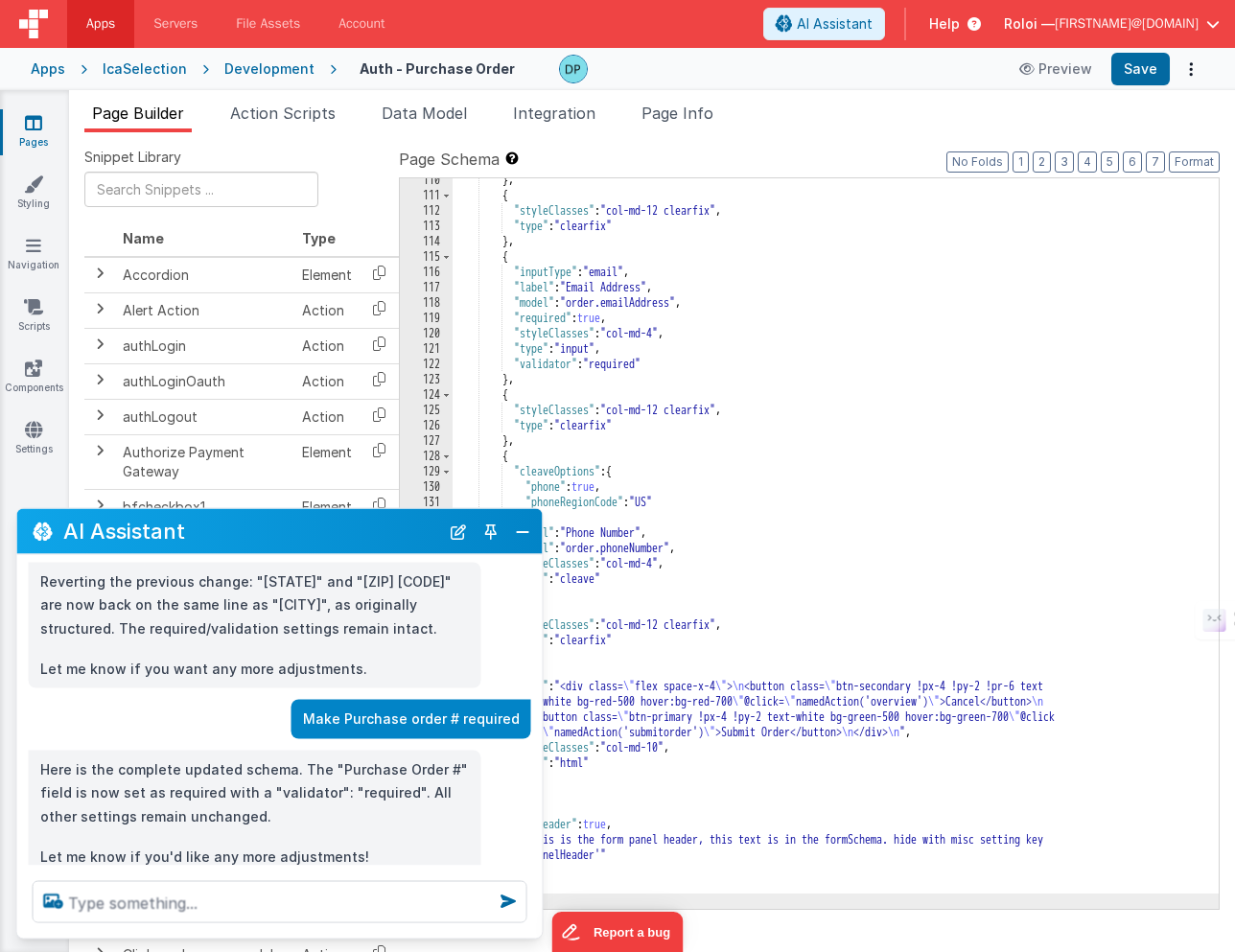 drag, startPoint x: 1152, startPoint y: 503, endPoint x: 1154, endPoint y: 457, distance: 46.04346 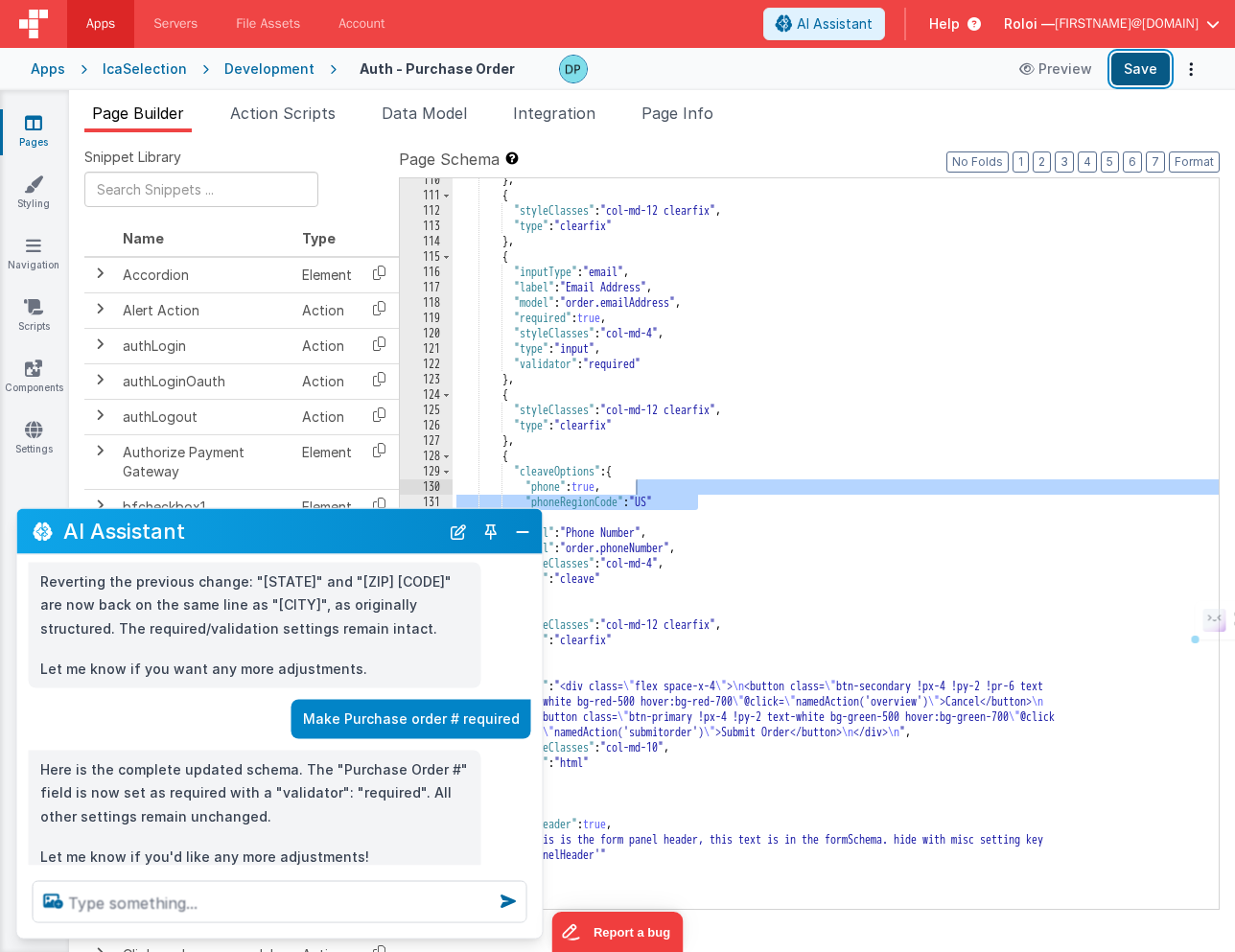 click on "Save" at bounding box center [1140, 69] 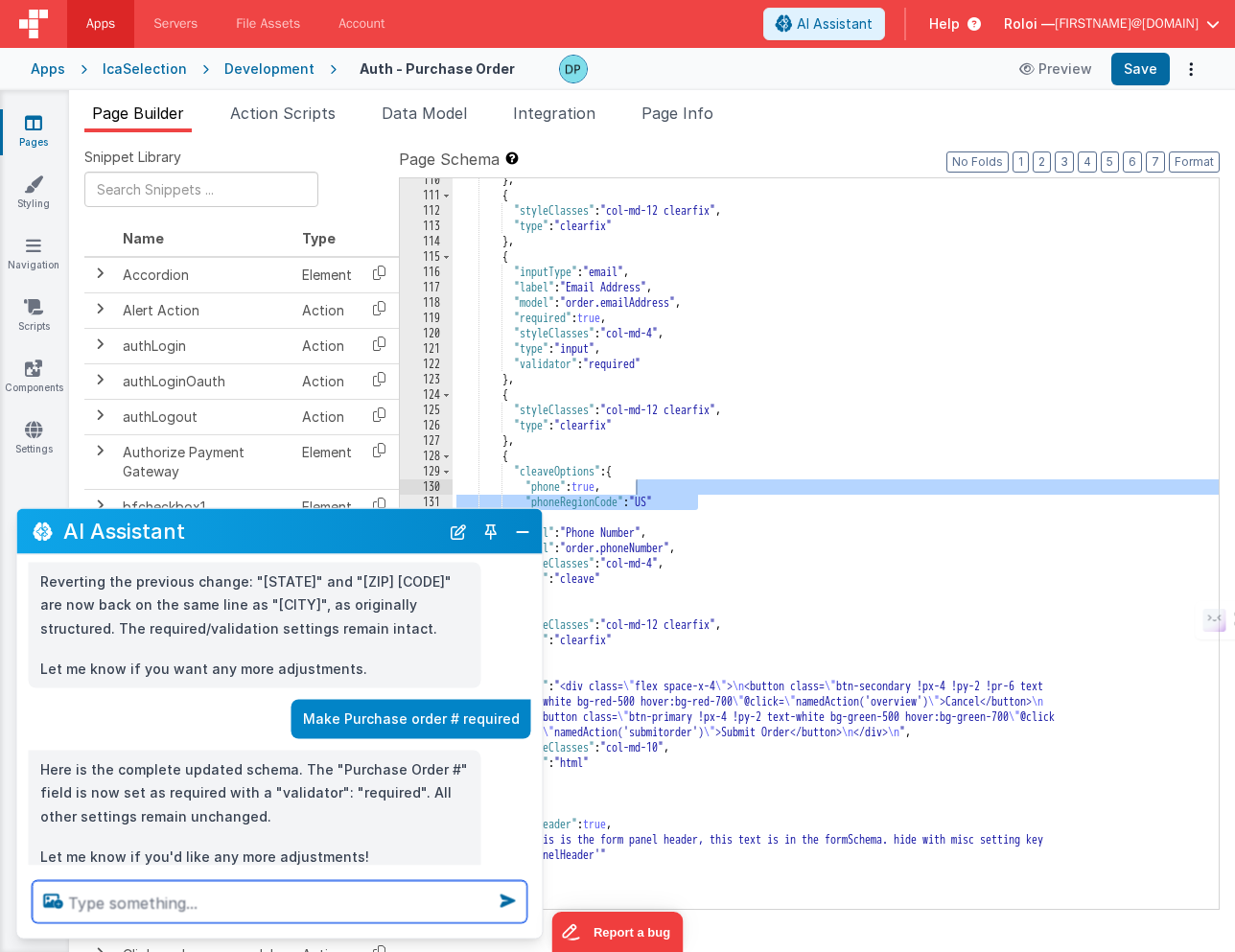 click at bounding box center [280, 902] 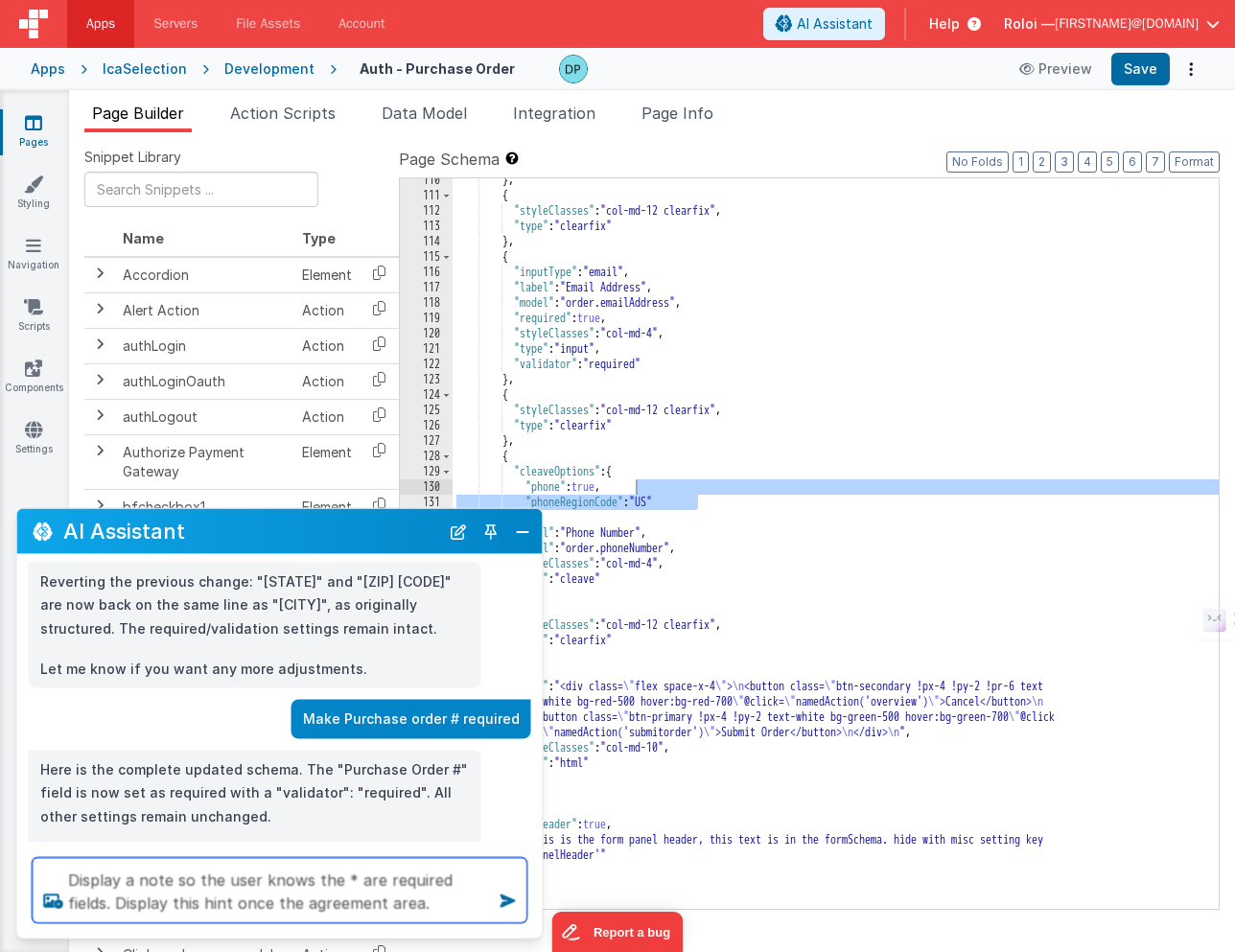 type on "Display a note so the user knows the * are required fields. Display this hint once the agreement area." 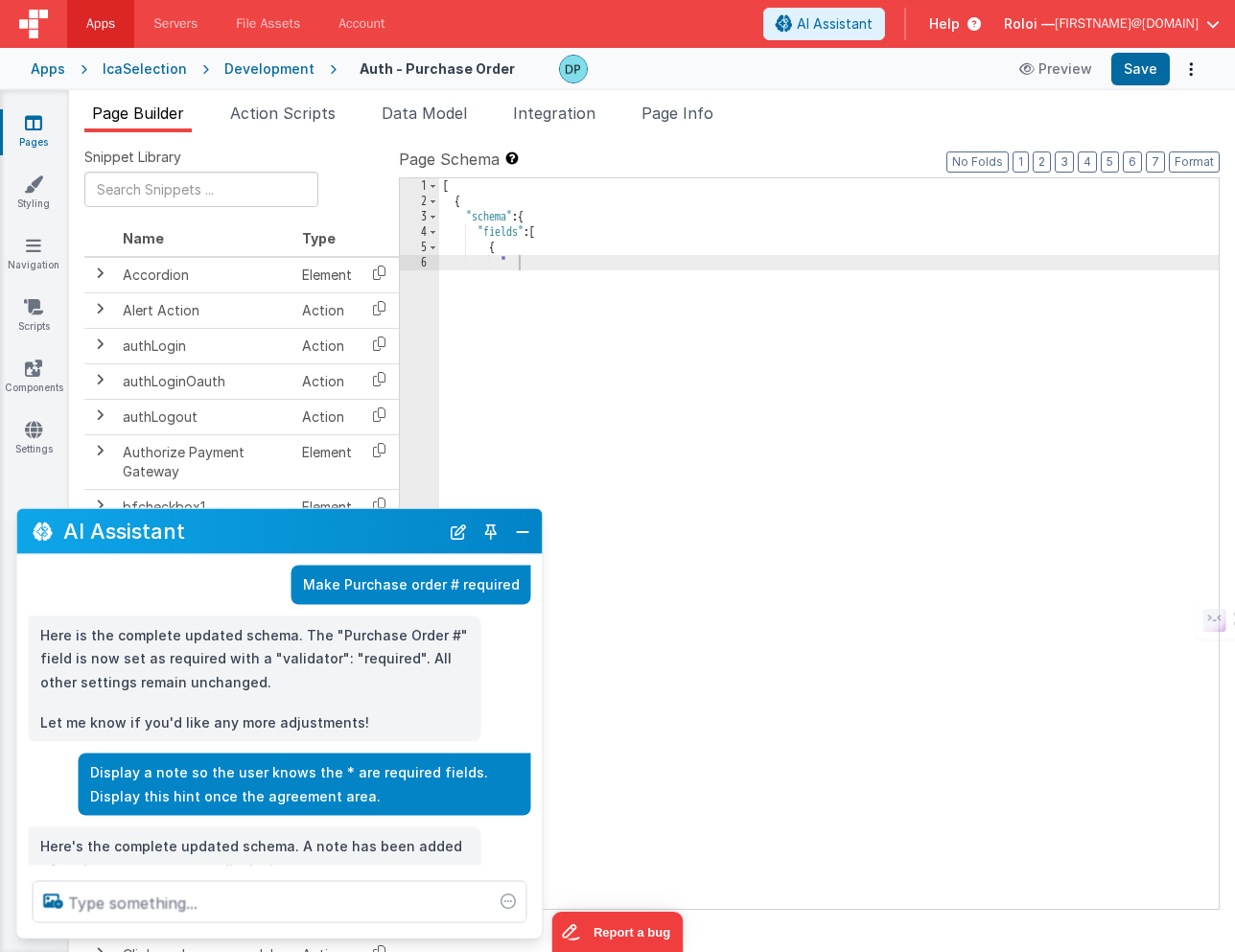 scroll, scrollTop: 1094, scrollLeft: 0, axis: vertical 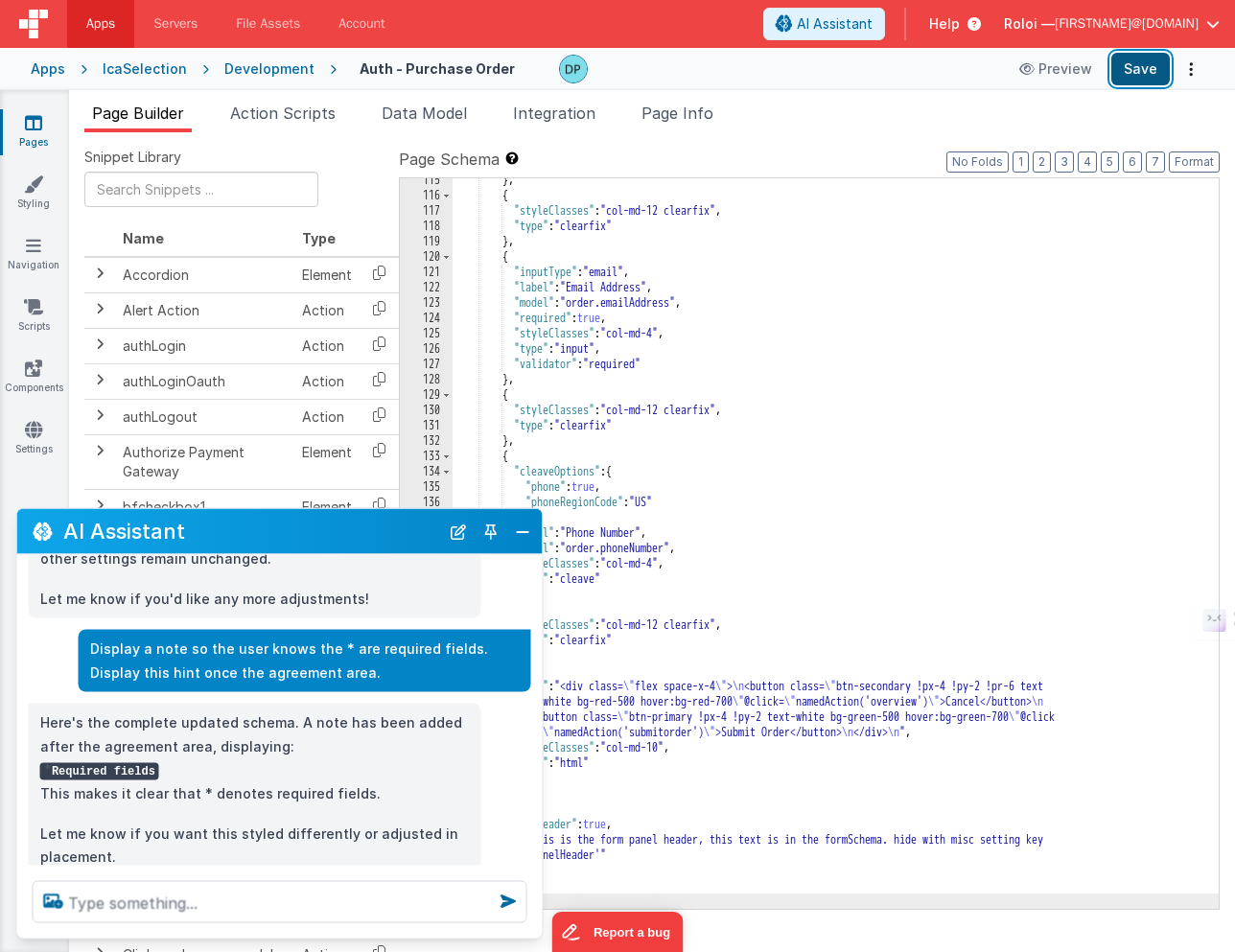 click on "Save" at bounding box center [1140, 69] 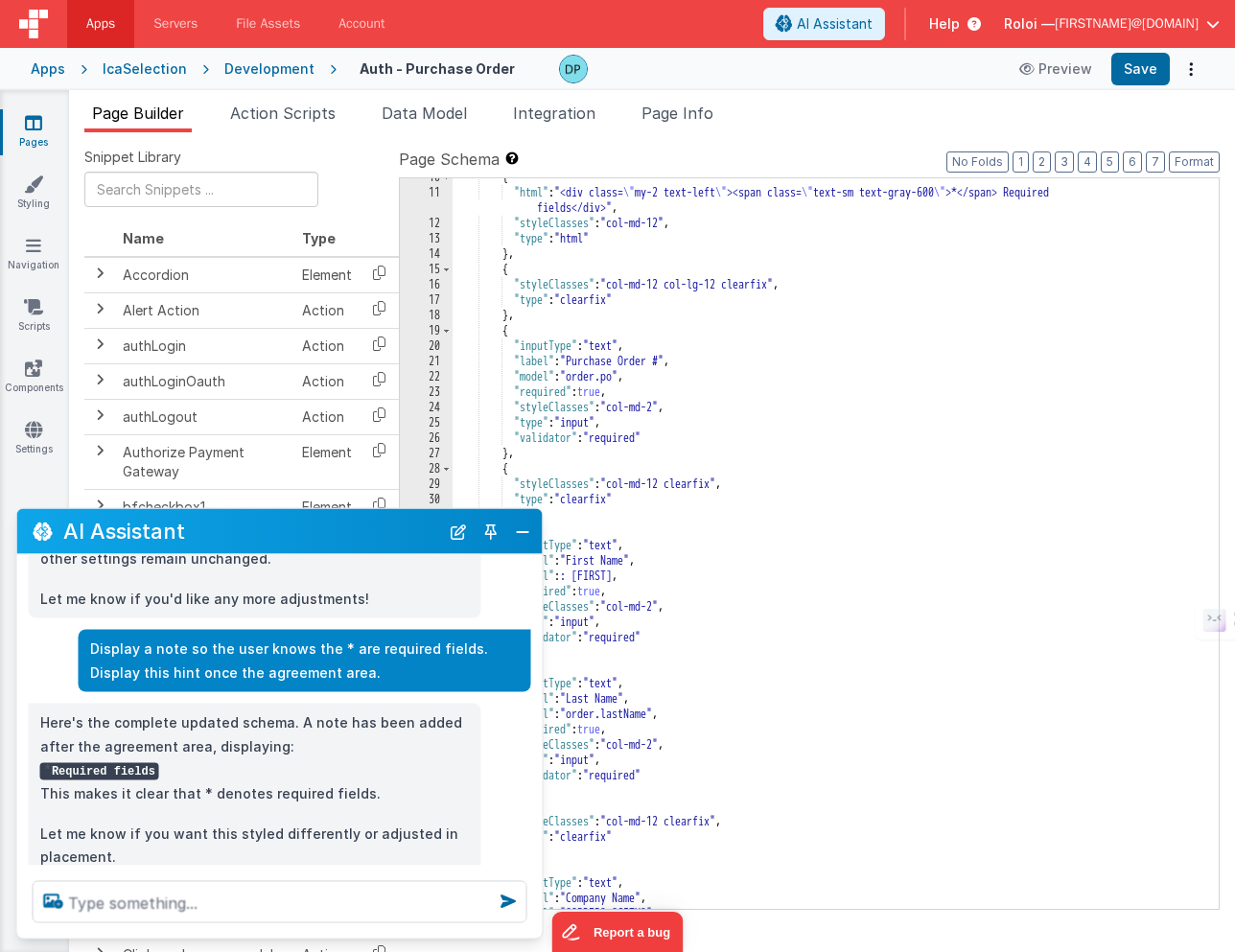 scroll, scrollTop: 200, scrollLeft: 0, axis: vertical 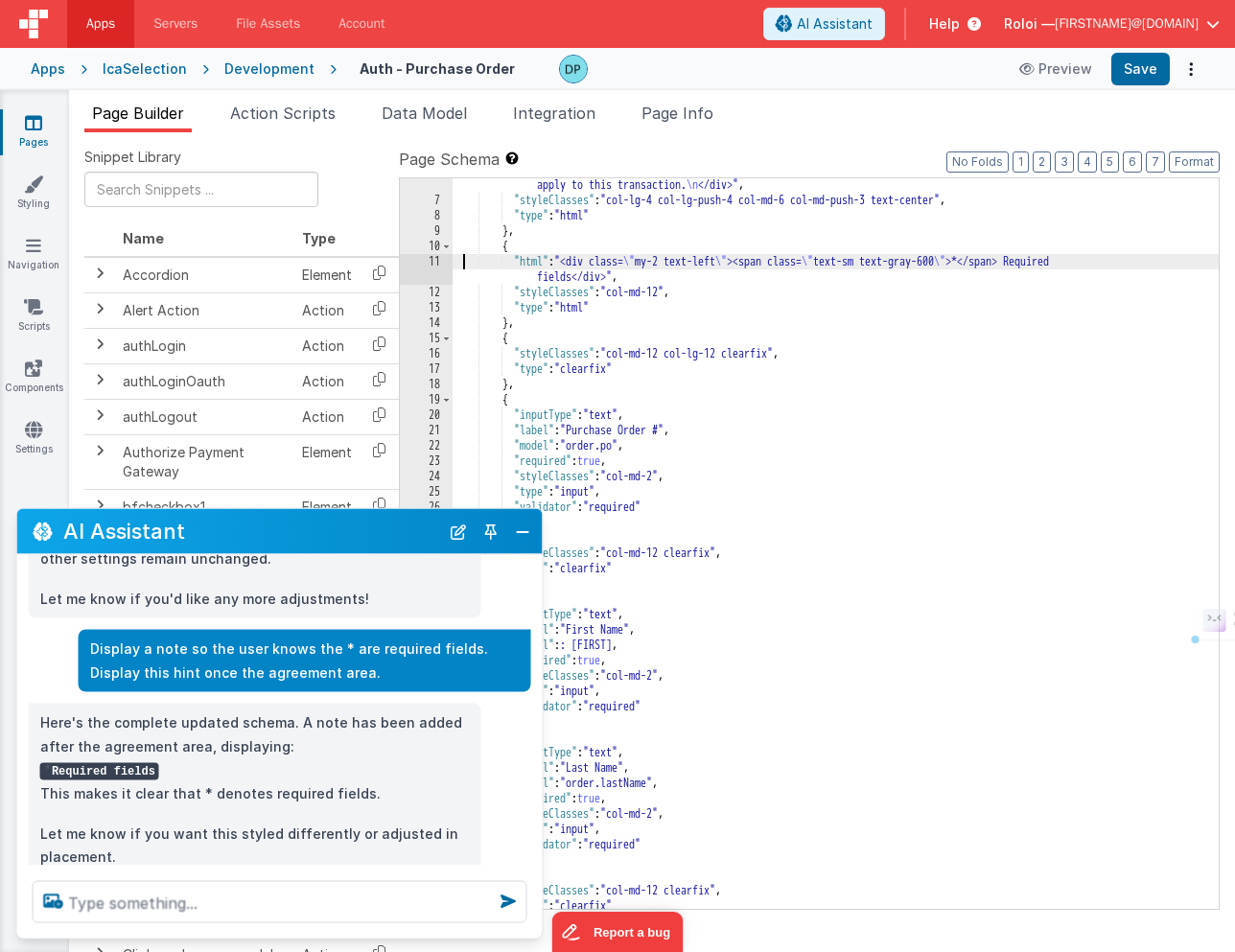 click on ""html" :  "<div class= \" flex justify-center \" > \n   <img src= \" https://ucarecdn.com/ac05c933-8d97-411e                -a401-ed7158daac84/ \"  style= \" max-width:90px \"  width= \" 30% \" > \n </div> \n <br><br> \n <h1 class                = \" text-sm \" ><strong>ICA Course Purchase Order Acknowledgment. <br> Please complete the missing                 fields for billing.</strong></h1> \n <p class= \" text-sm mt-4 \" >For more information on our                 courses, please visit <a href= \" https://ica-associates.ca \"  target= \" _blank \"  class= \" text-blue                -500 underline \" >ica-associates.ca</a>.</p> \n <div class= \" mt-6 flex justify-center \" > \n                  Agreement: \r By signing this acknowledgment, the client agrees to issue a purchase order to ICA                                apply to this transaction. \n </div>" ,              :  }" at bounding box center (835, 497) 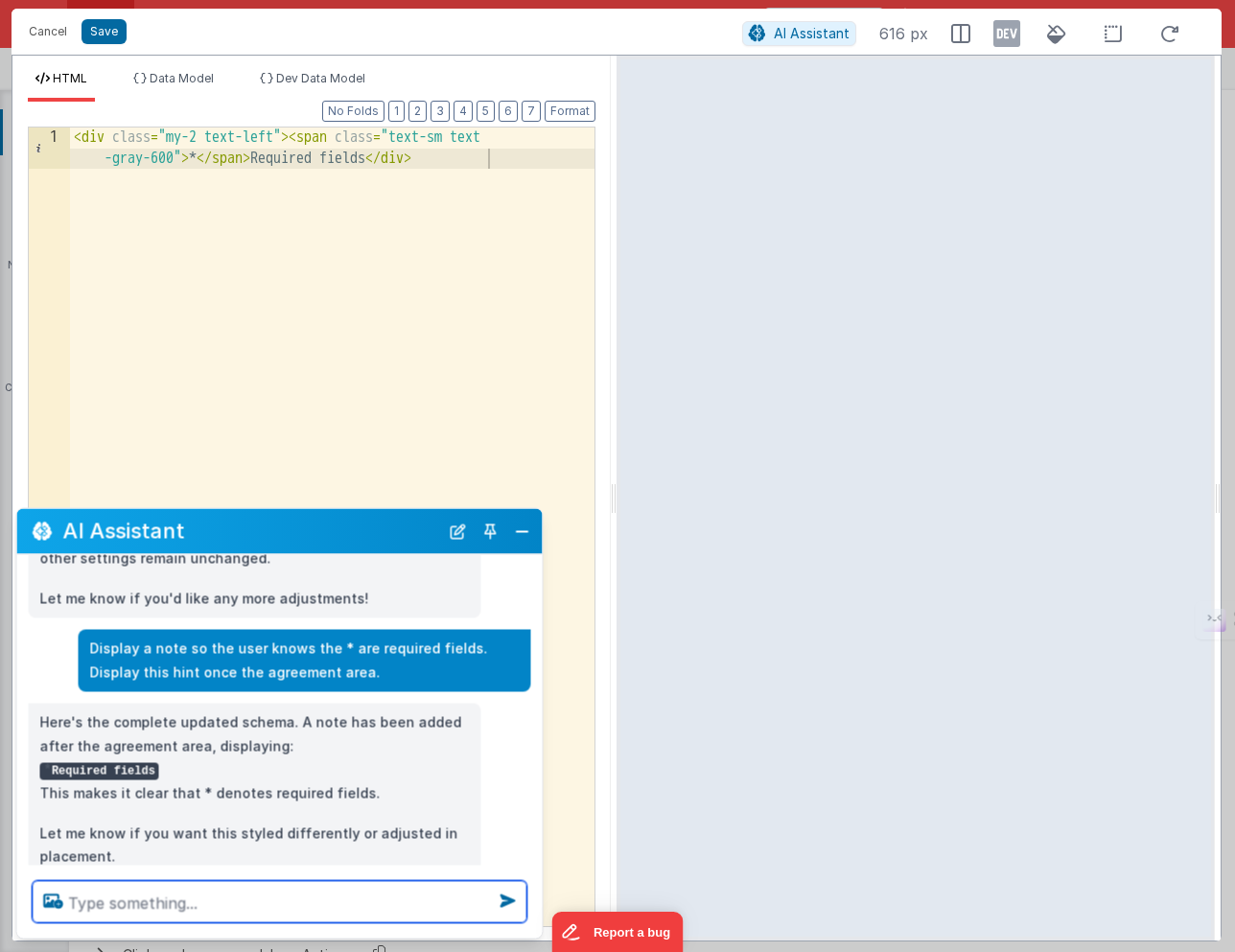 click at bounding box center (280, 902) 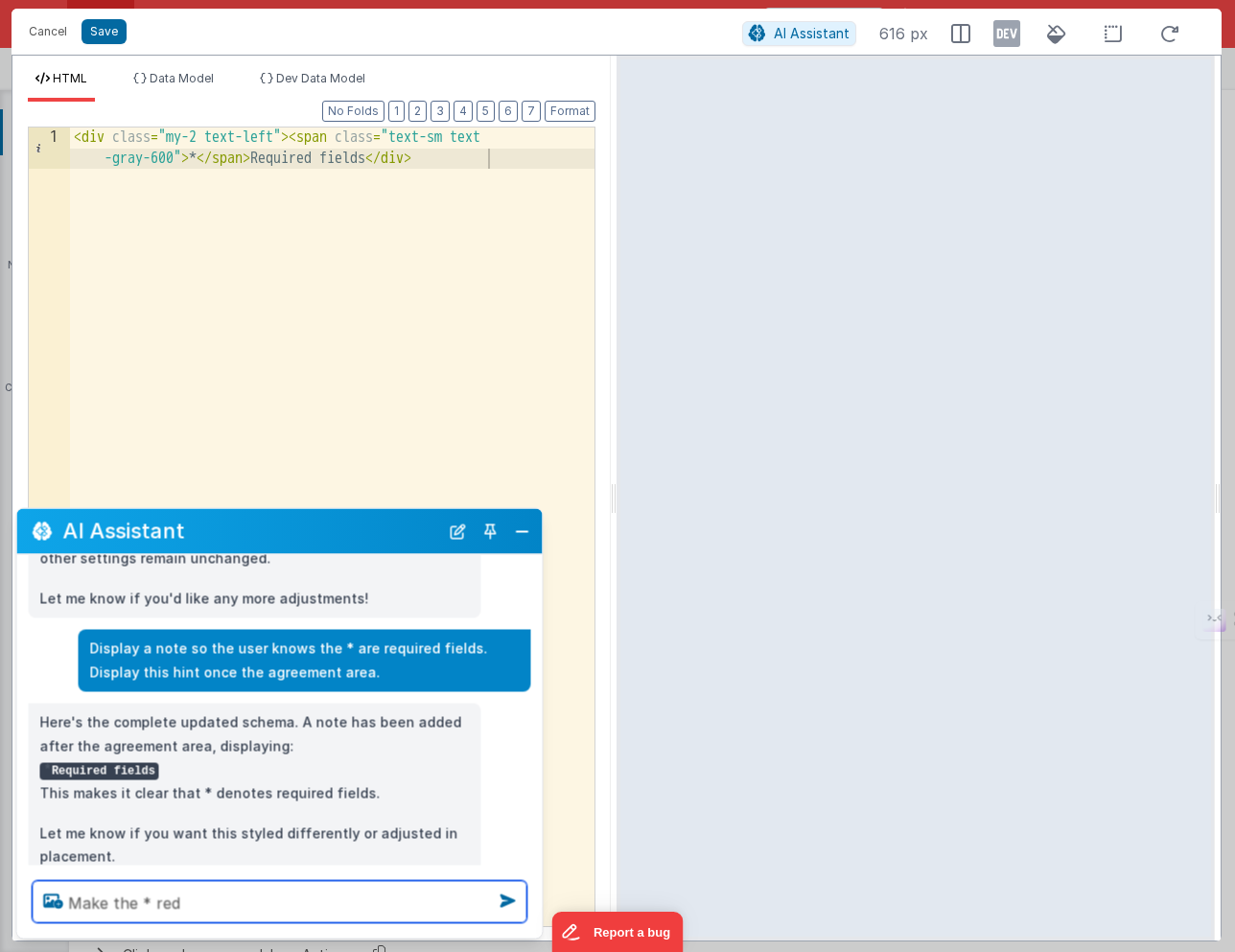 type on "Make the * red" 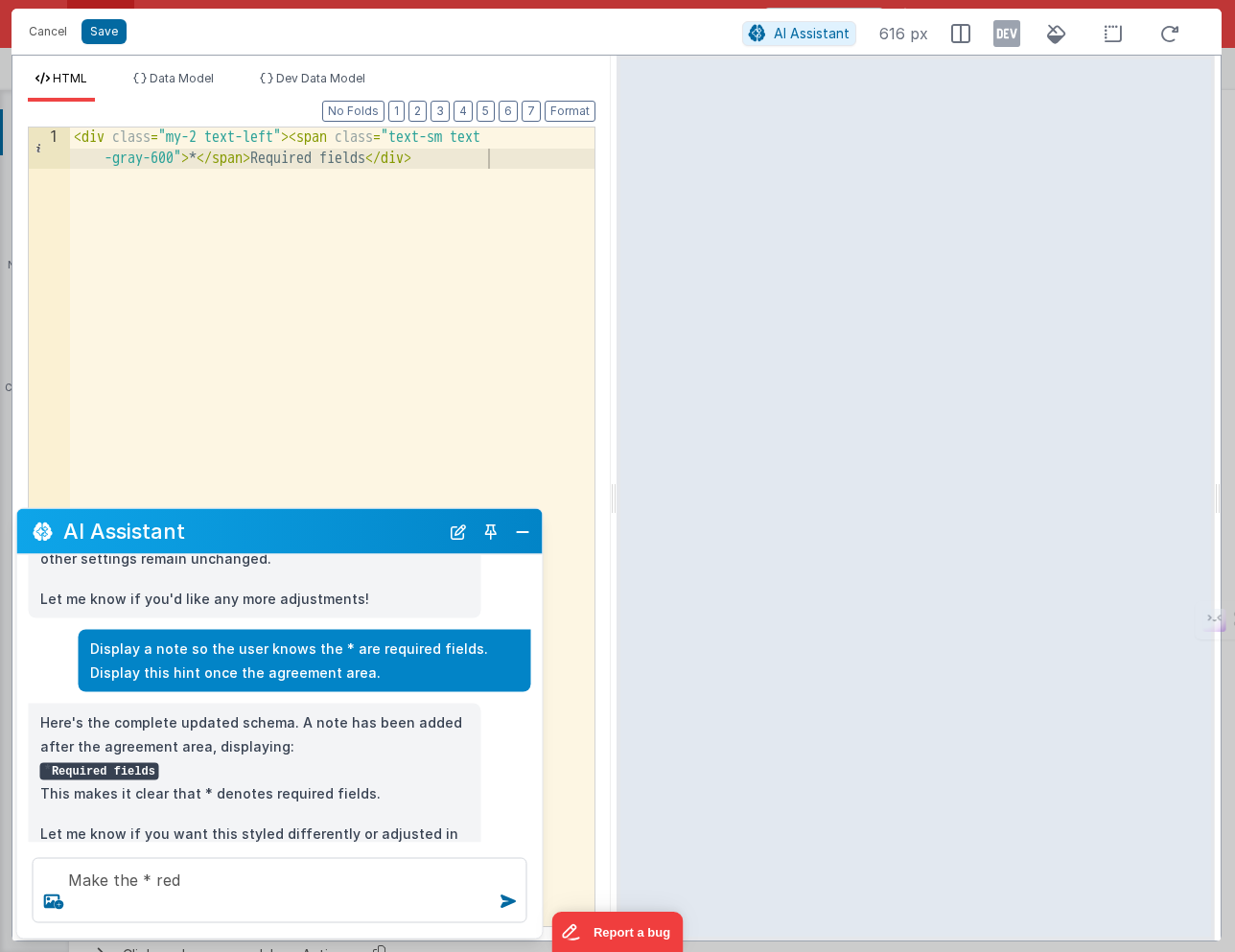 type 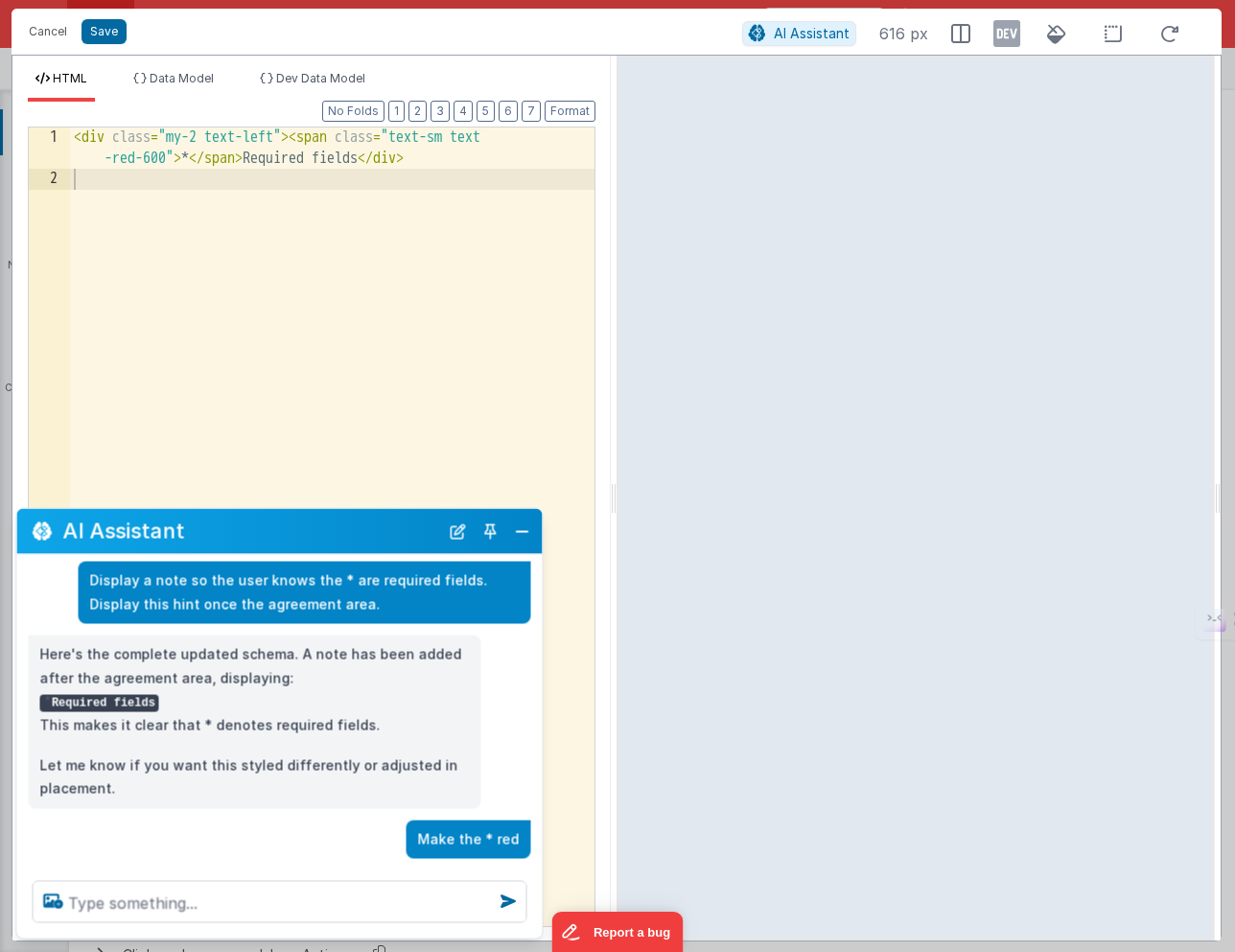 scroll, scrollTop: 1250, scrollLeft: 0, axis: vertical 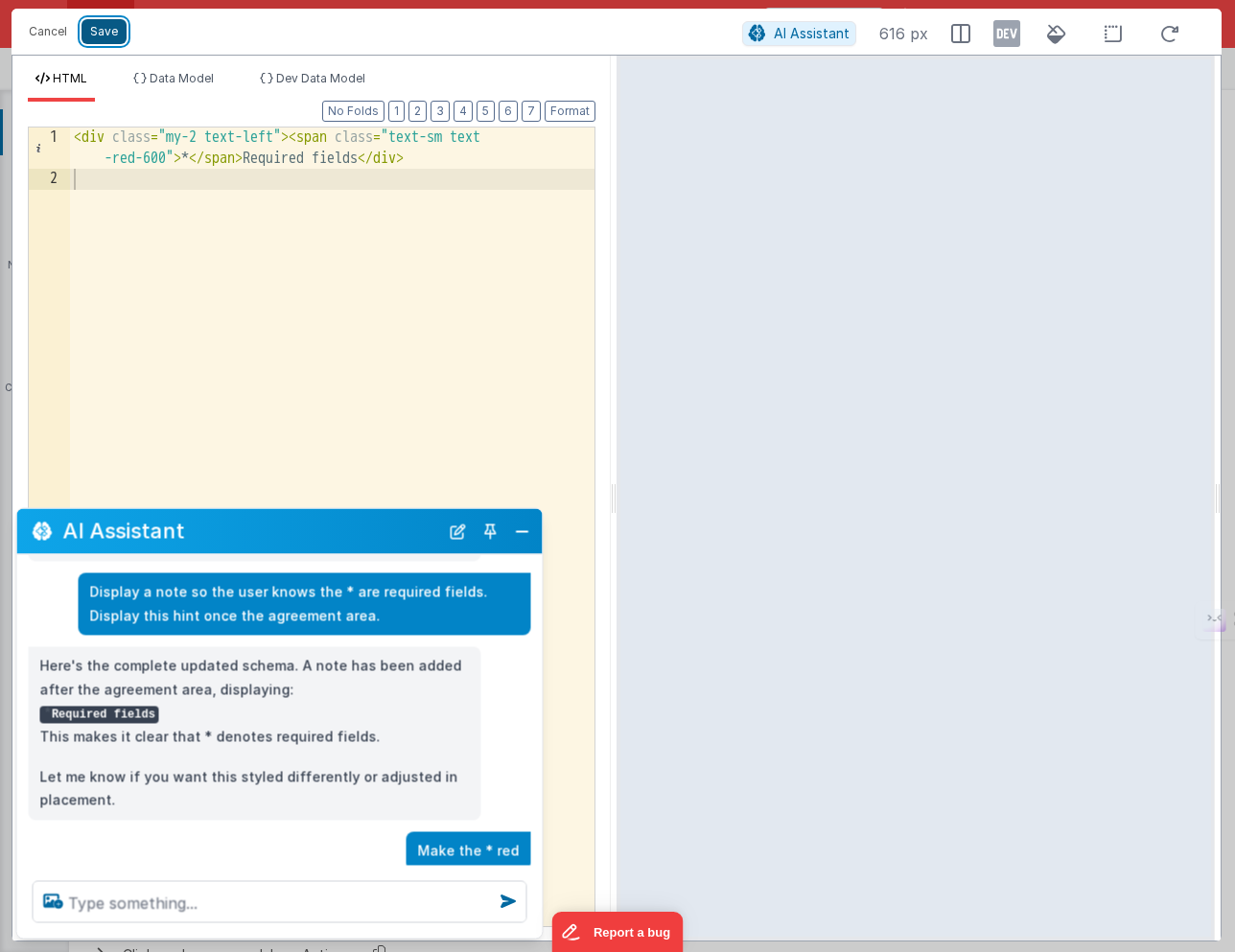 click on "Save" at bounding box center [104, 32] 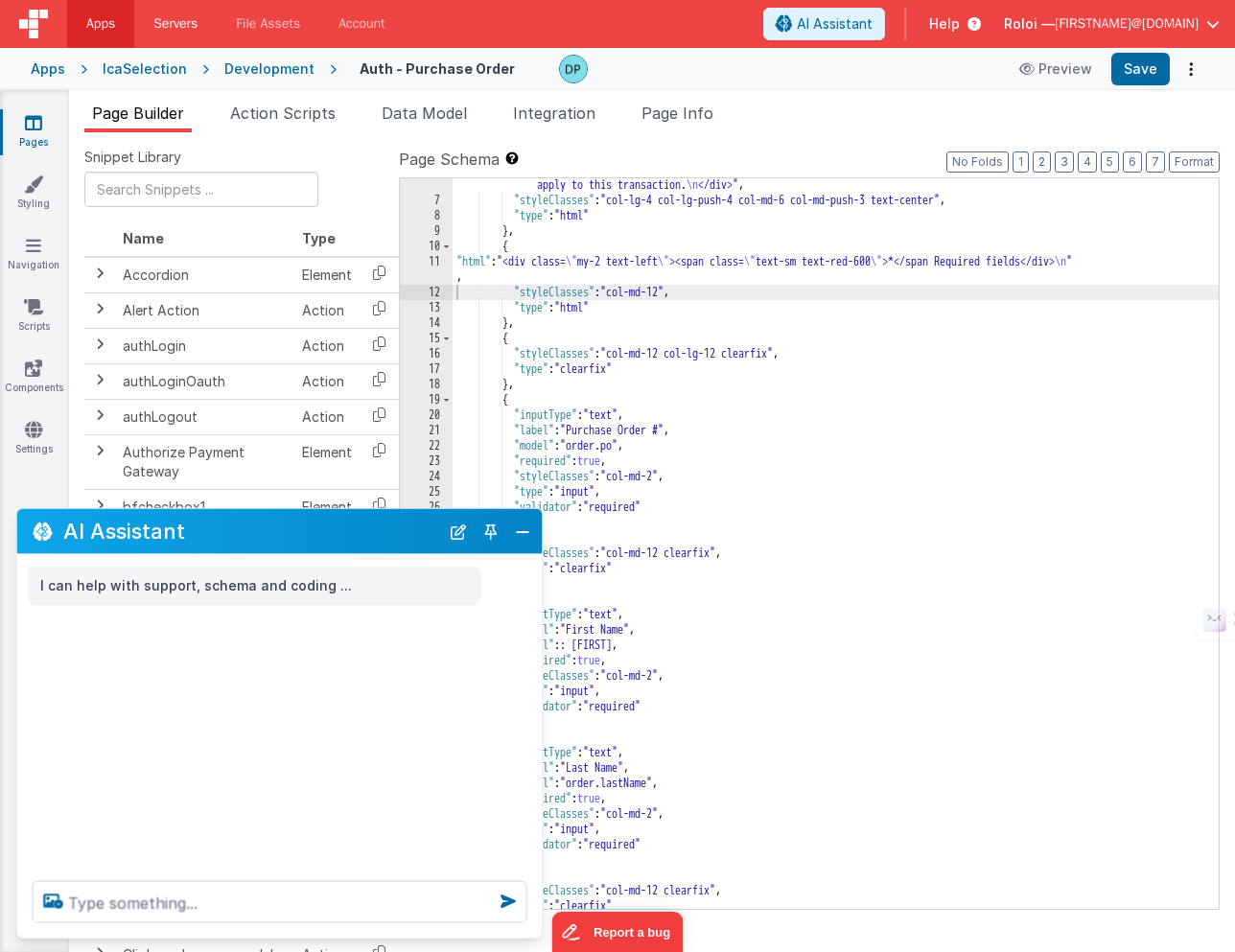scroll, scrollTop: 0, scrollLeft: 0, axis: both 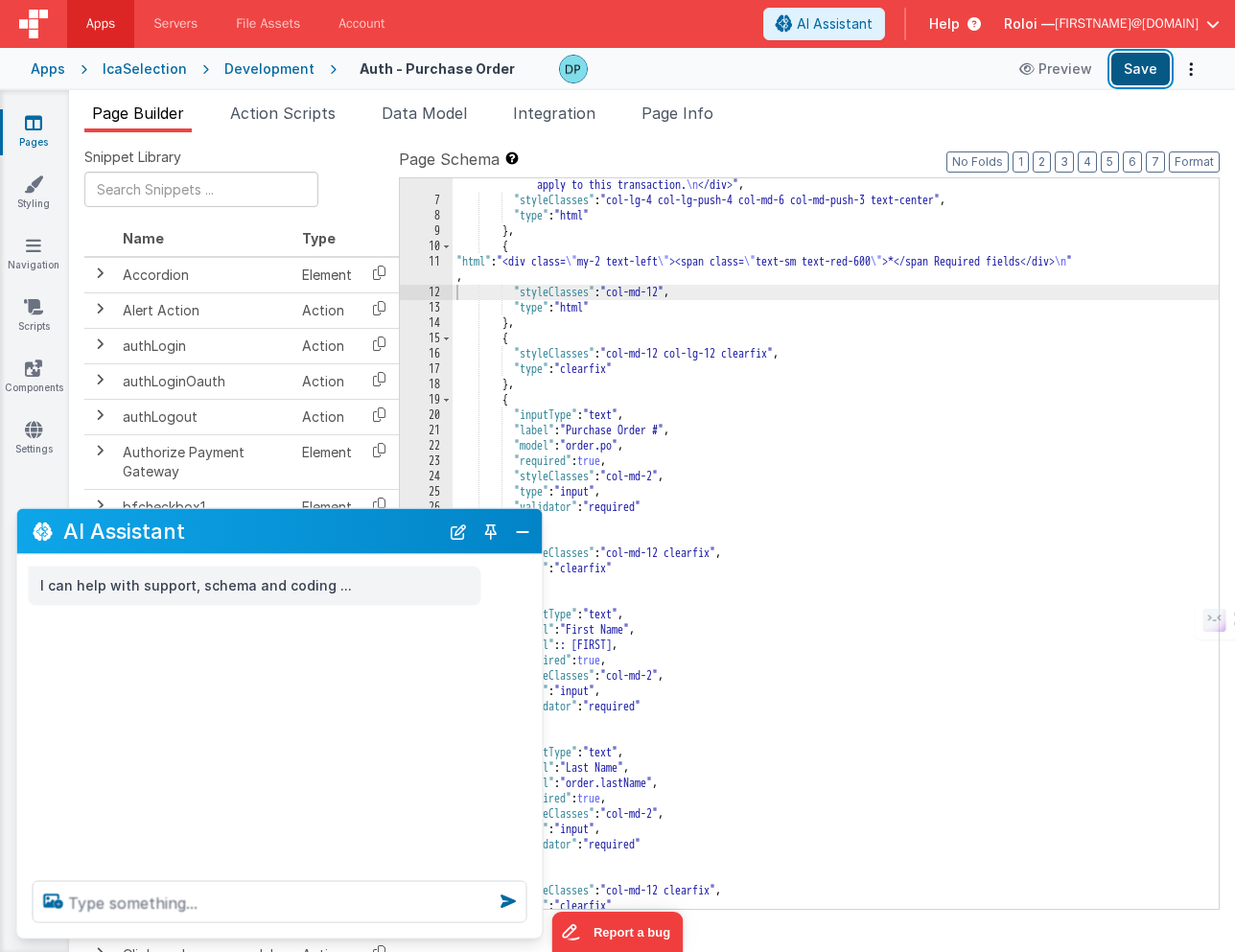 click on "Save" at bounding box center [1140, 69] 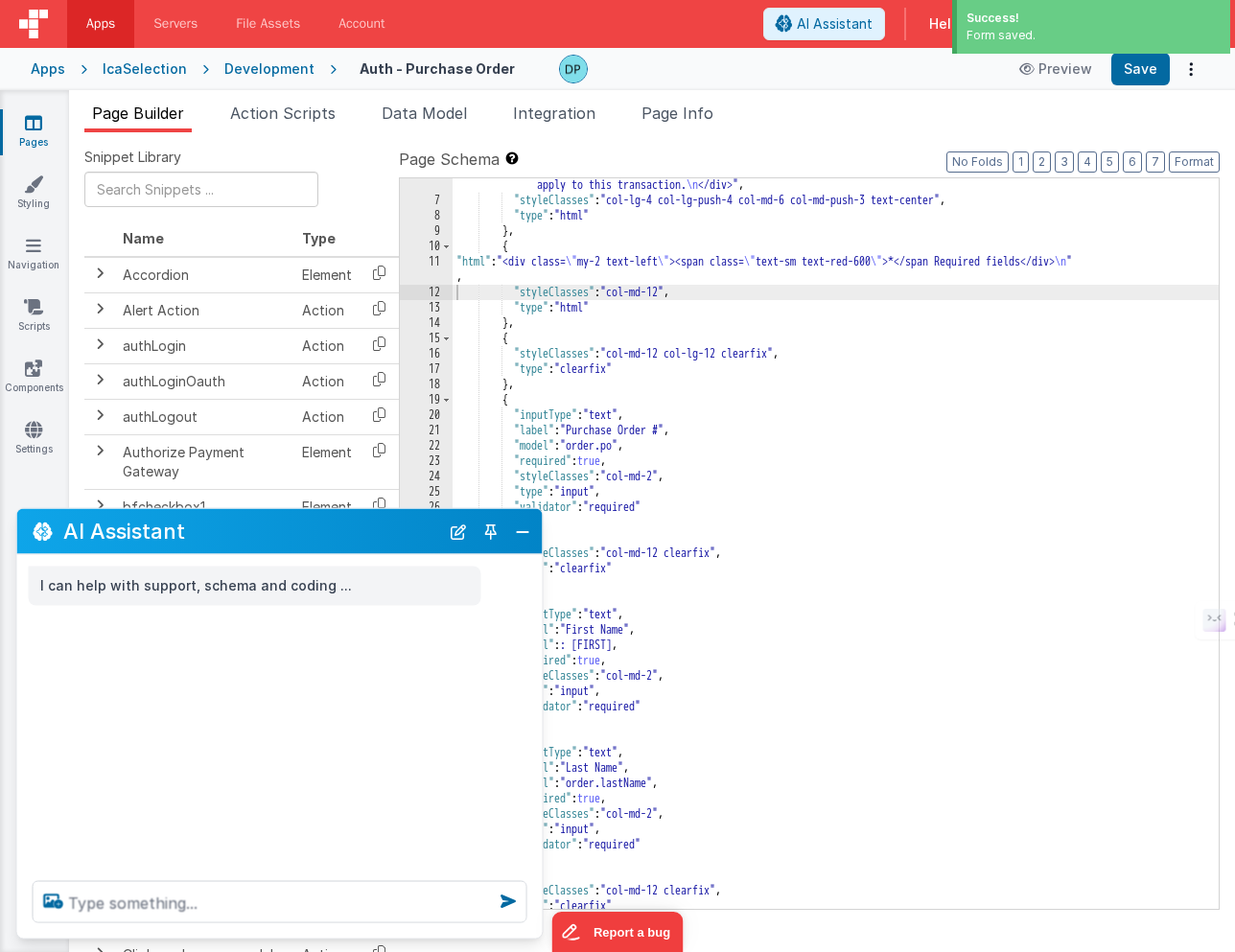 click on "Development" at bounding box center [269, 69] 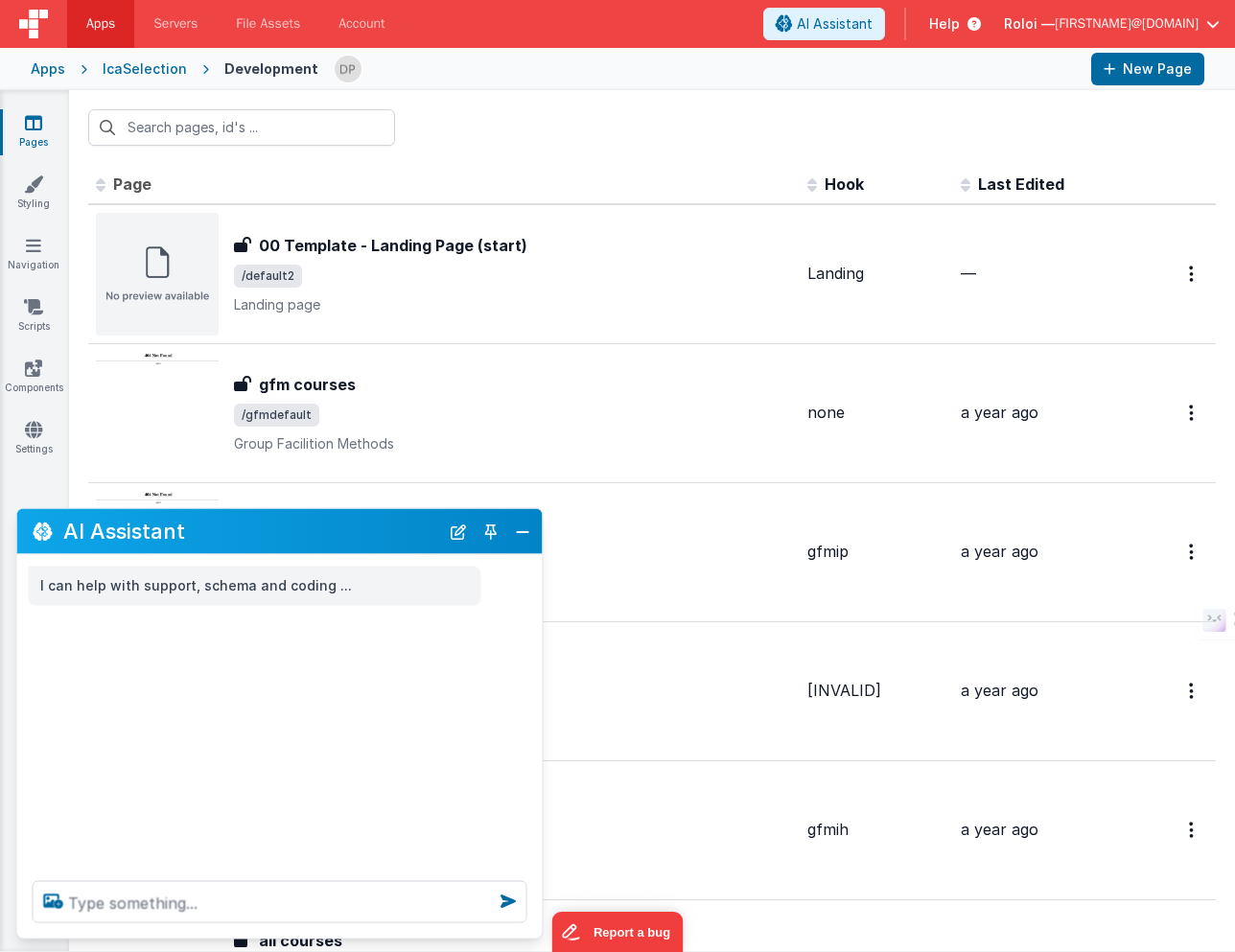 click on "IcaSelection" at bounding box center [145, 69] 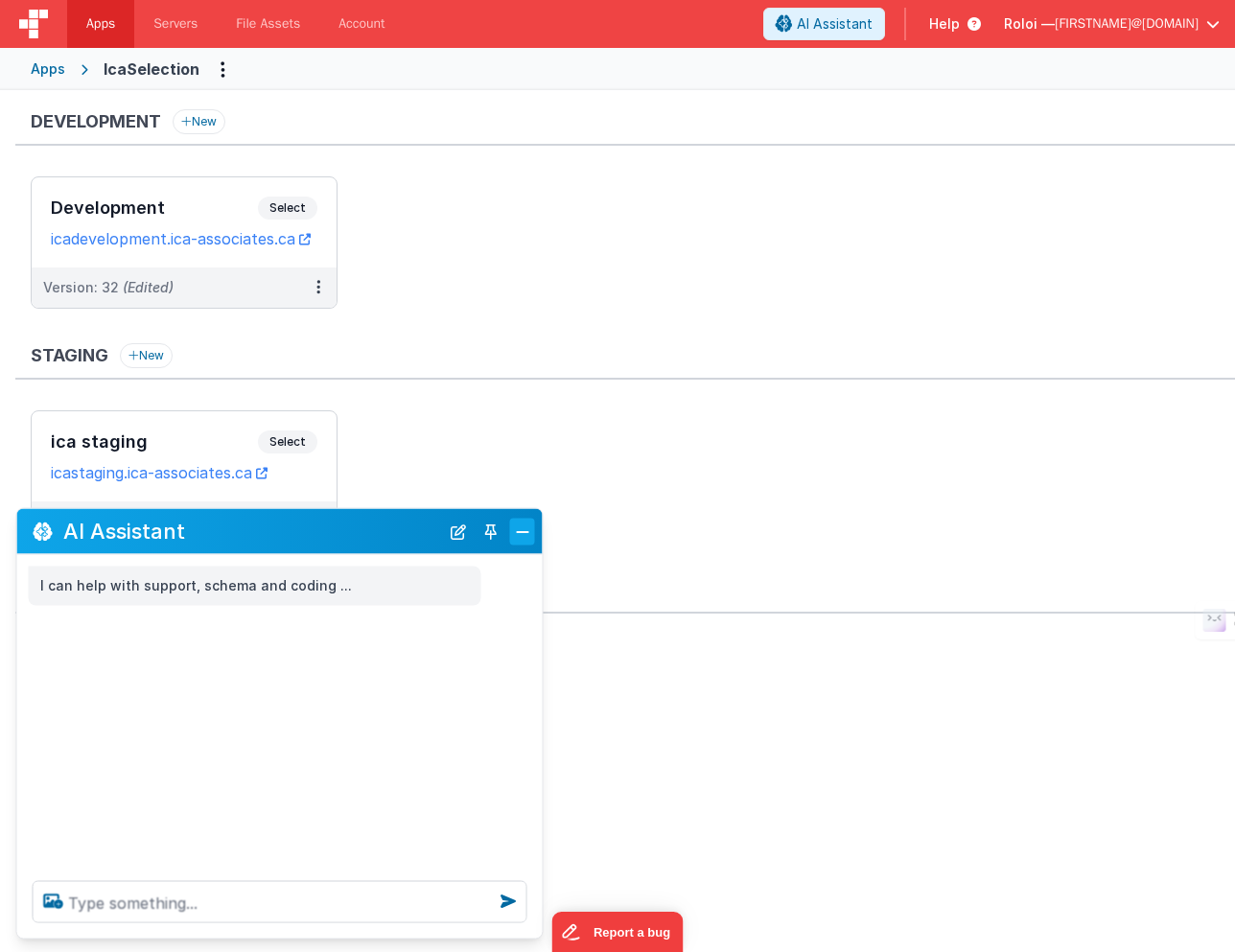 click at bounding box center (523, 531) 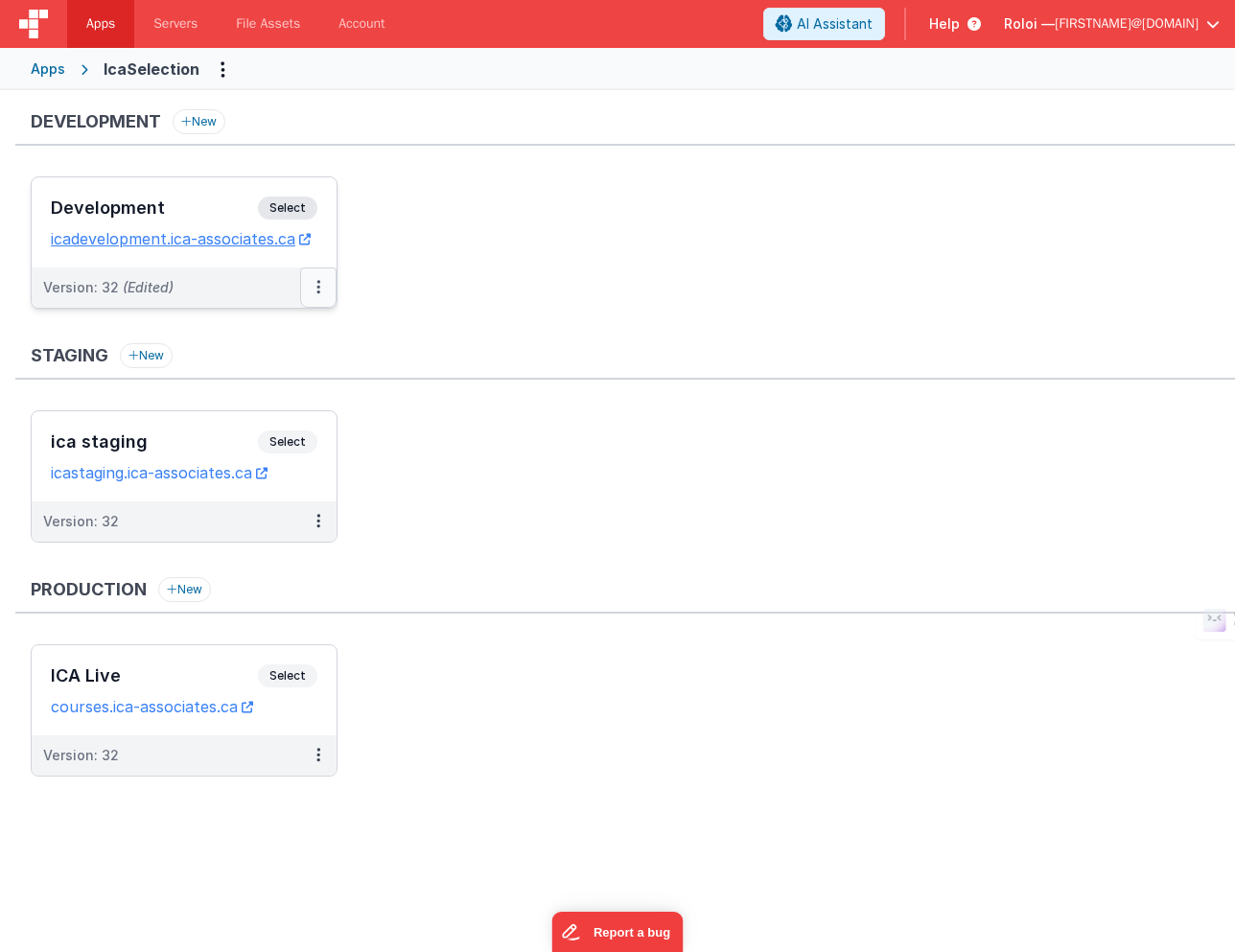 click at bounding box center [318, 287] 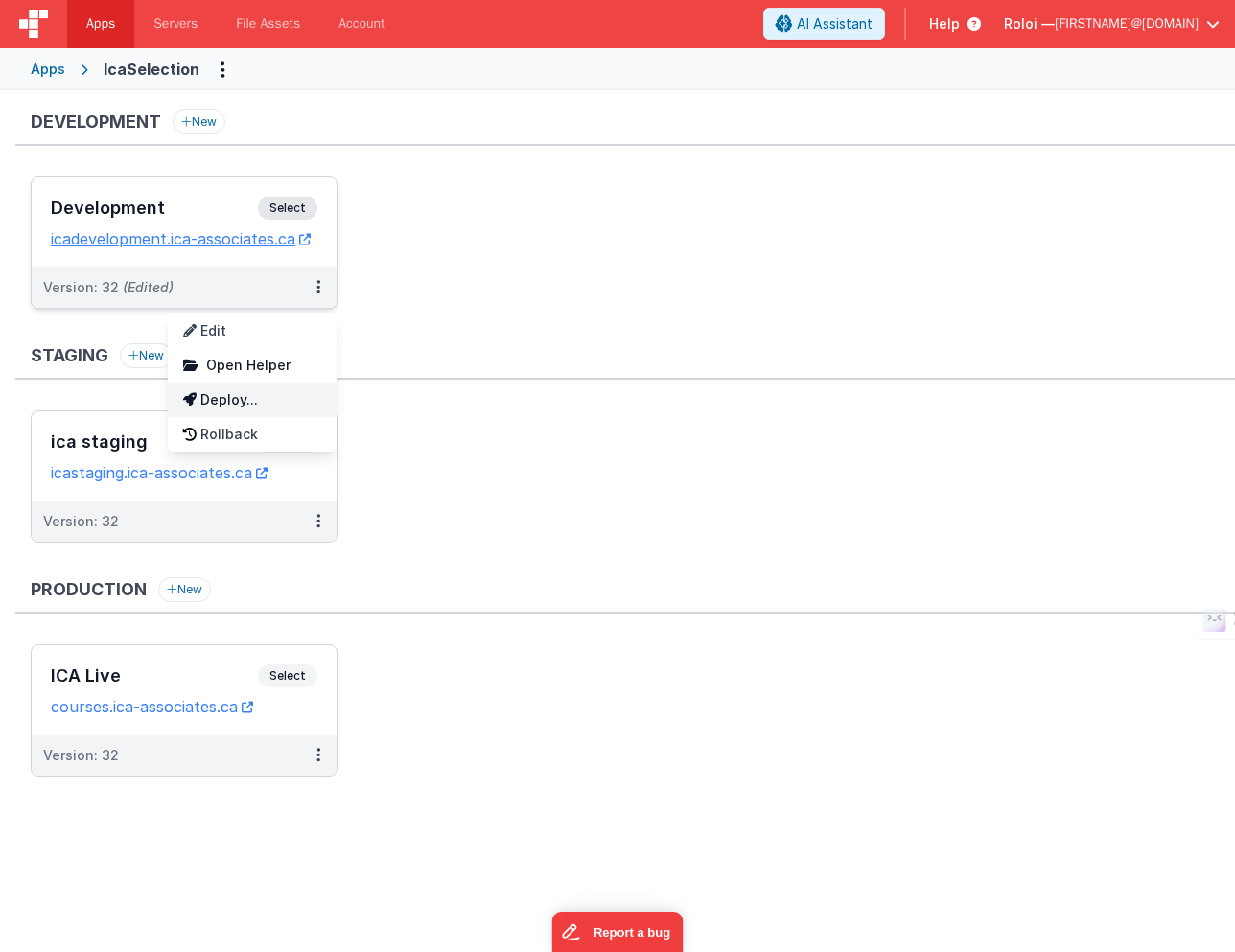 click on "Deploy..." at bounding box center (252, 400) 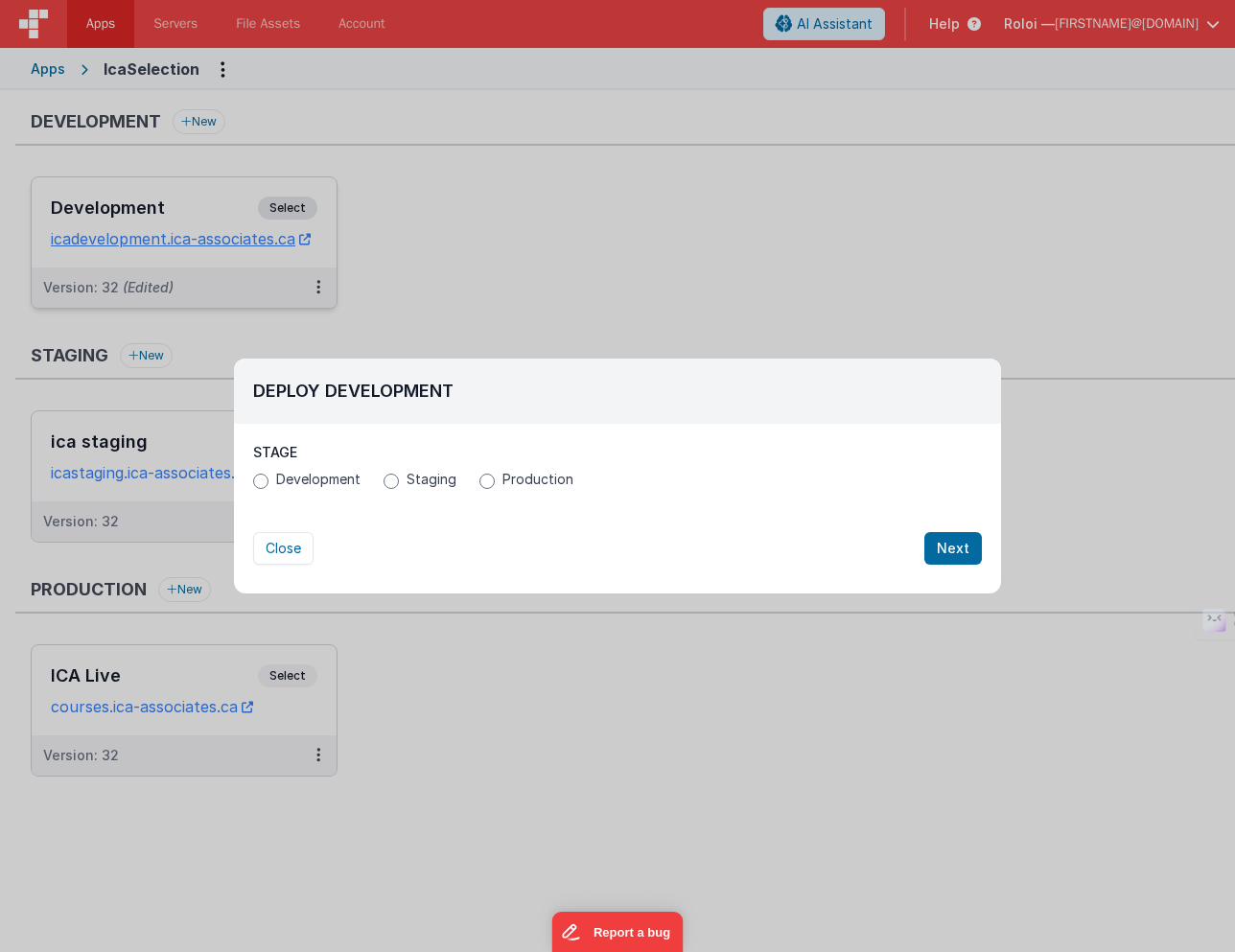 click on "Production" at bounding box center (538, 479) 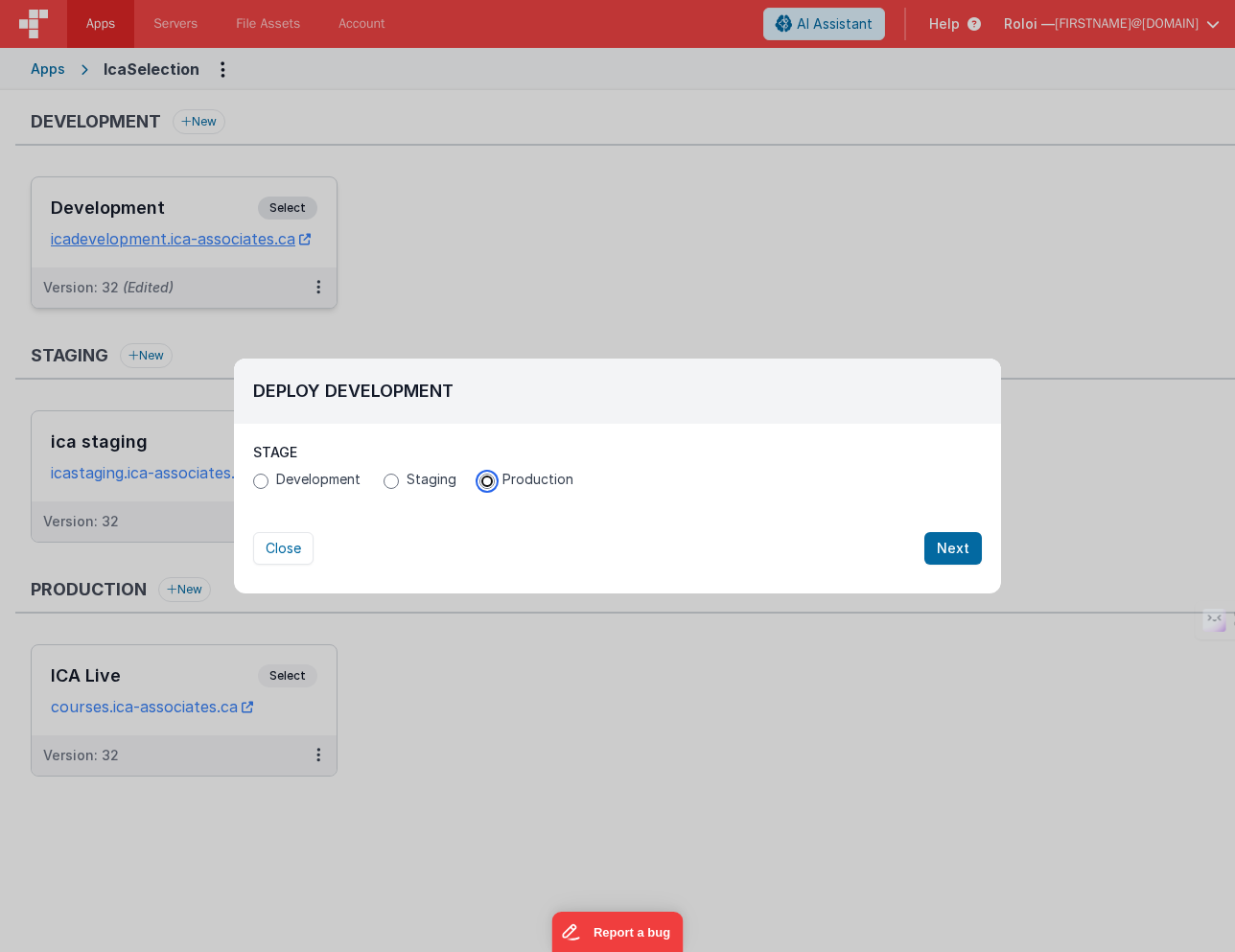 click on "Production" at bounding box center [487, 481] 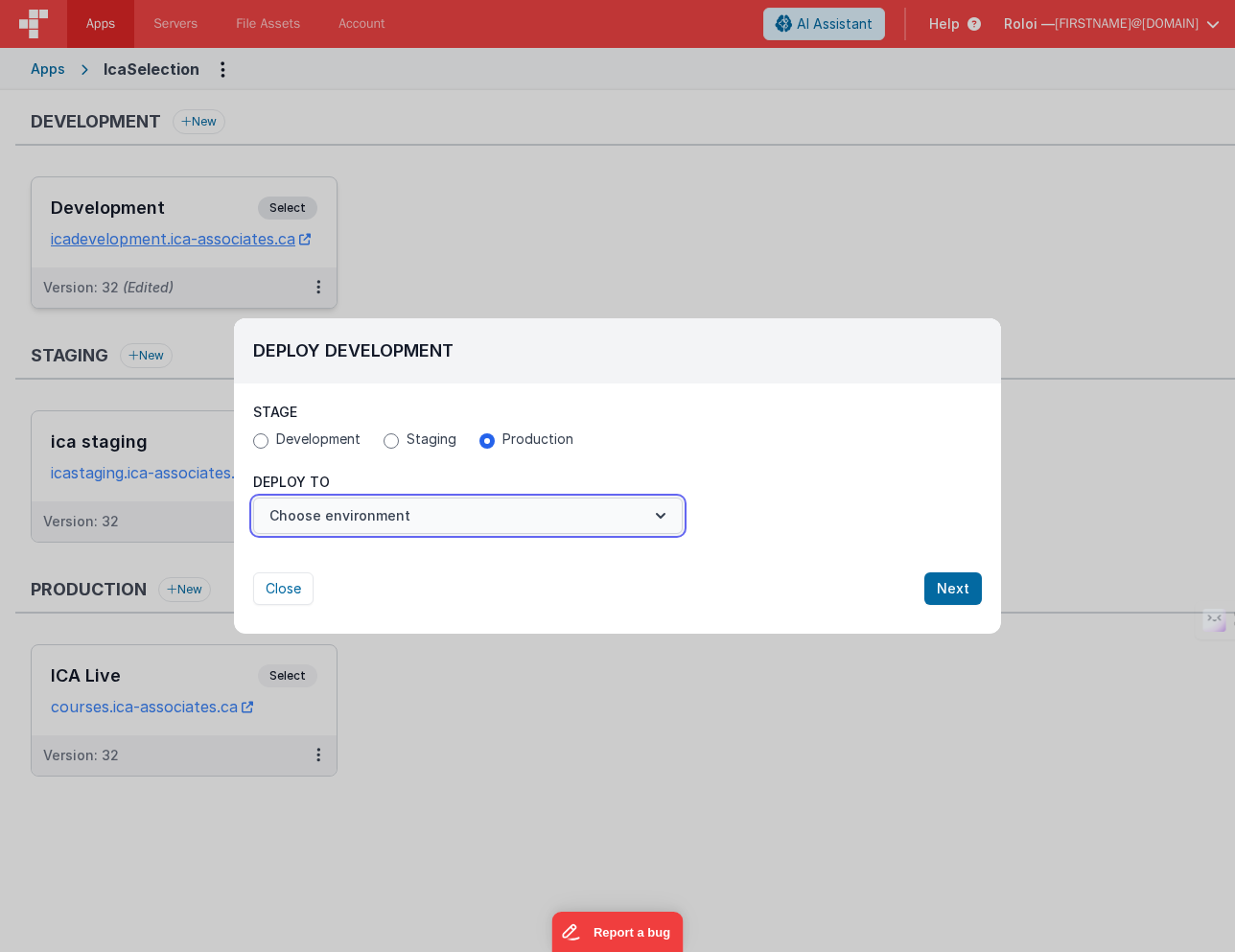 click on "Choose environment" at bounding box center (468, 516) 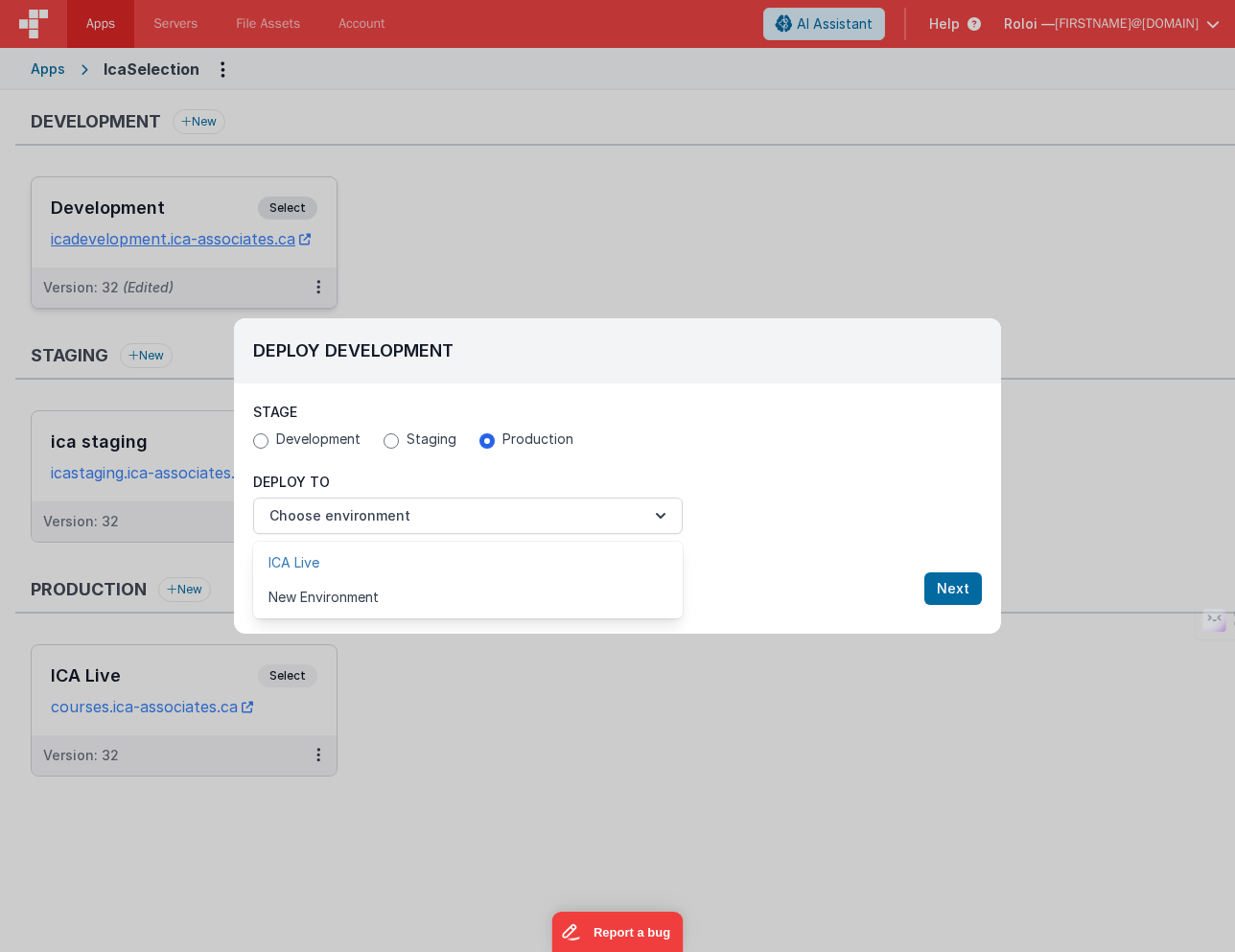 click on "ICA Live" at bounding box center [468, 563] 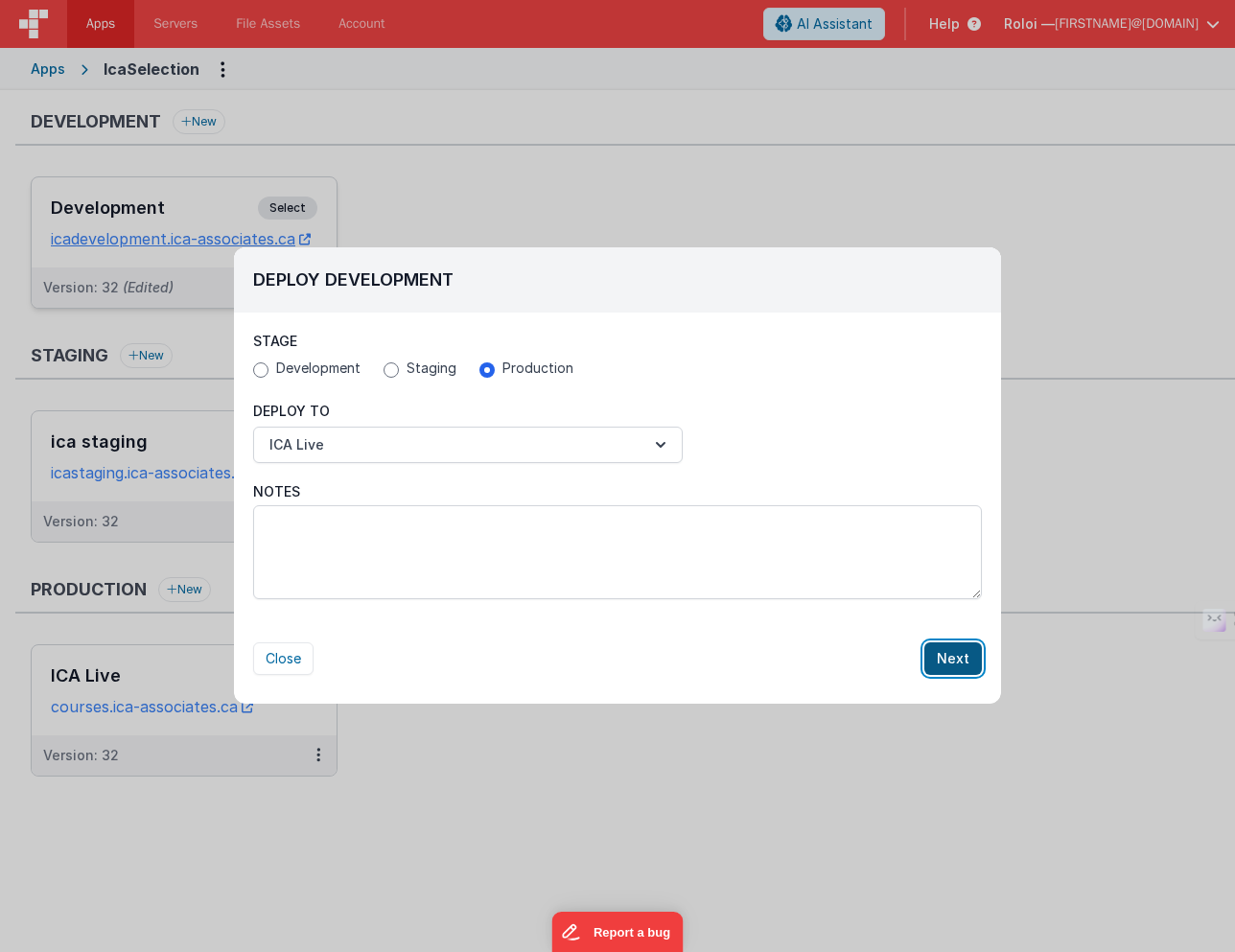 click on "Next" at bounding box center [953, 659] 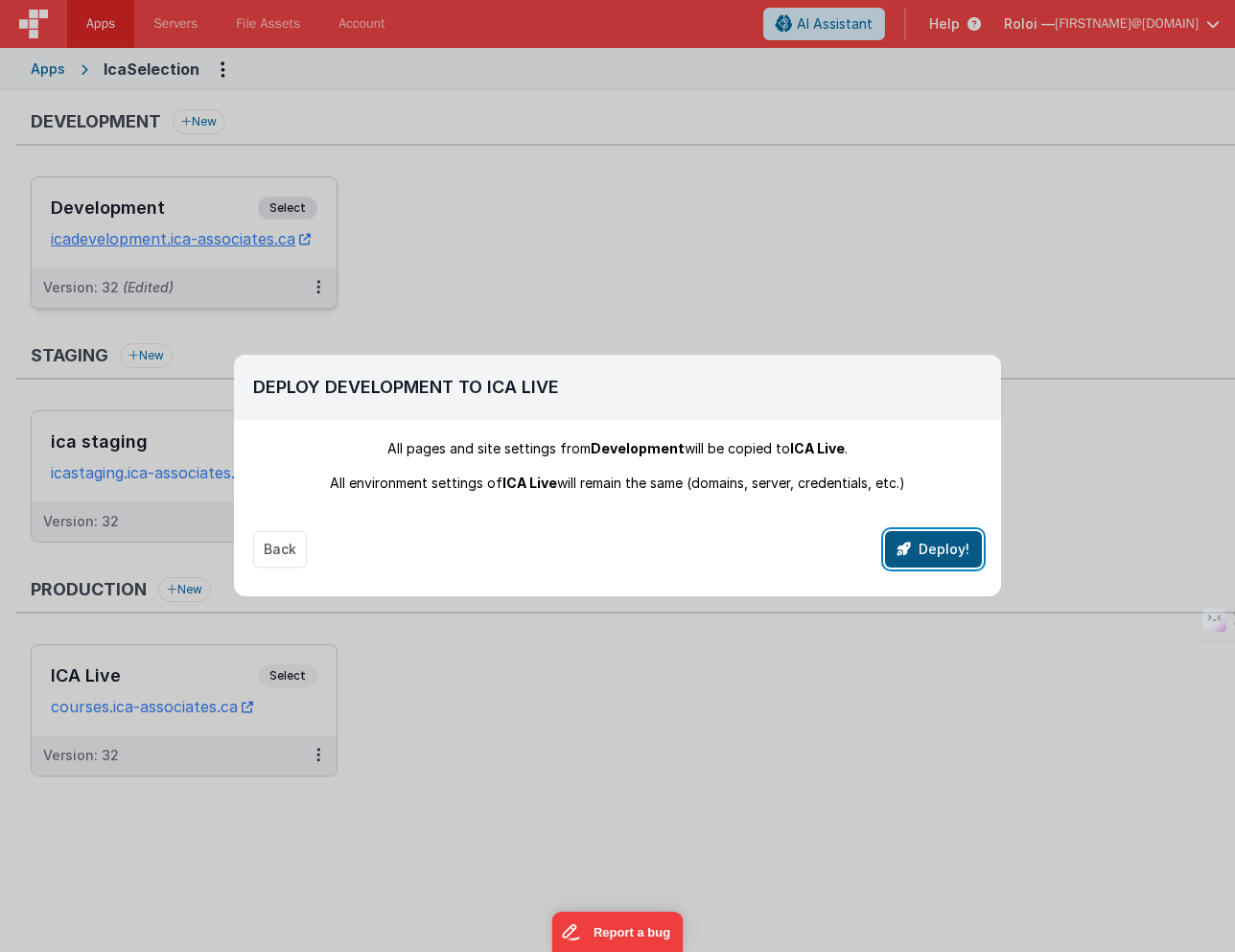click on "Deploy!" at bounding box center [933, 549] 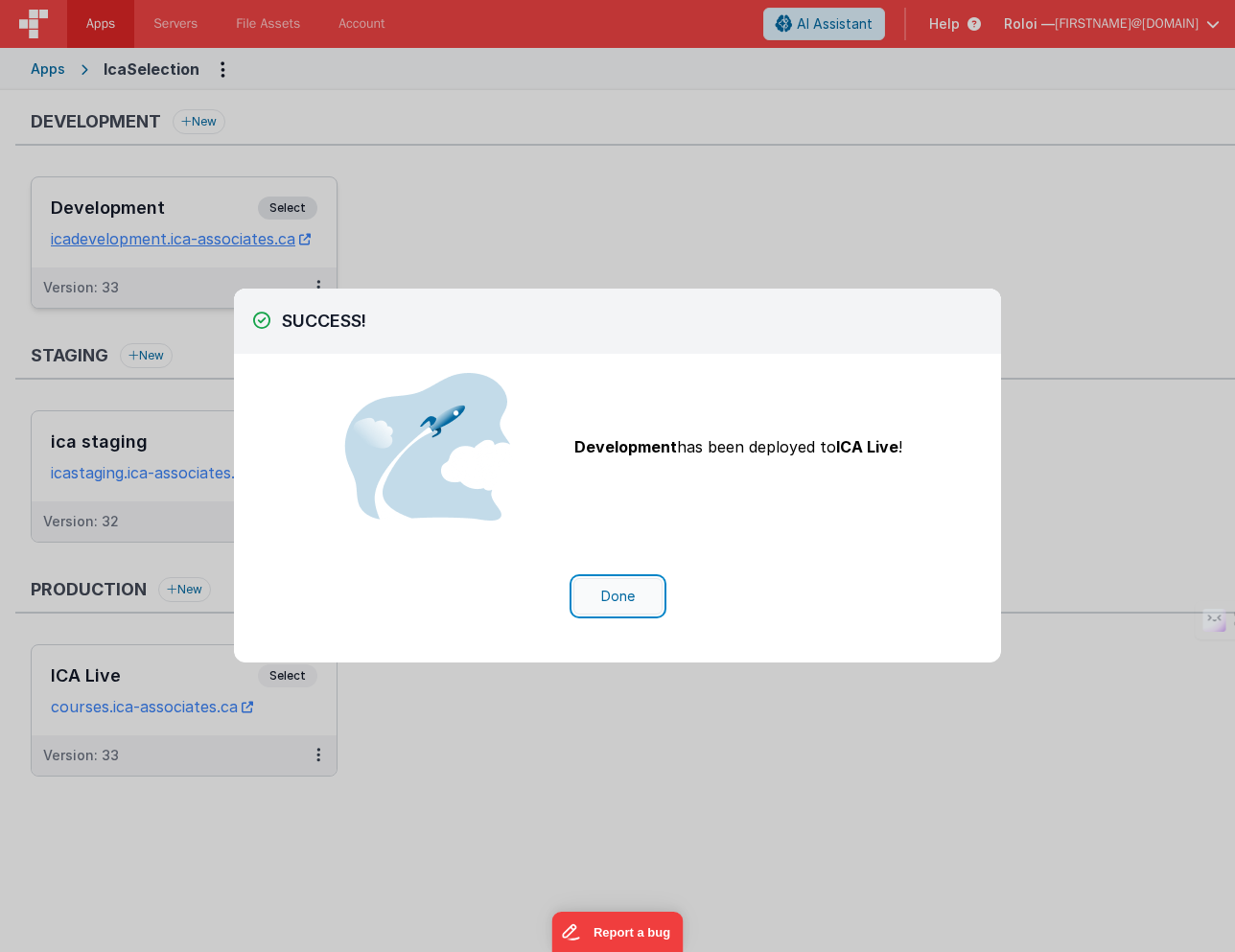 click on "Done" at bounding box center [618, 596] 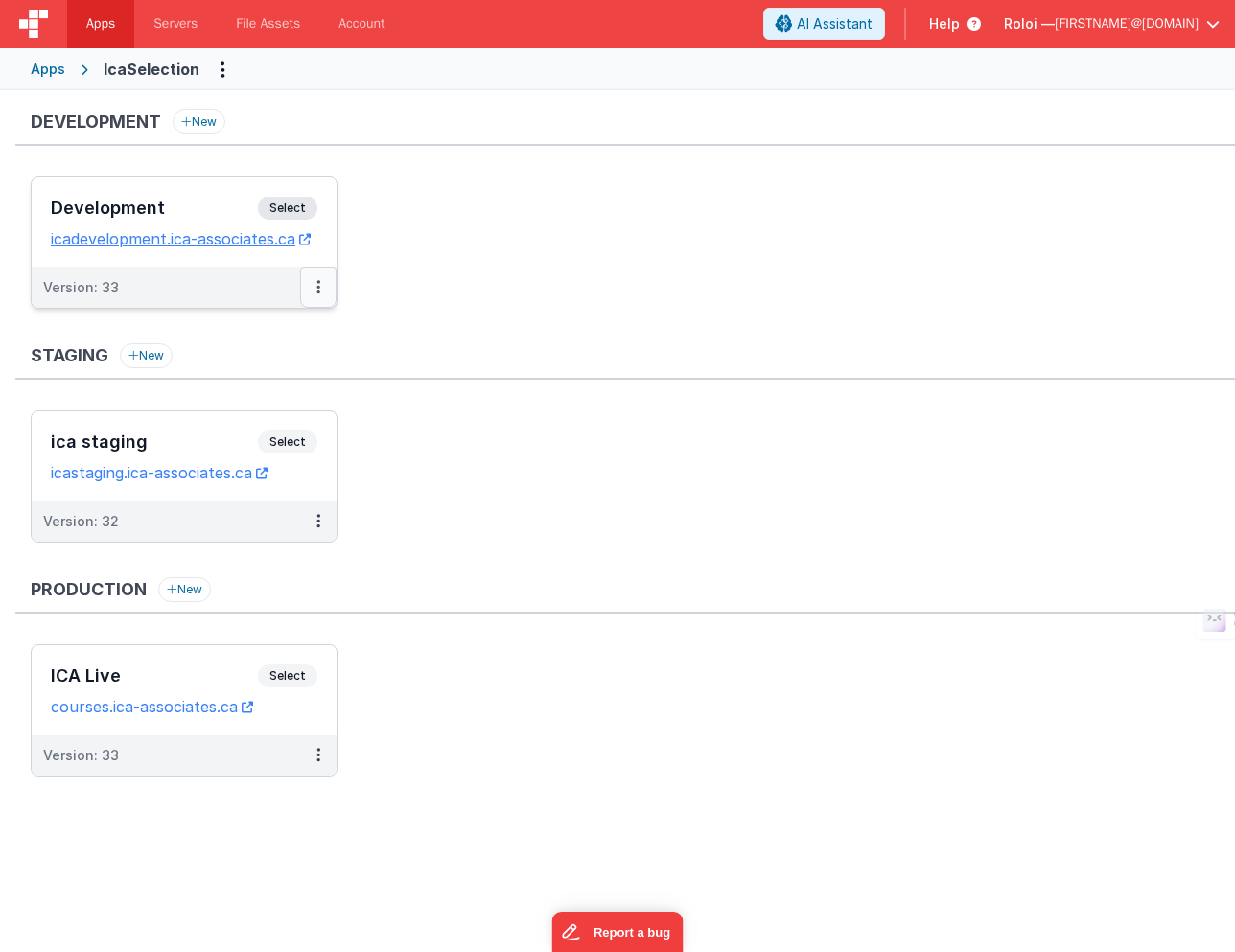 click at bounding box center (318, 287) 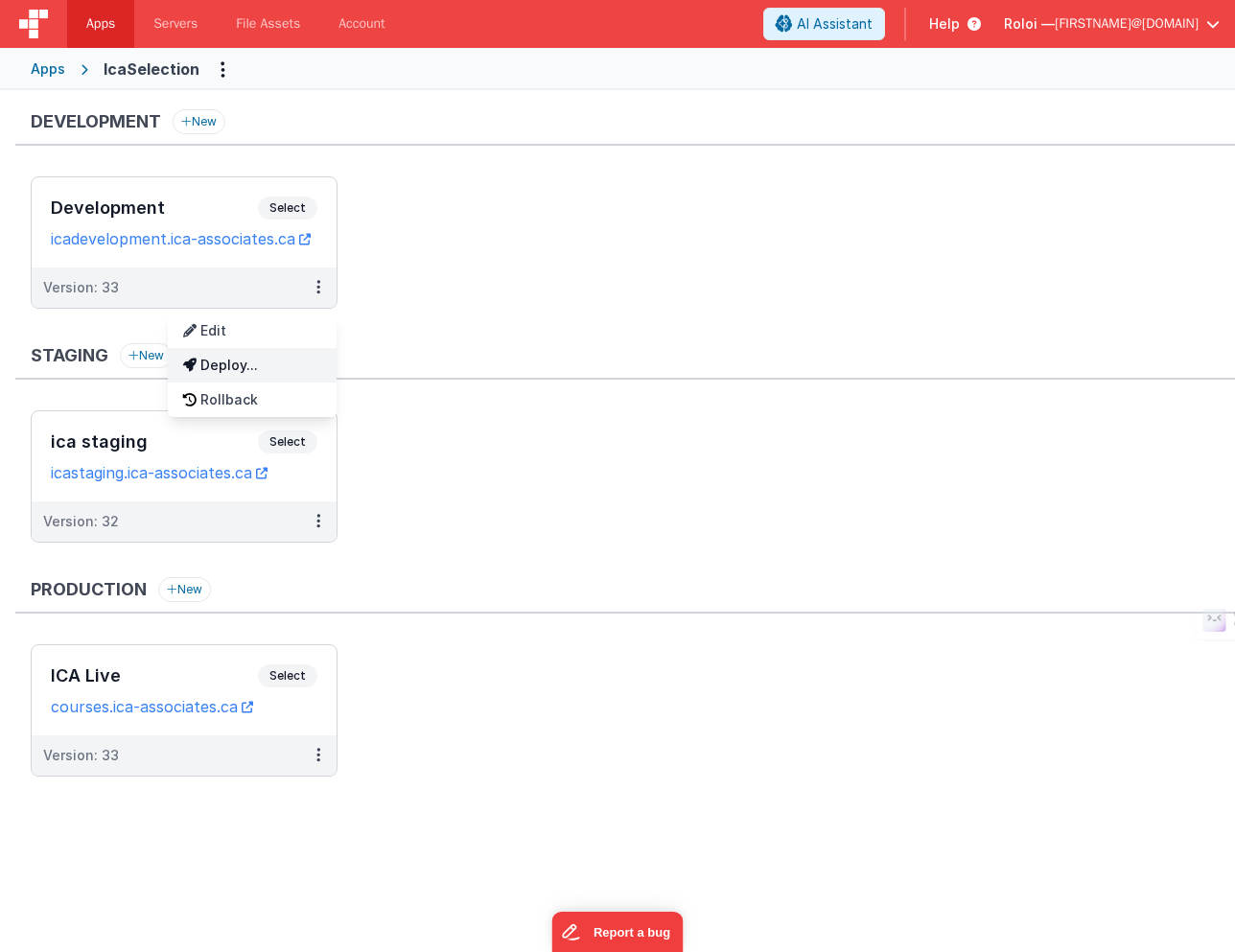 click on "Deploy..." at bounding box center [252, 365] 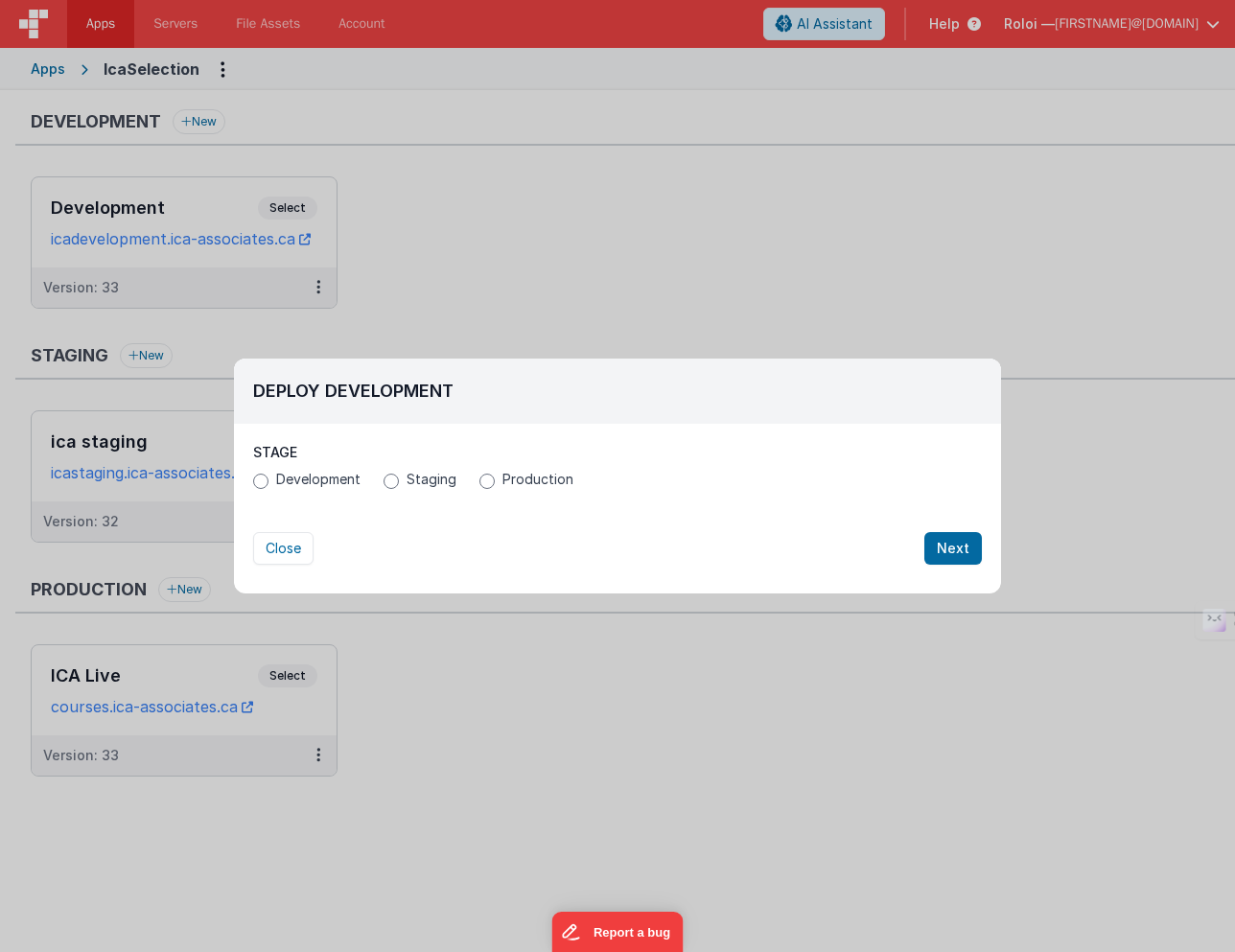 click on "Staging" at bounding box center (431, 479) 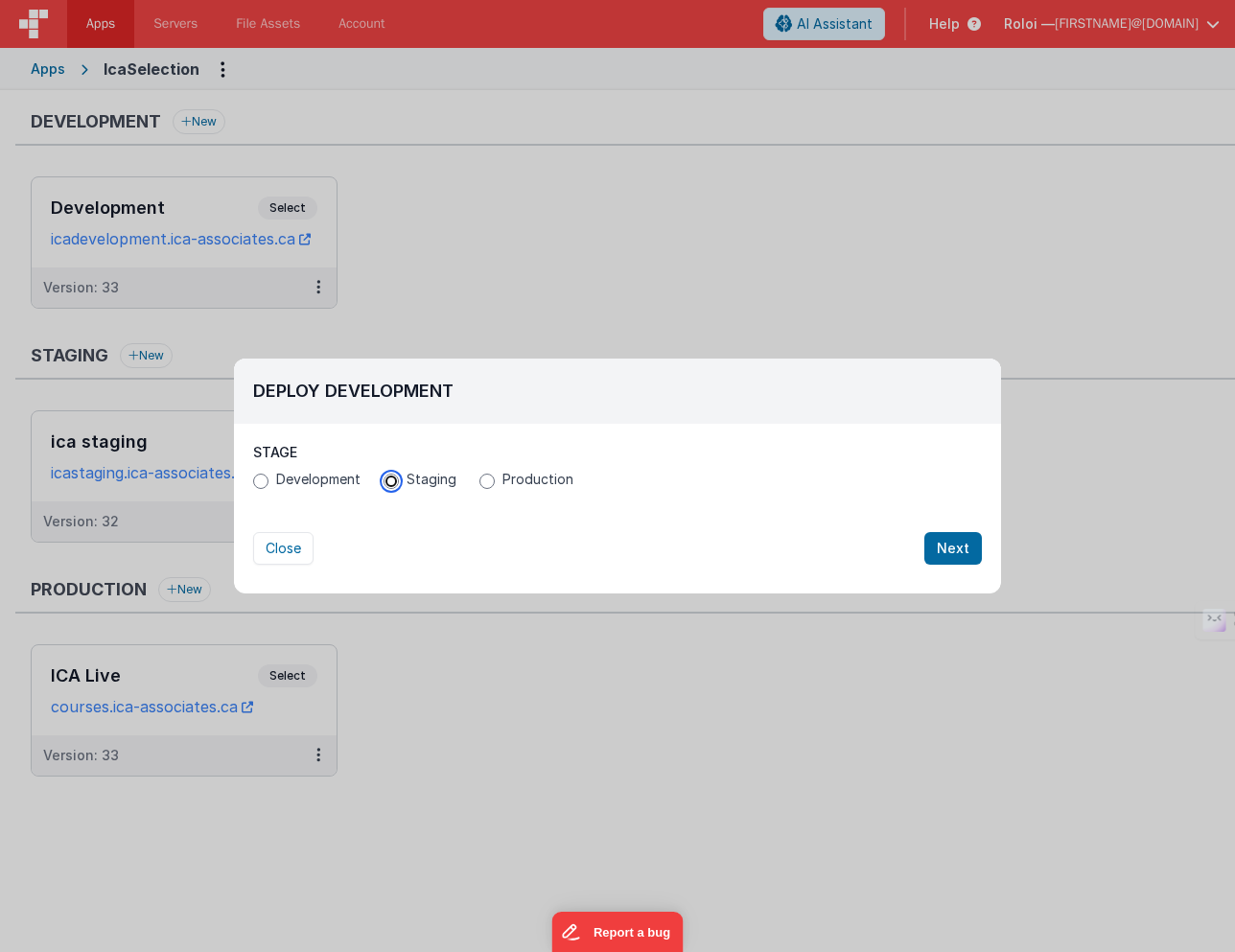 radio on "true" 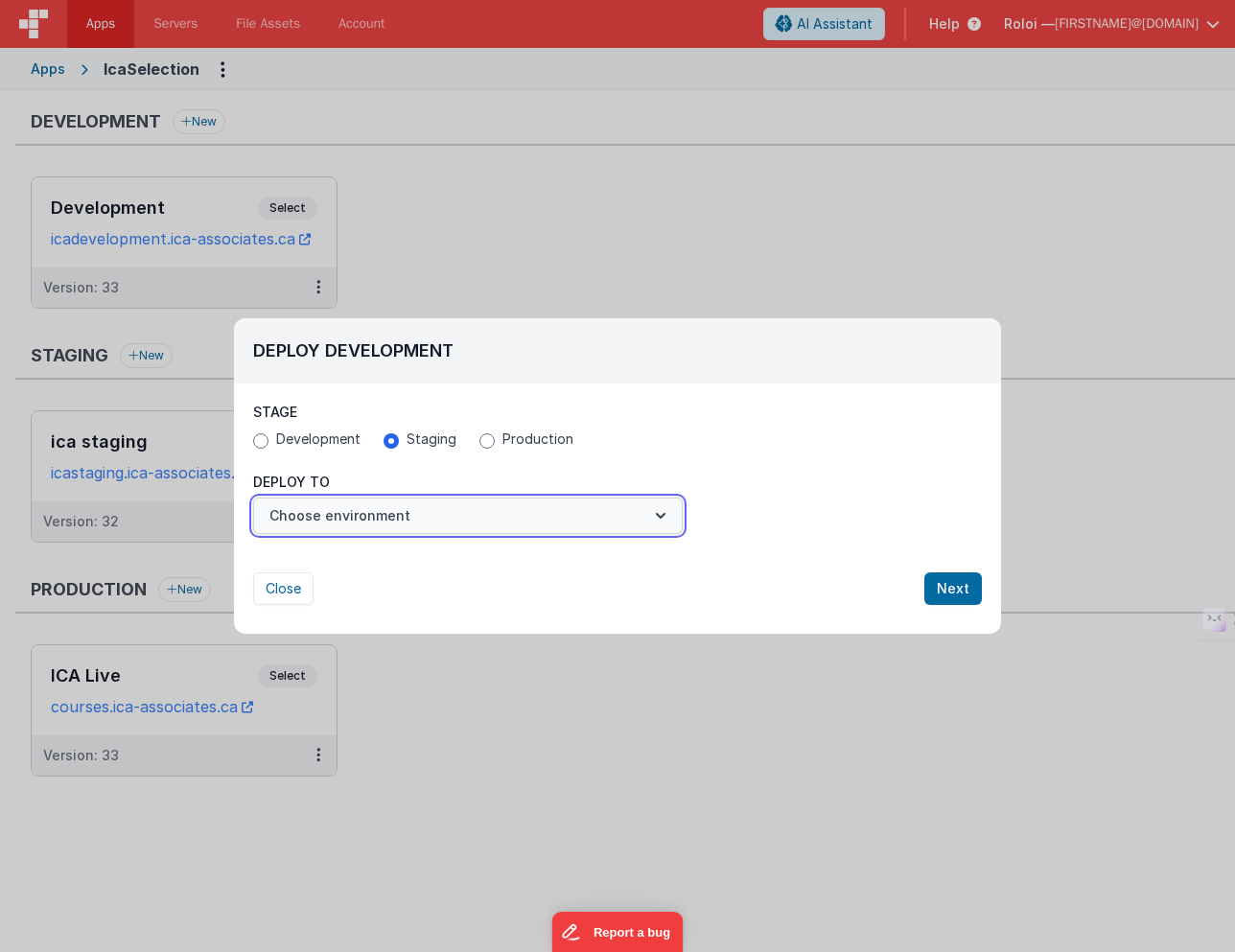 click on "Choose environment" at bounding box center (468, 516) 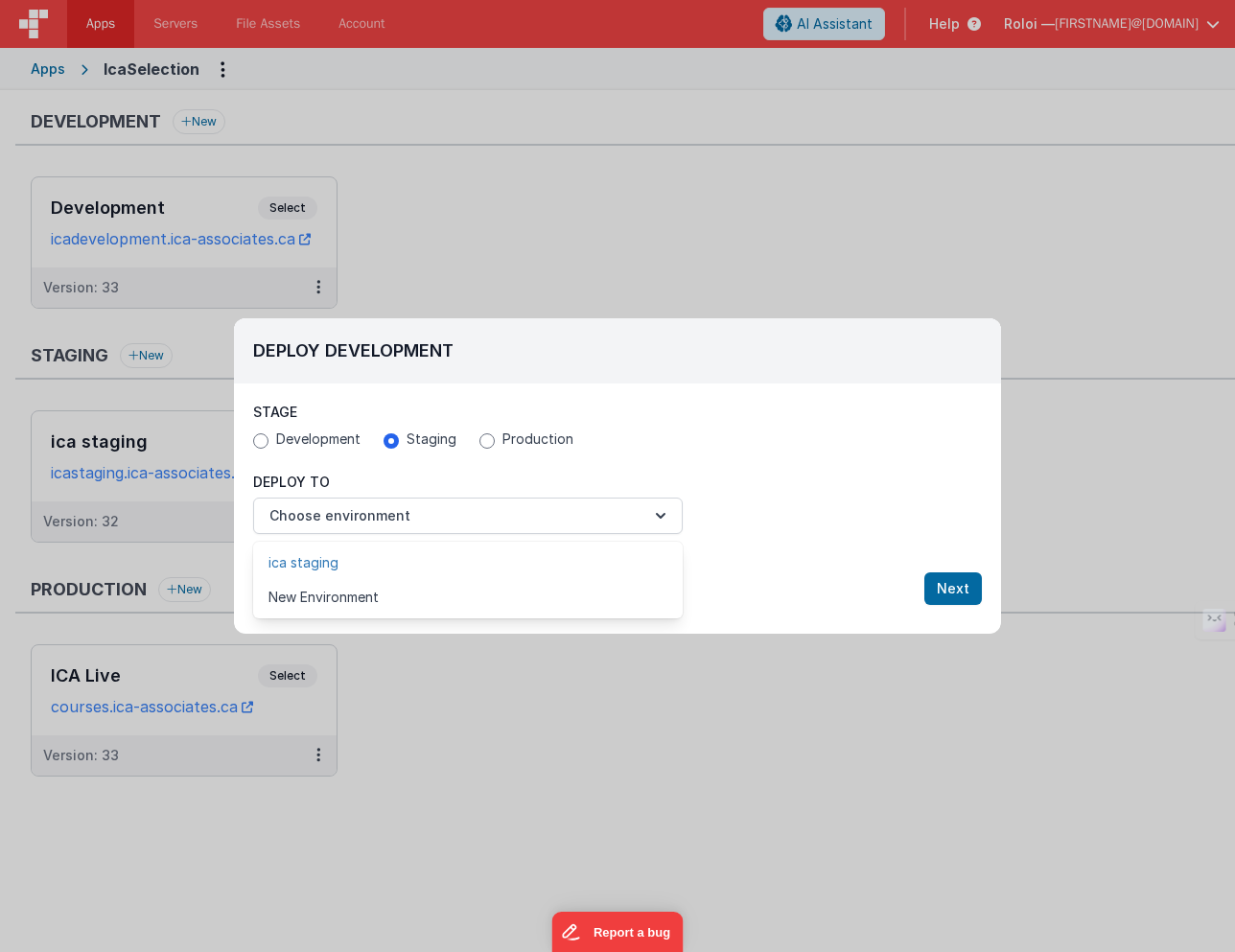click on "ica staging" at bounding box center (468, 563) 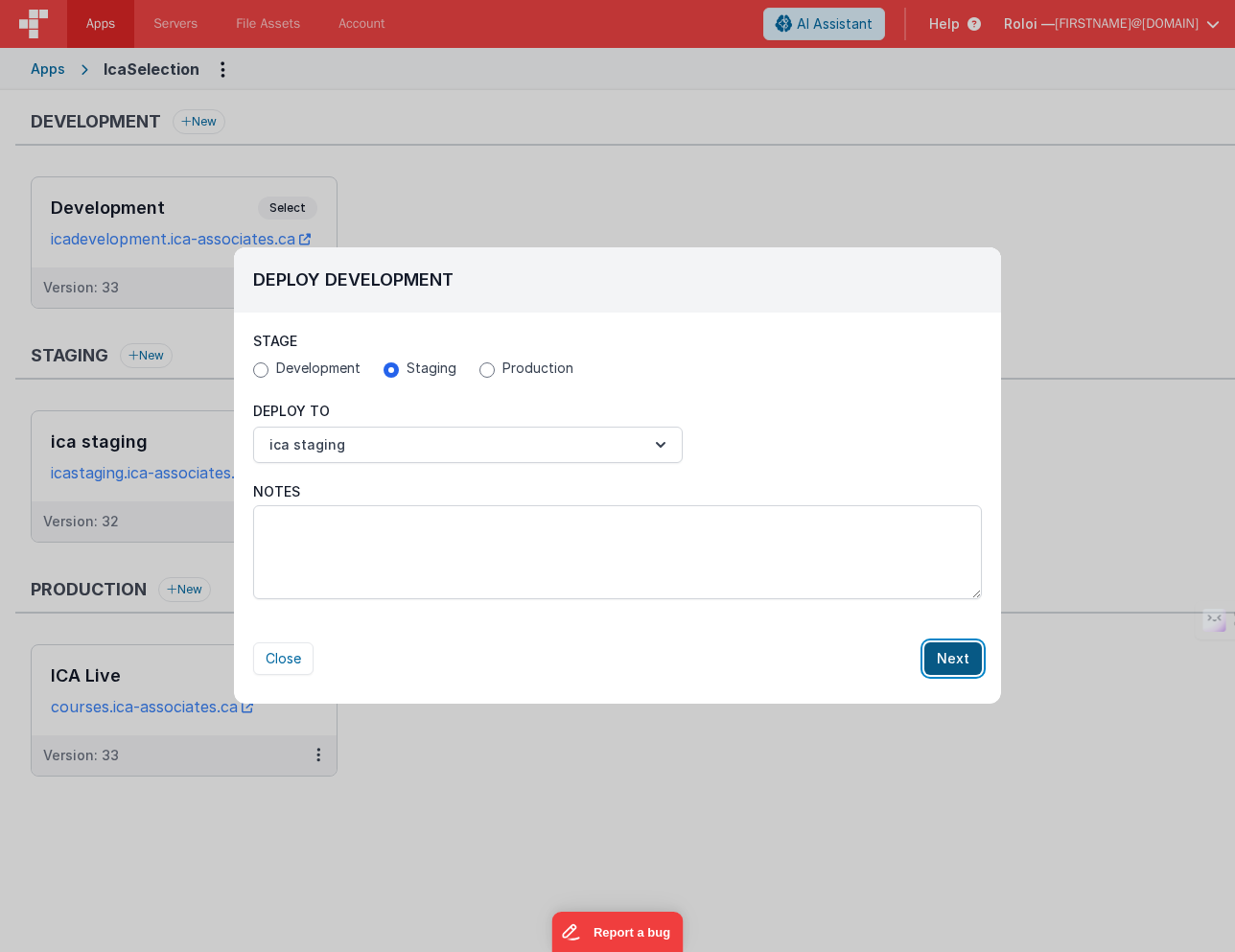 click on "Next" at bounding box center [953, 659] 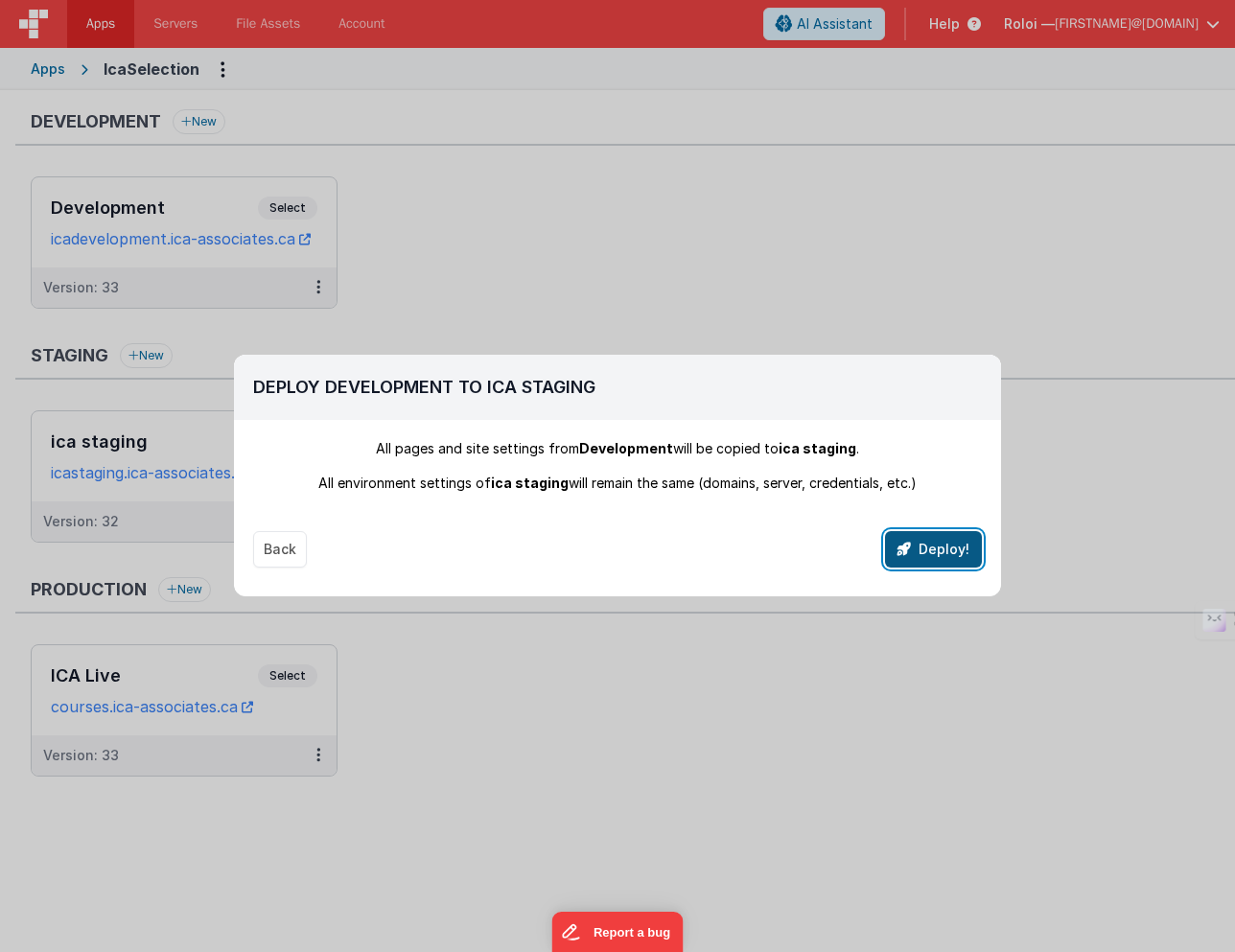 click on "Deploy!" at bounding box center (933, 549) 